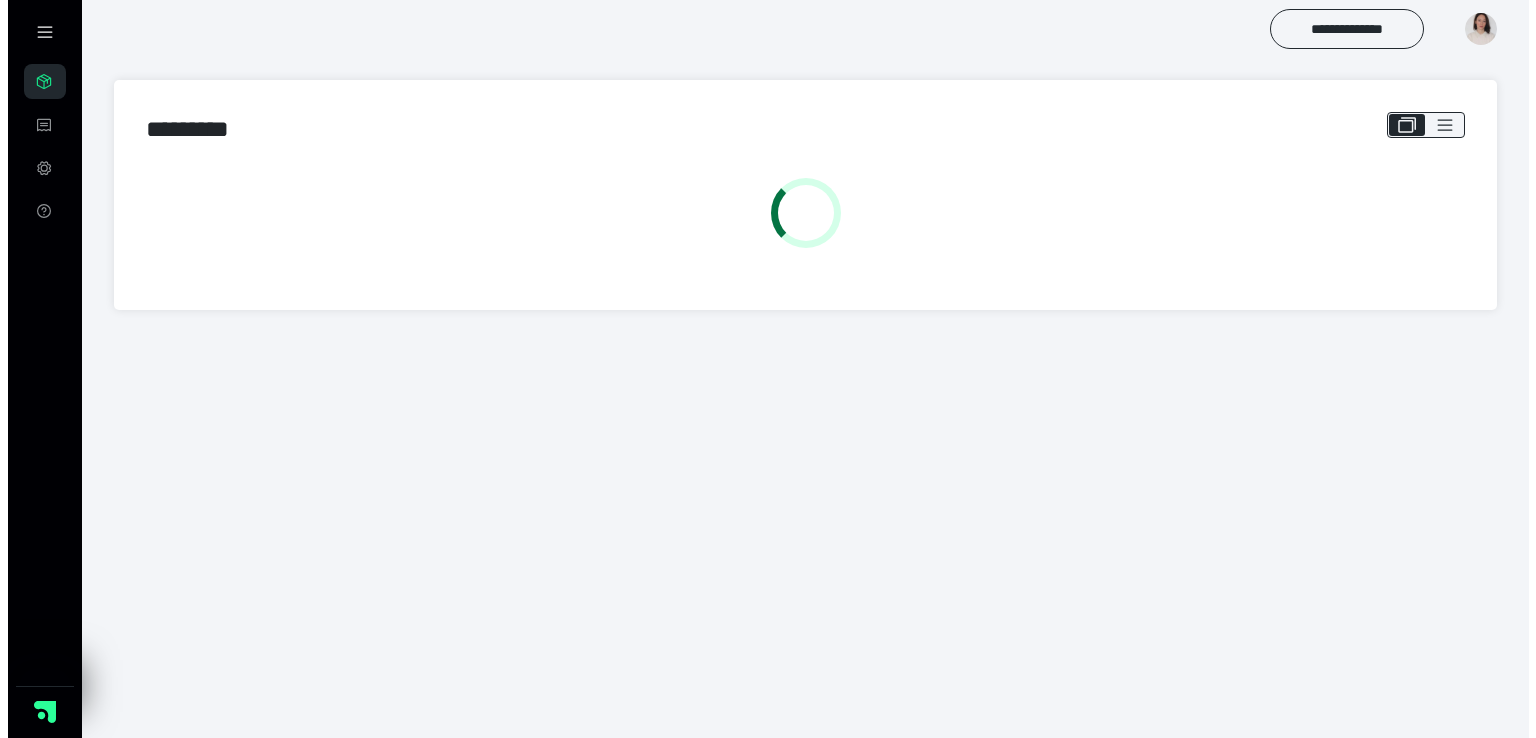scroll, scrollTop: 0, scrollLeft: 0, axis: both 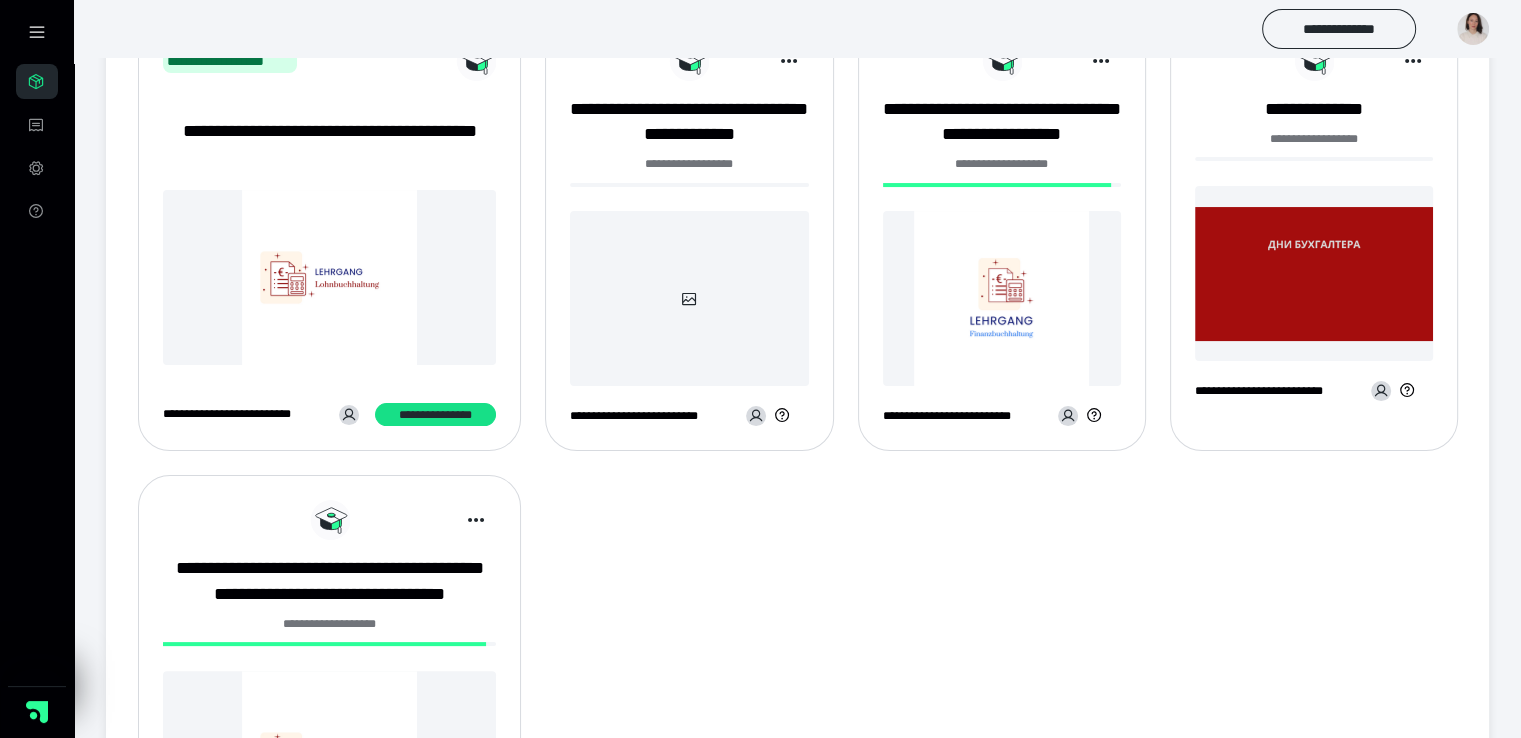 click at bounding box center [1002, 298] 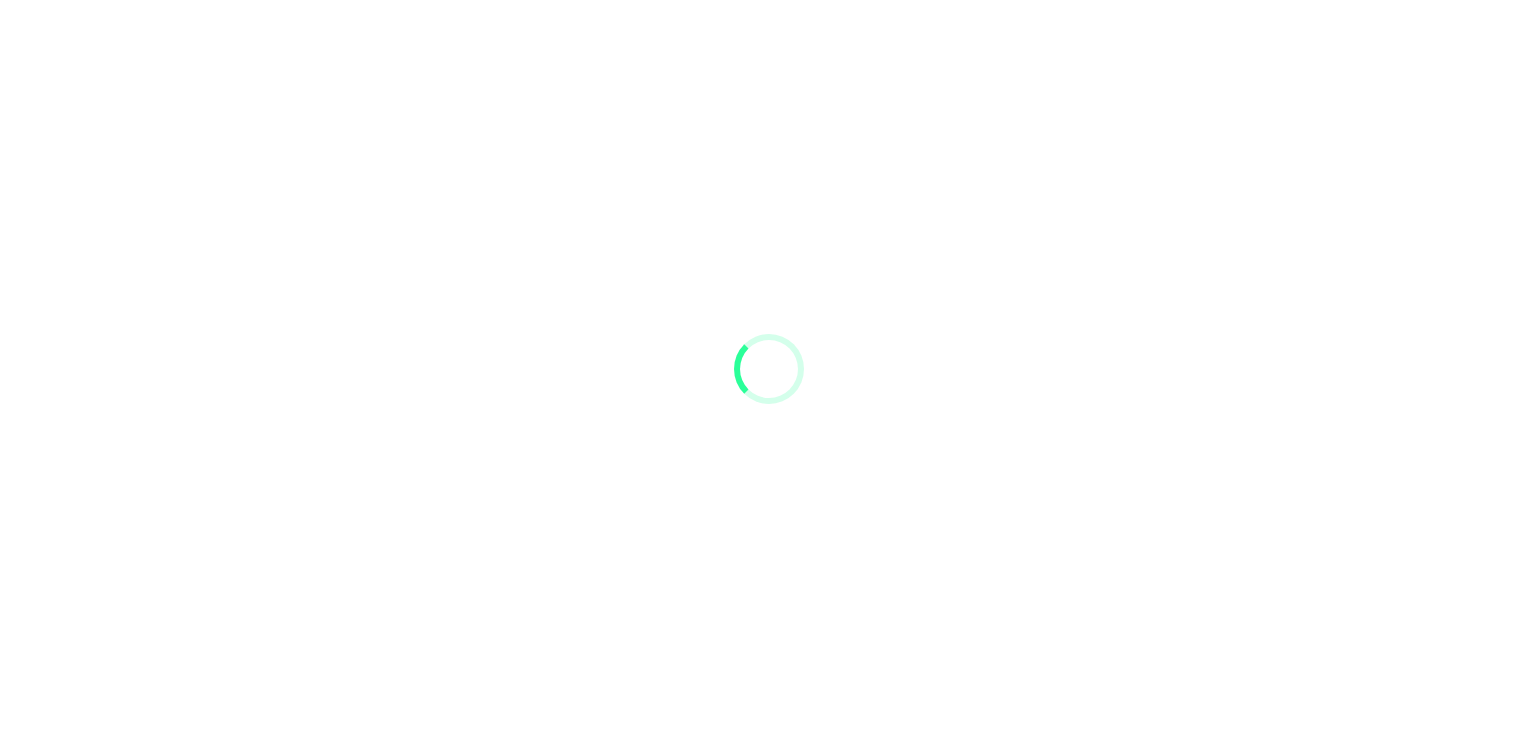 scroll, scrollTop: 0, scrollLeft: 0, axis: both 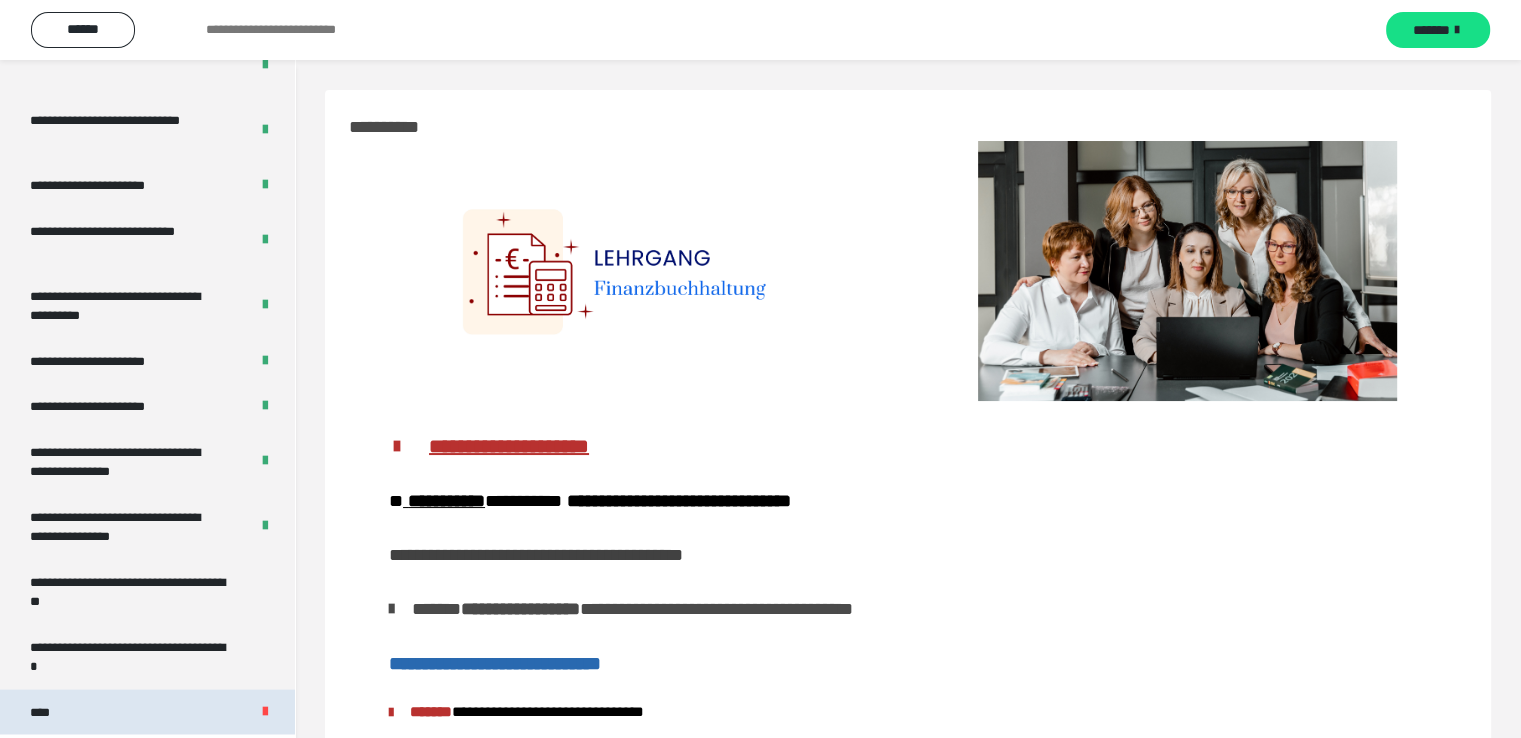 click on "****" at bounding box center (45, 713) 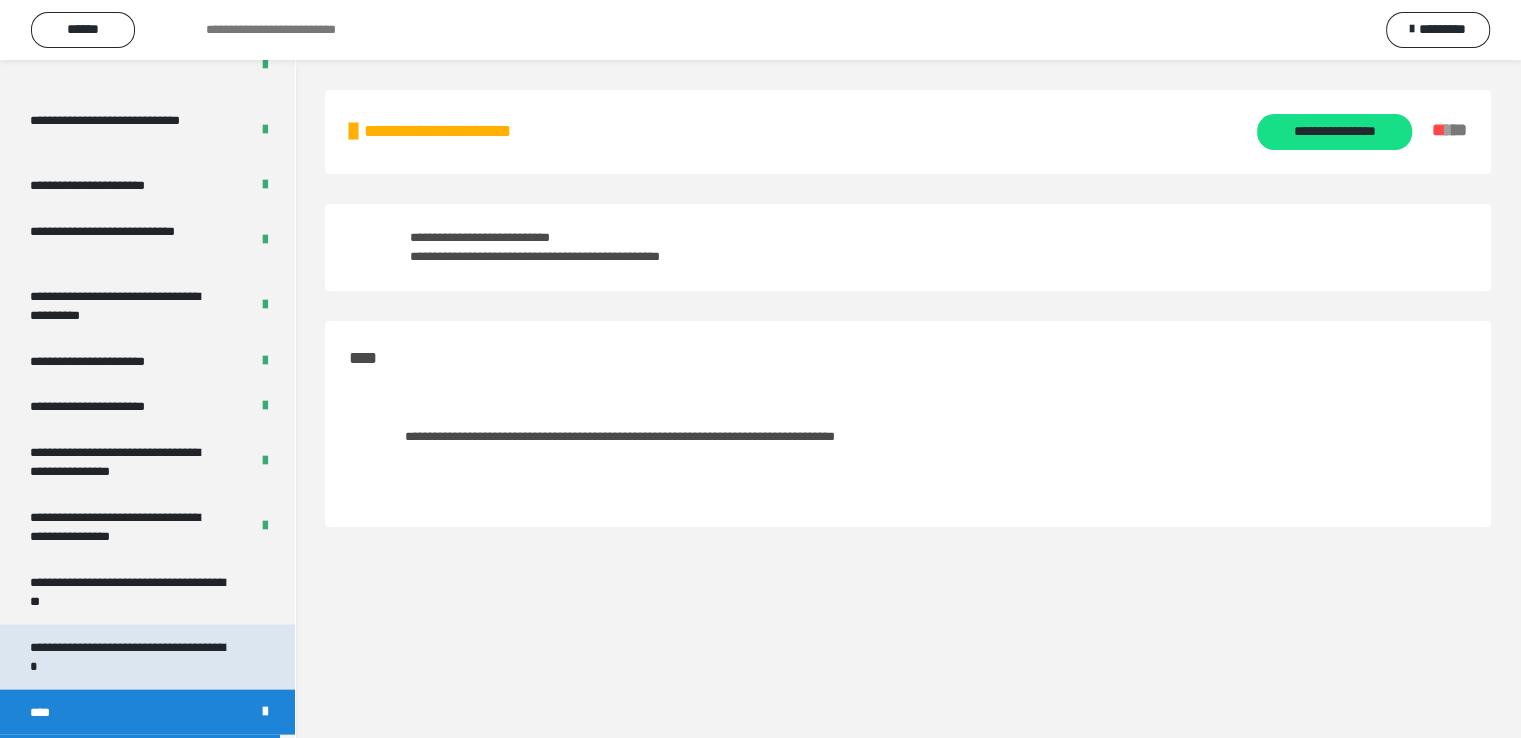click on "**********" at bounding box center (132, 657) 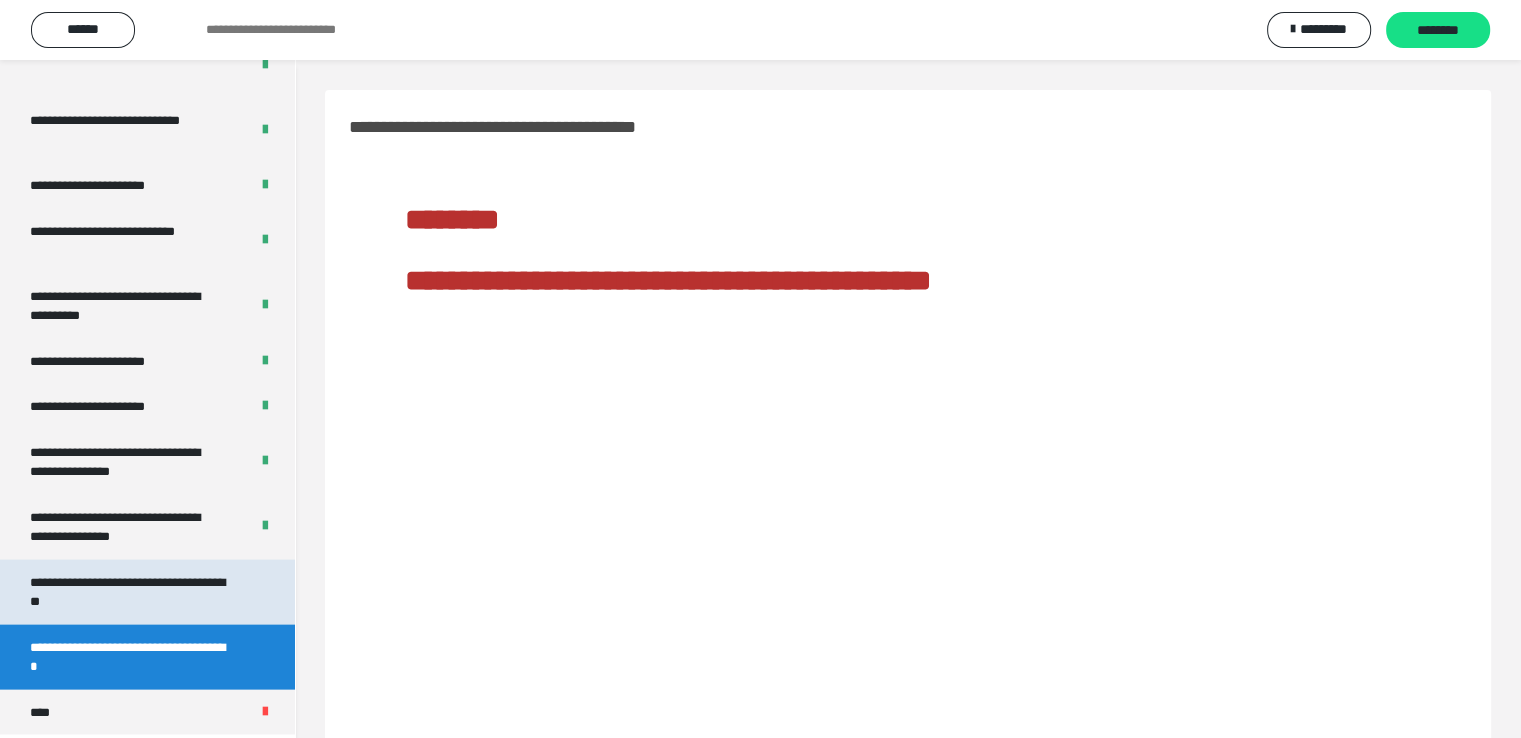 click on "**********" at bounding box center (132, 592) 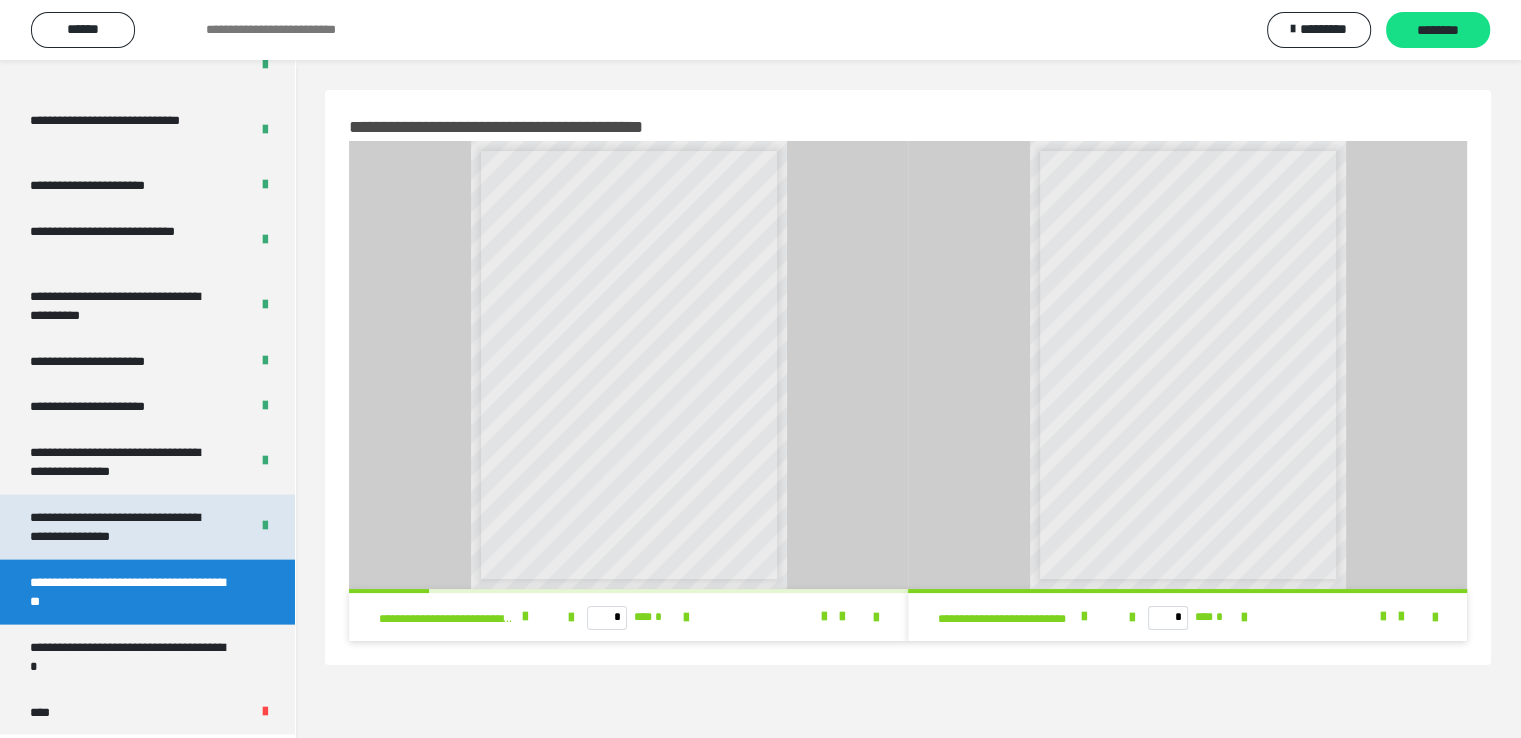click on "**********" at bounding box center (124, 527) 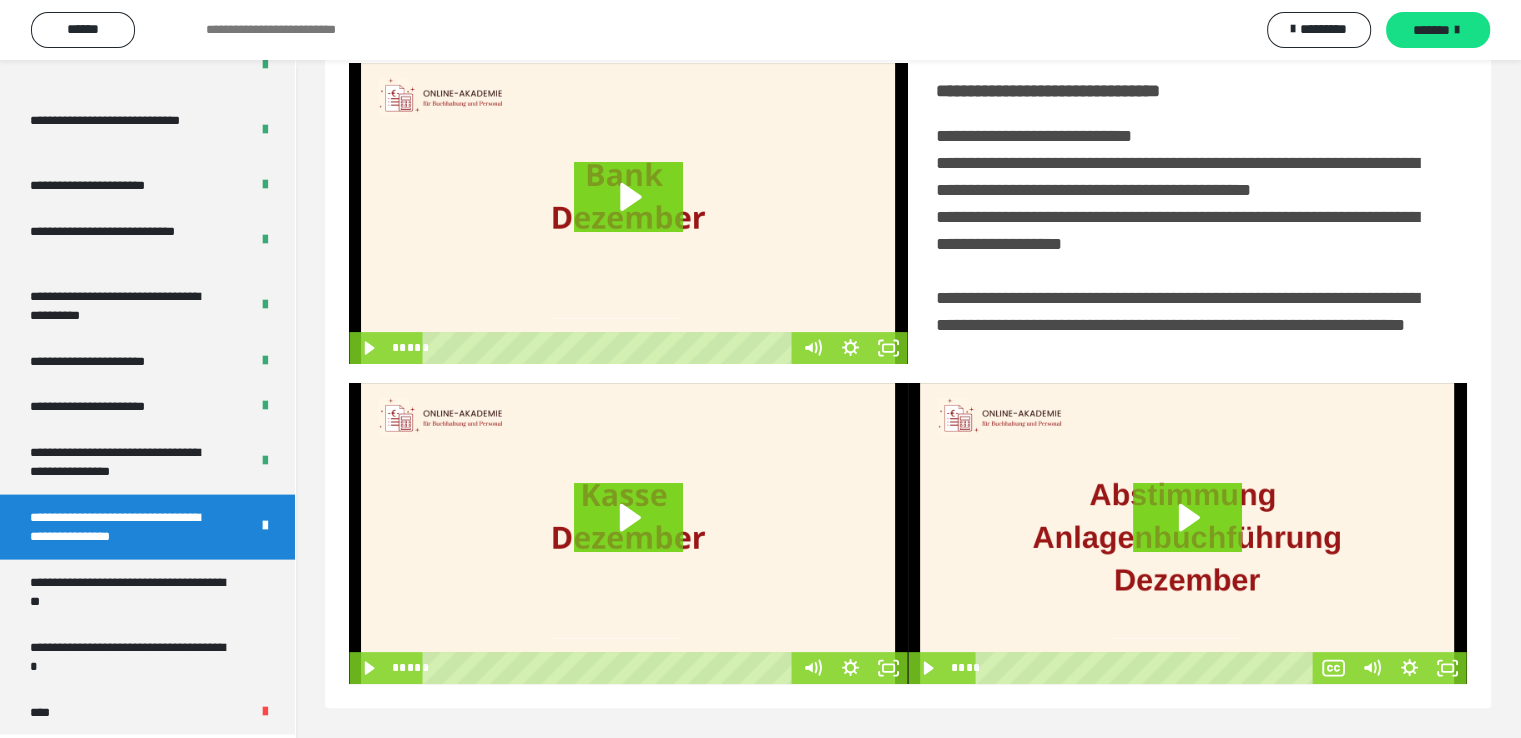 scroll, scrollTop: 452, scrollLeft: 0, axis: vertical 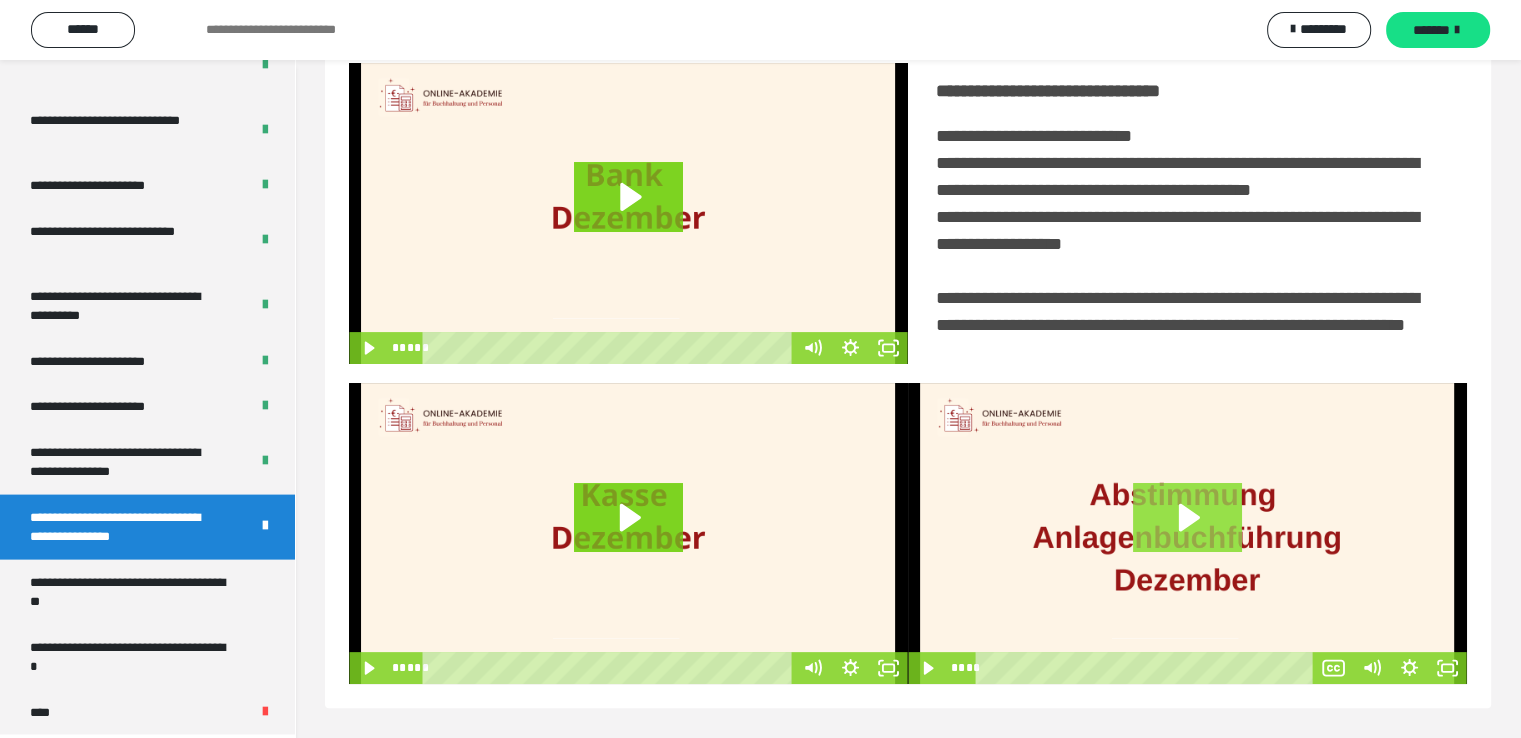 drag, startPoint x: 1217, startPoint y: 527, endPoint x: 1231, endPoint y: 578, distance: 52.886673 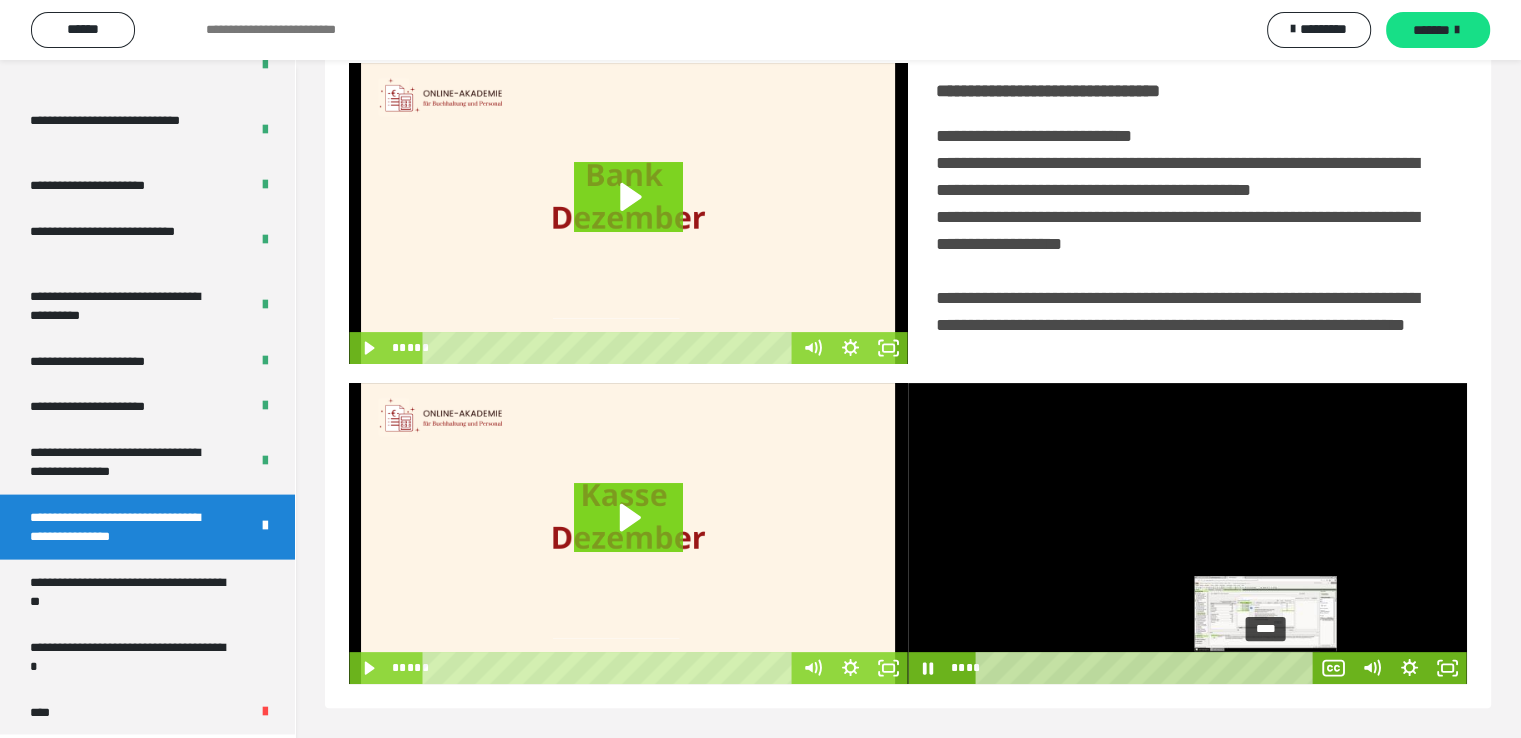 click on "****" at bounding box center (1147, 668) 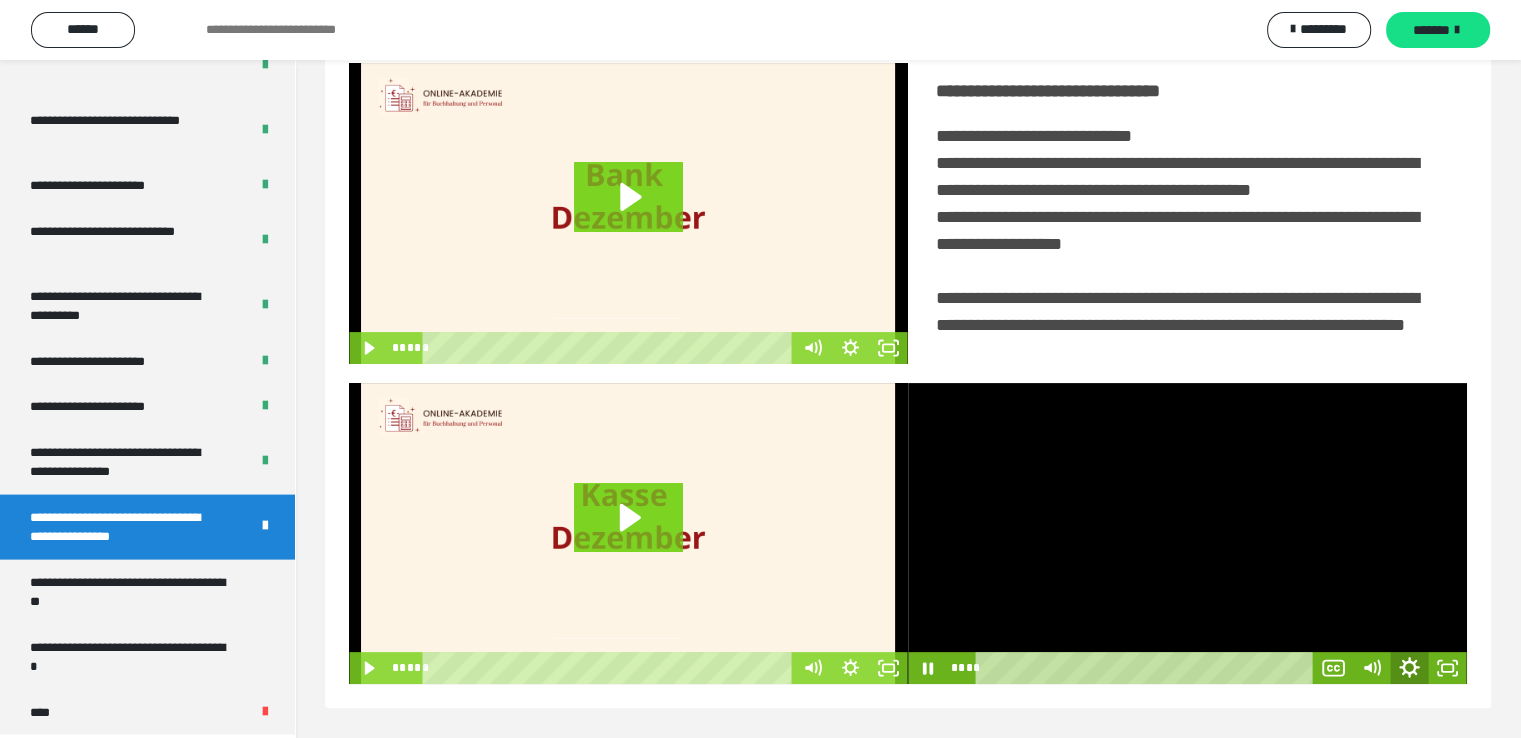 click 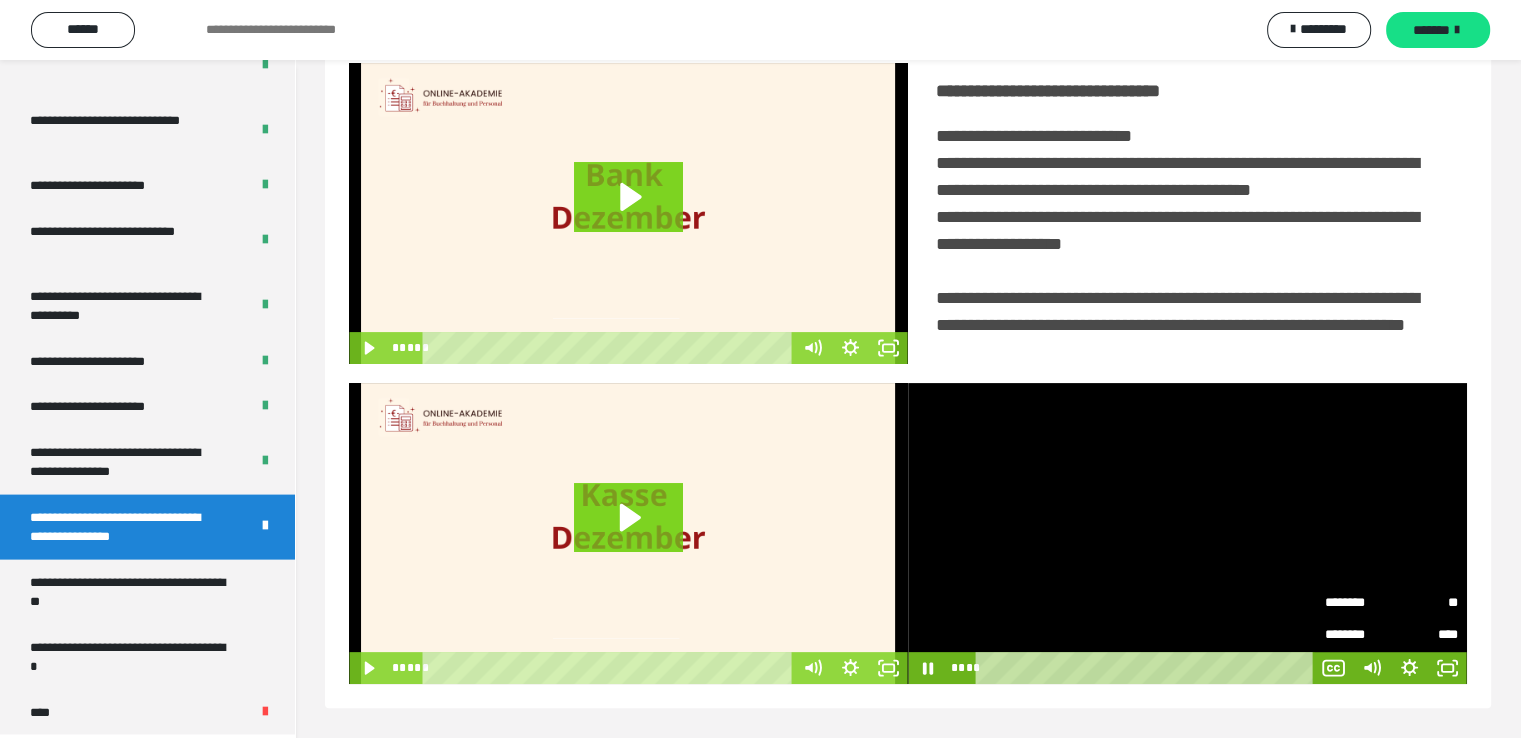 click on "**" at bounding box center (1424, 603) 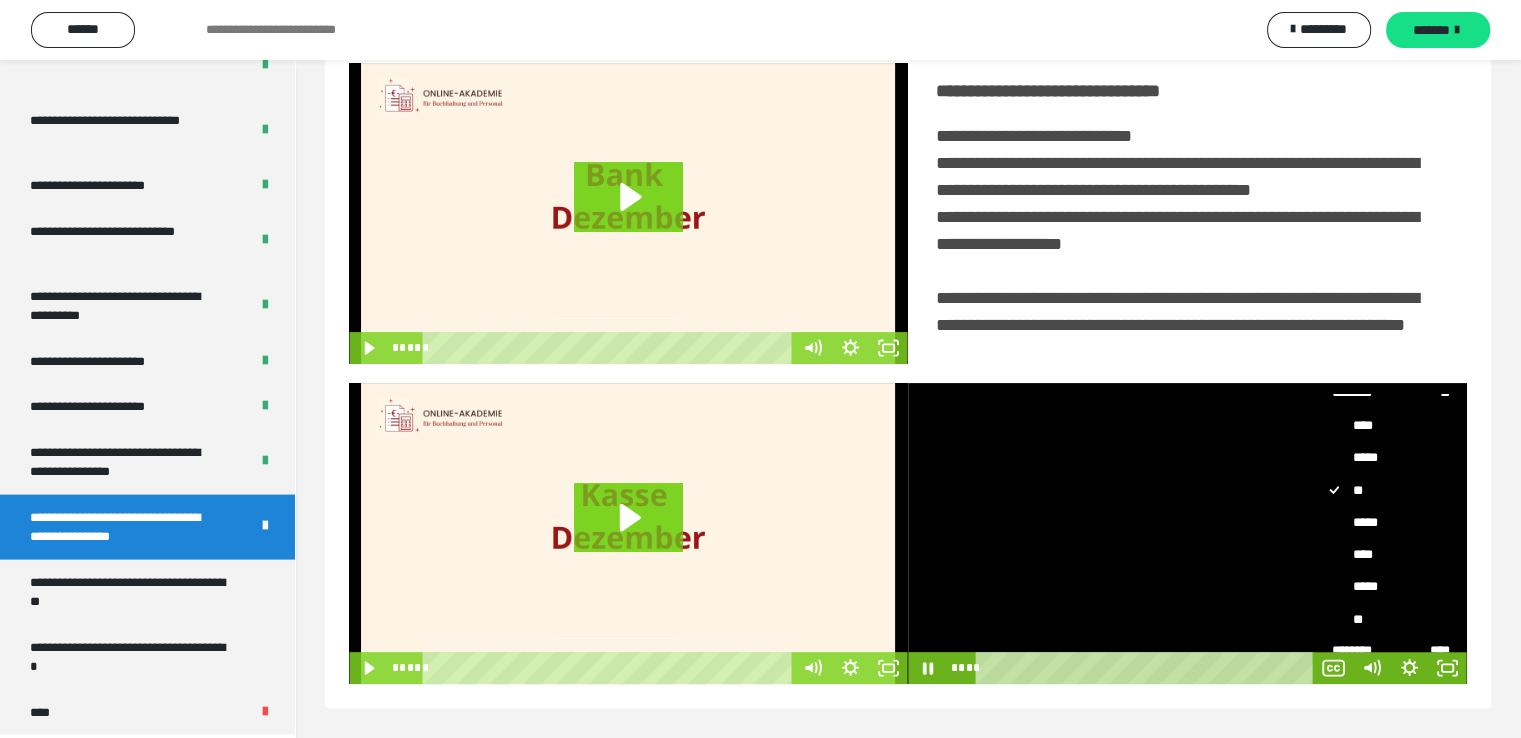 scroll, scrollTop: 32, scrollLeft: 0, axis: vertical 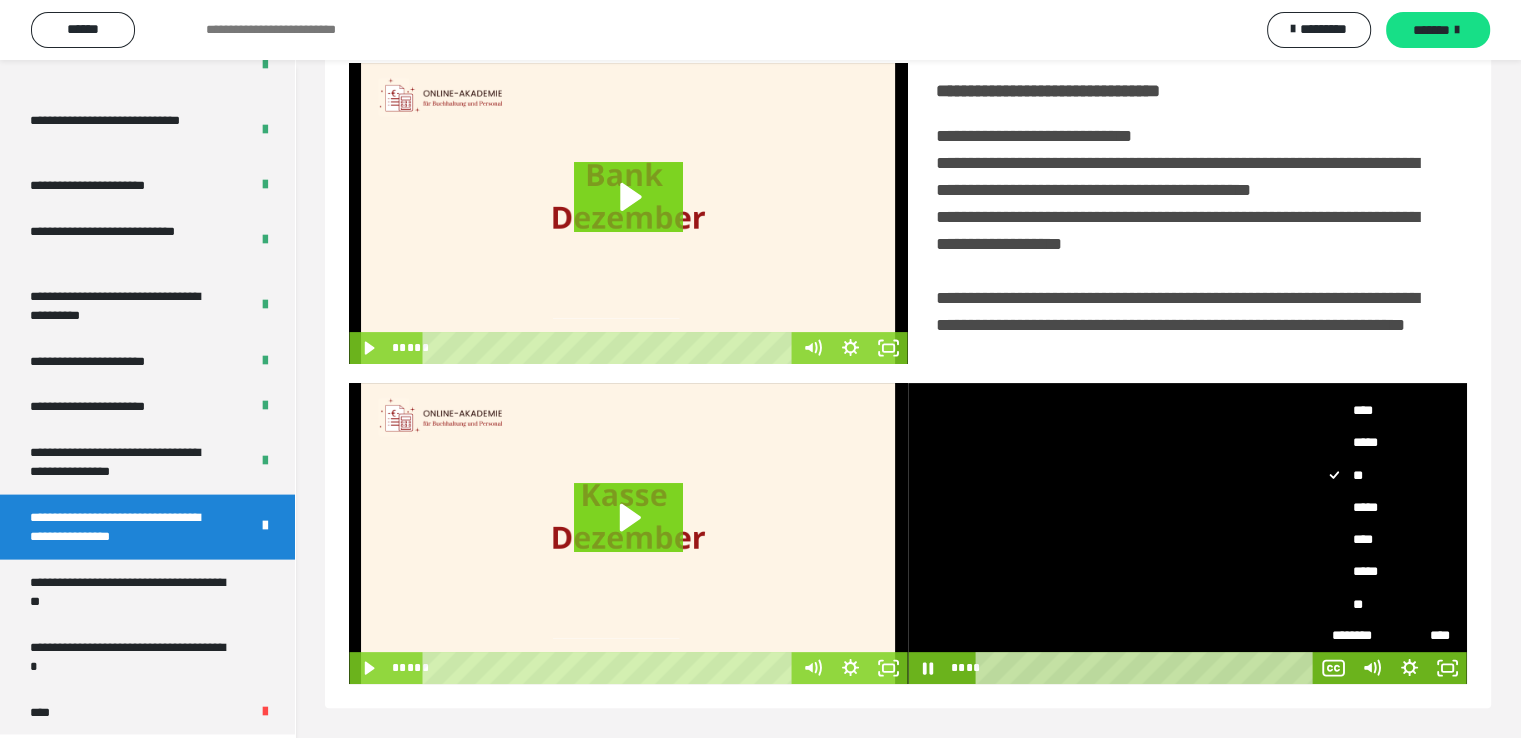 click on "****" at bounding box center [1420, 636] 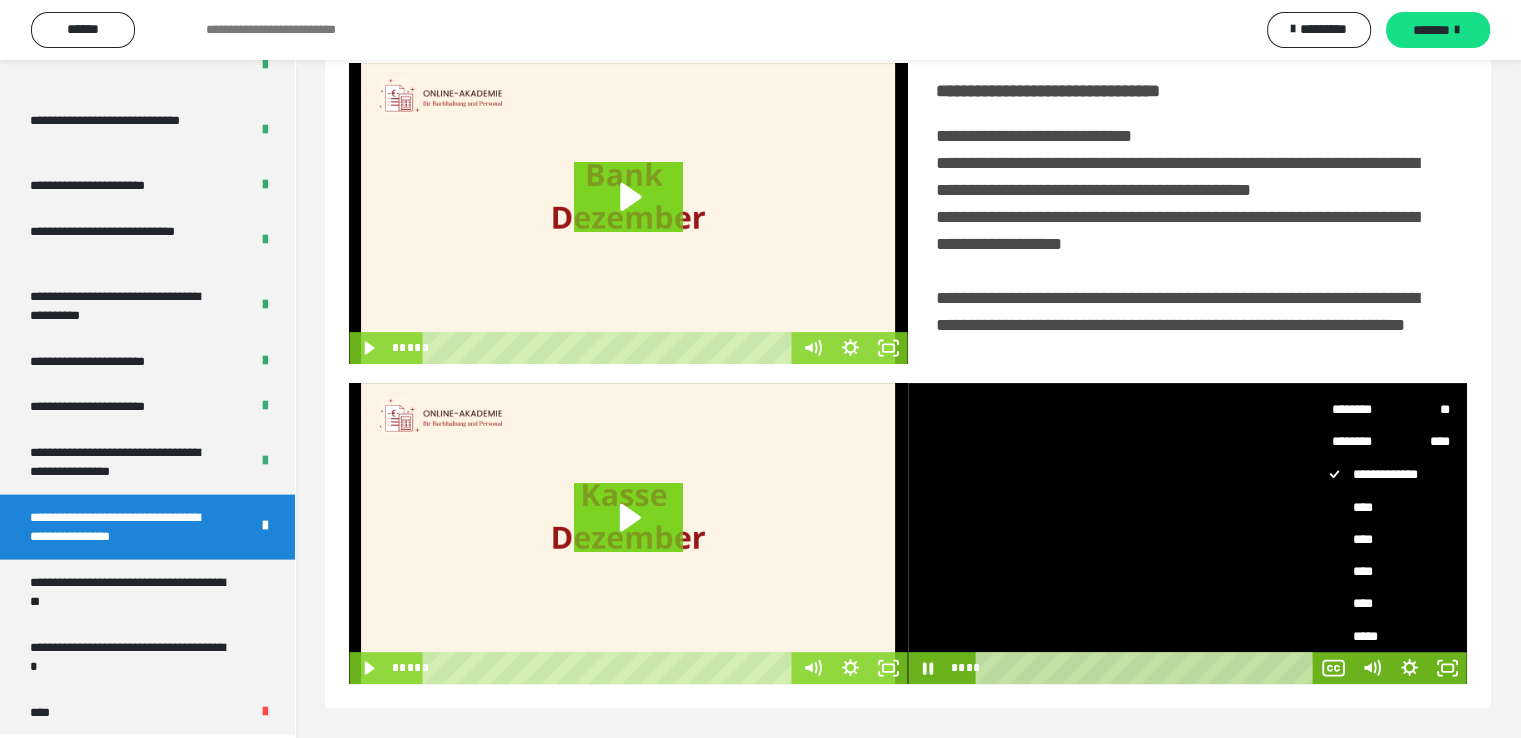 scroll, scrollTop: 0, scrollLeft: 0, axis: both 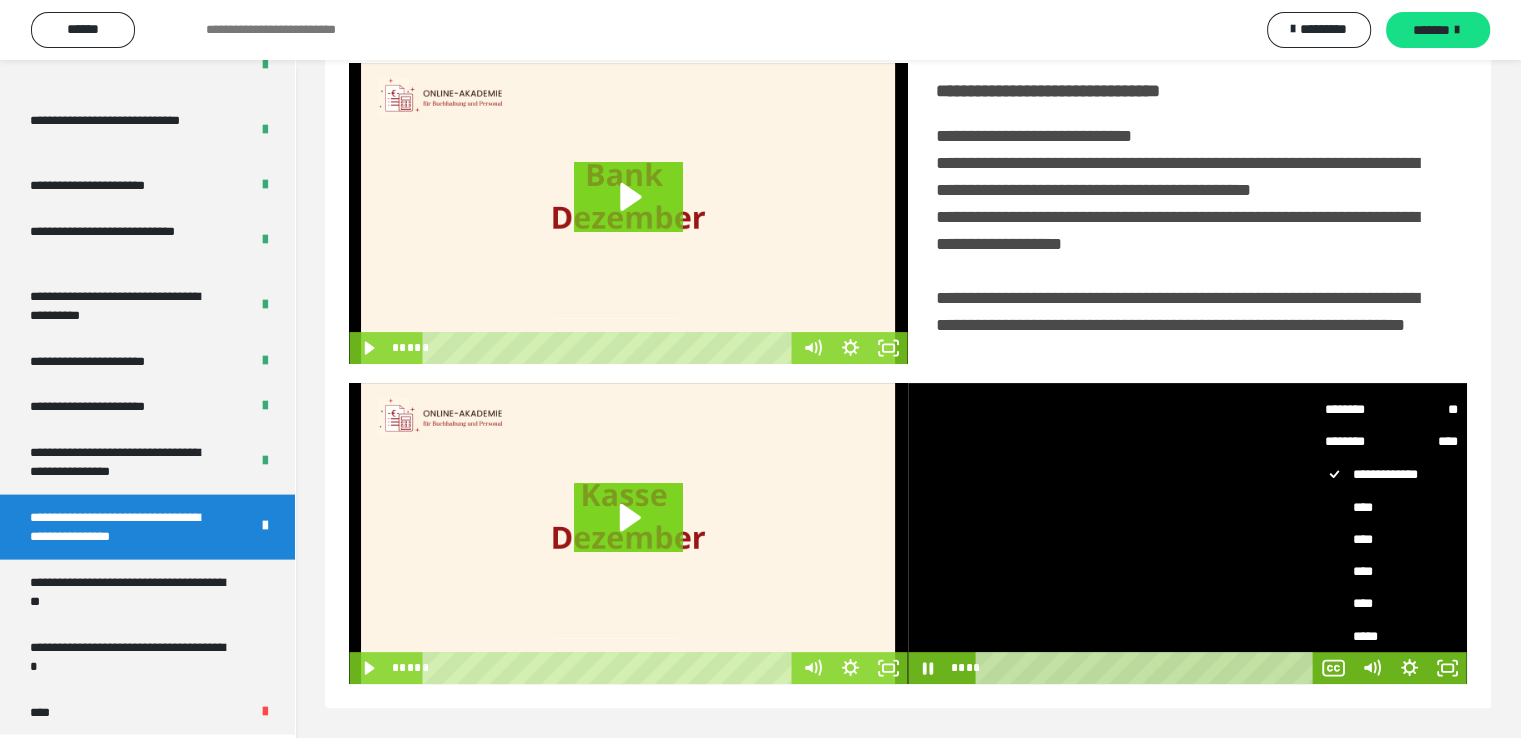 click on "********" at bounding box center (1357, 410) 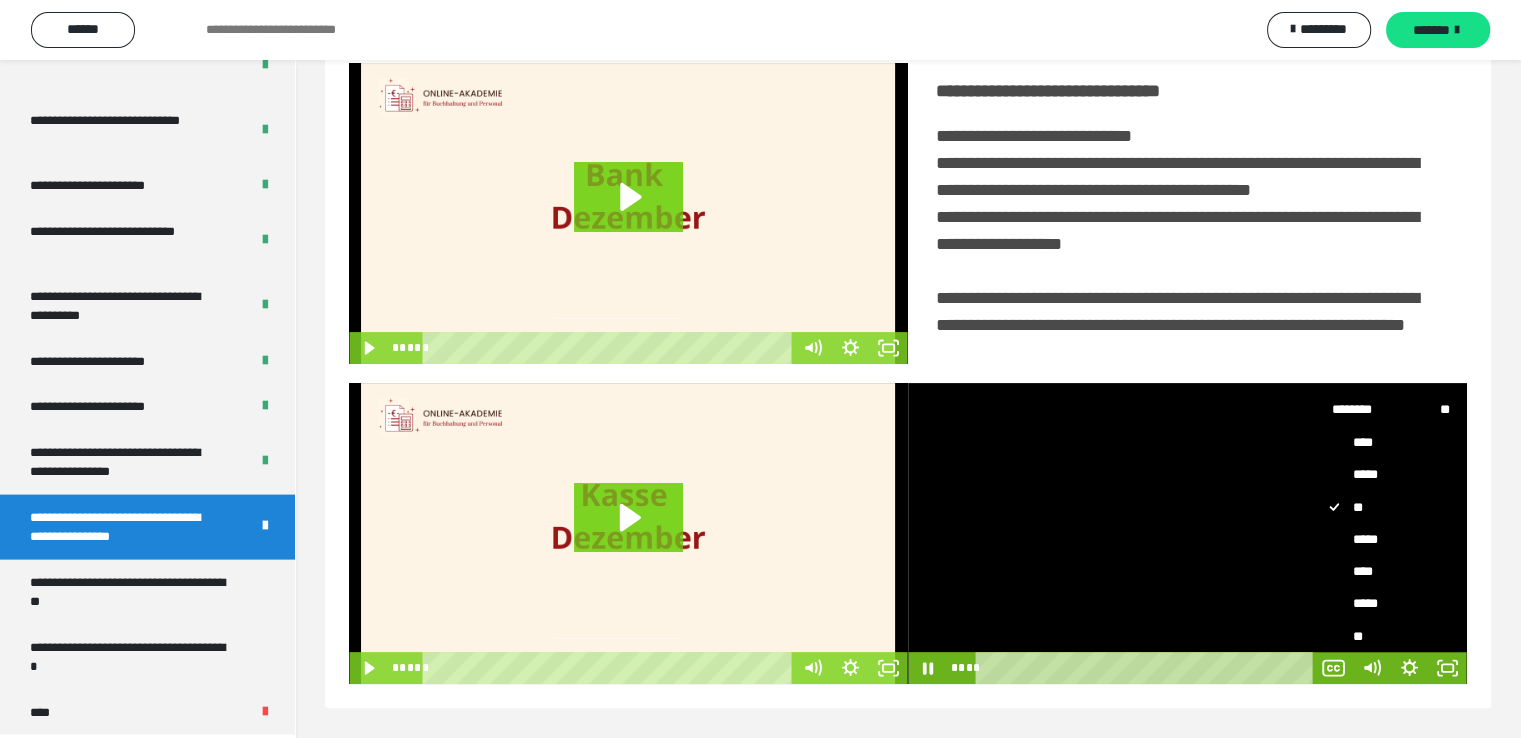 drag, startPoint x: 1364, startPoint y: 633, endPoint x: 1365, endPoint y: 644, distance: 11.045361 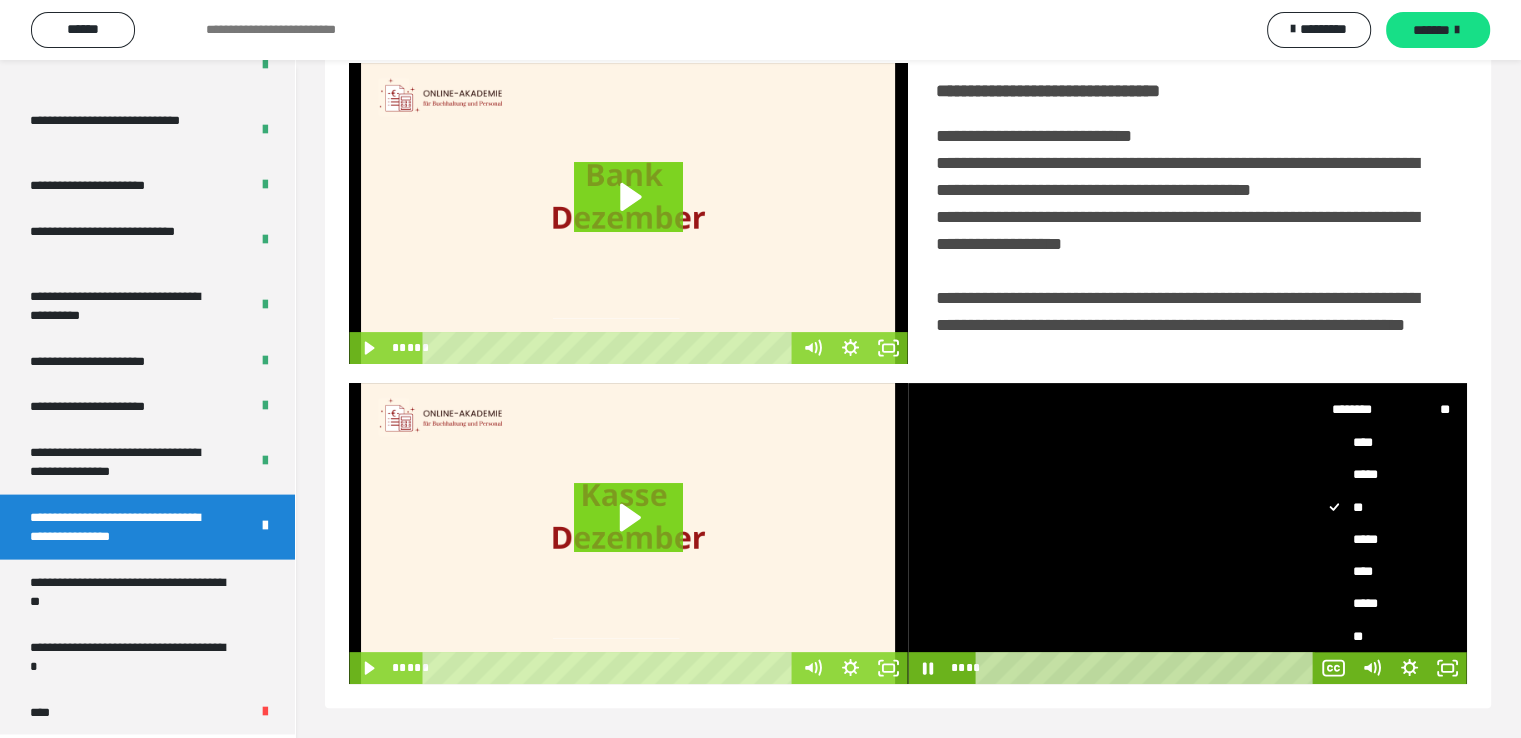 click on "**" at bounding box center [1315, 620] 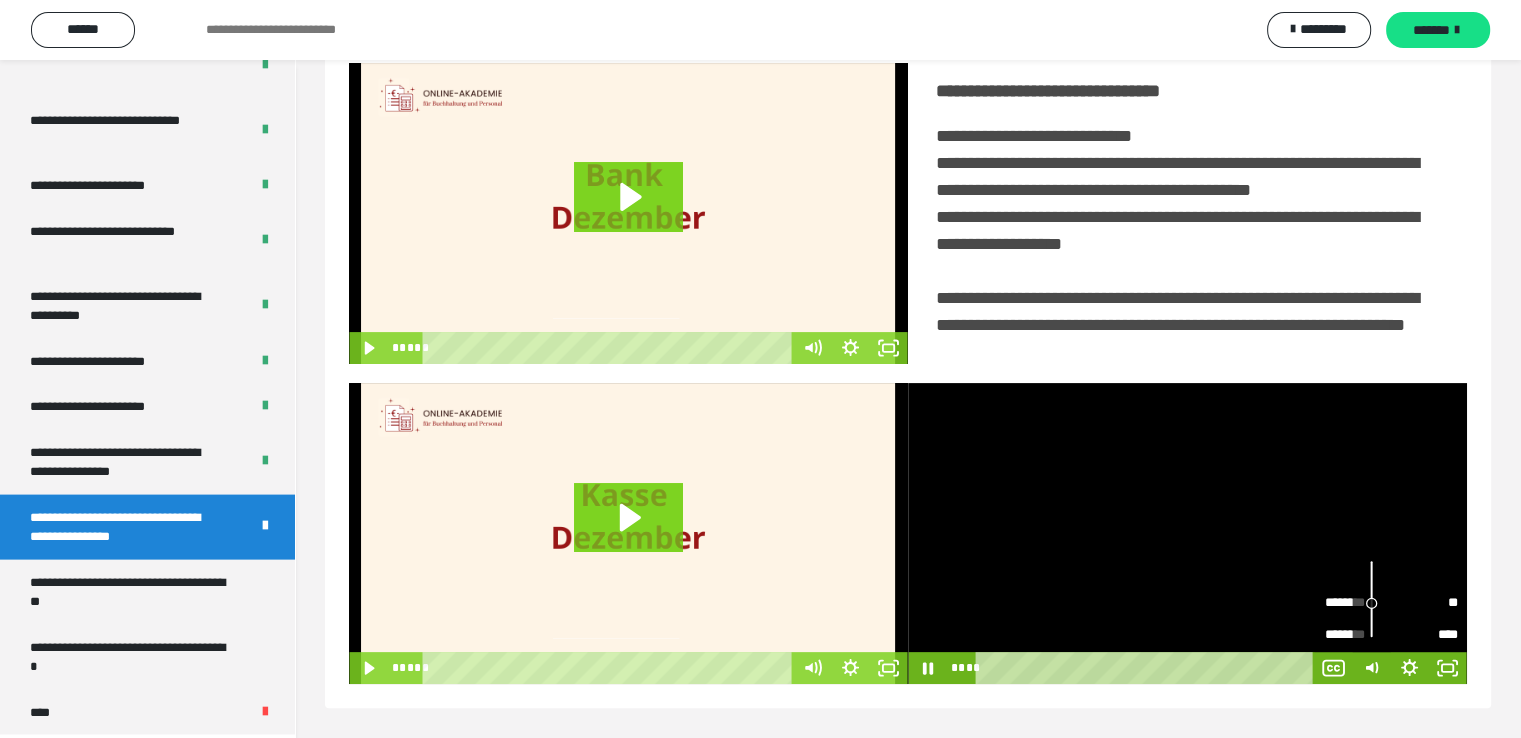 drag, startPoint x: 1373, startPoint y: 564, endPoint x: 1372, endPoint y: 603, distance: 39.012817 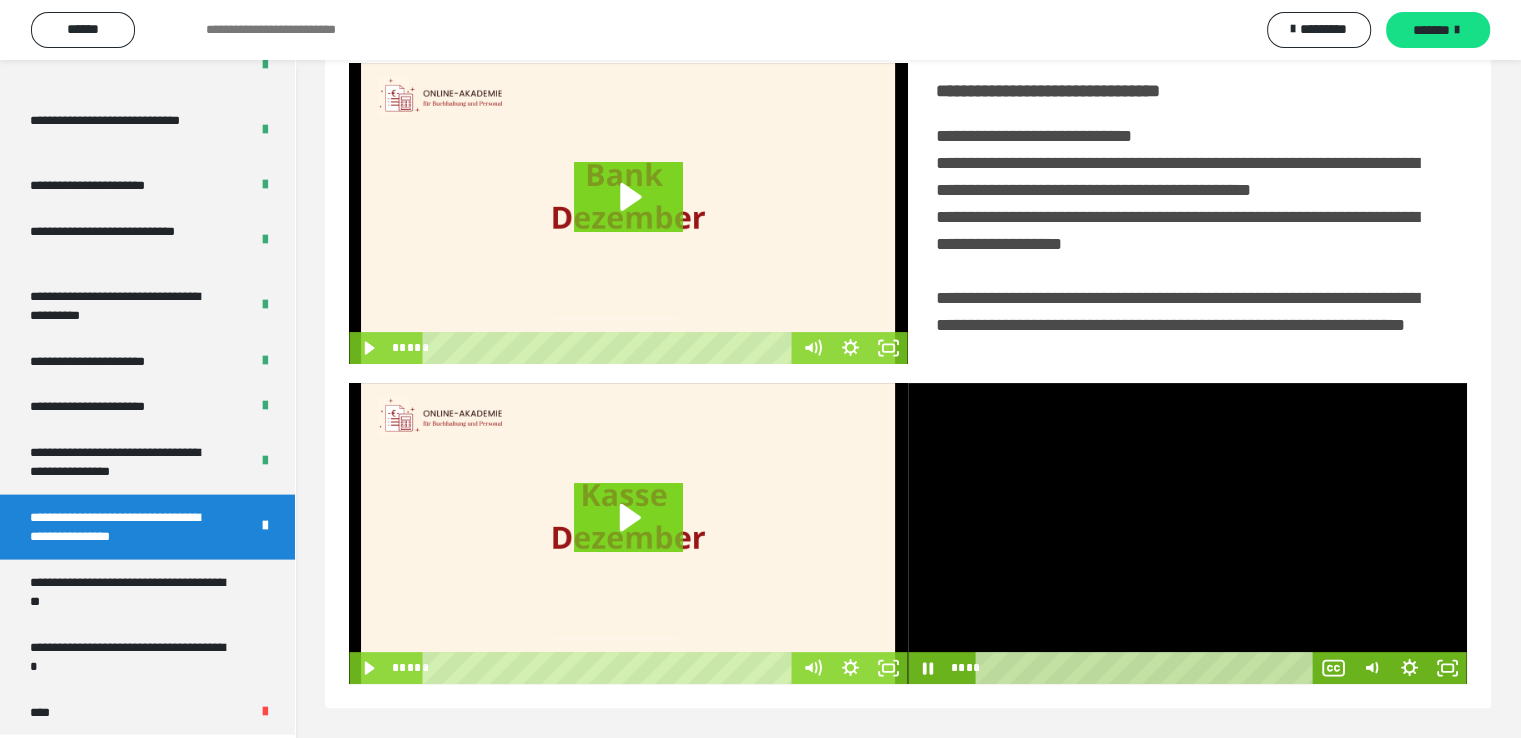 click at bounding box center (1187, 533) 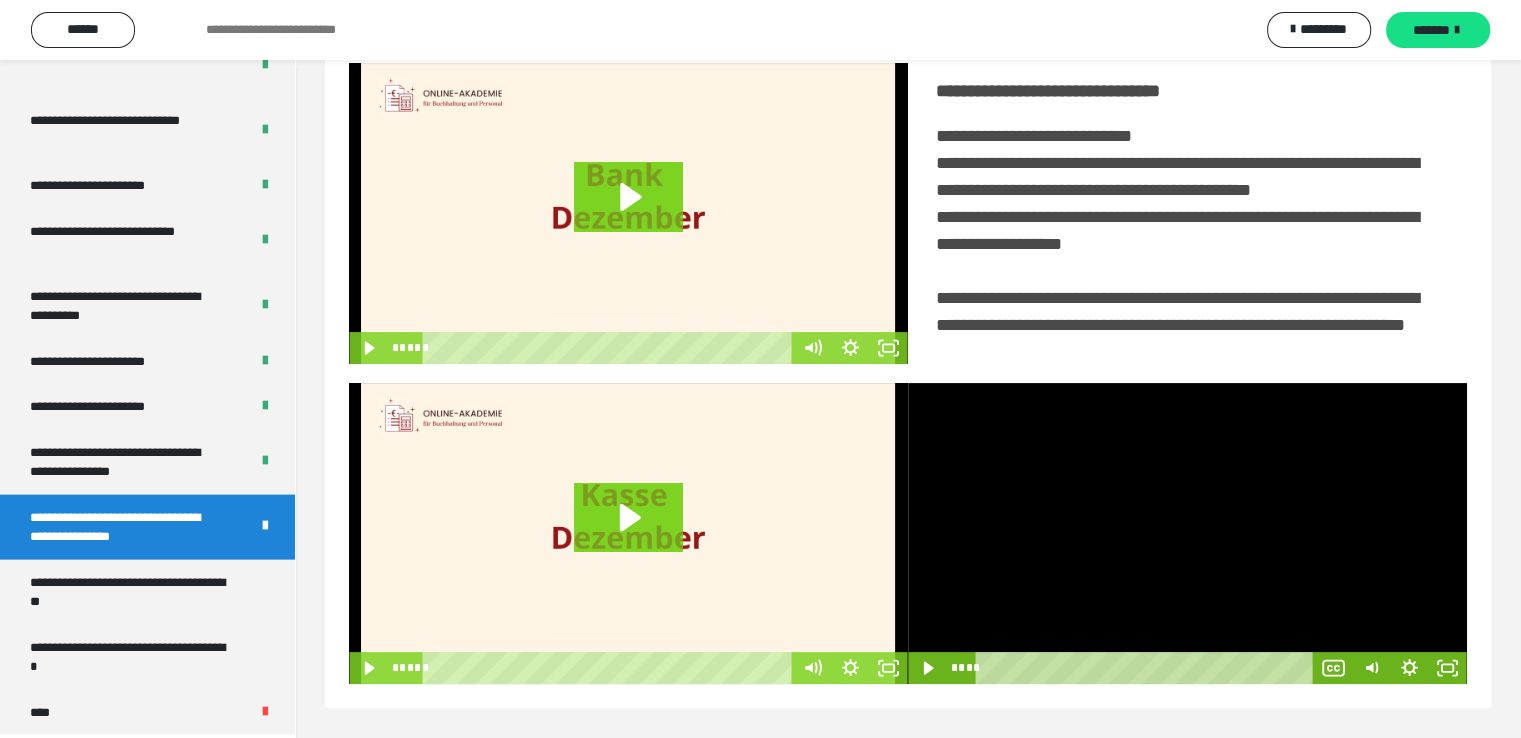 click at bounding box center [1187, 533] 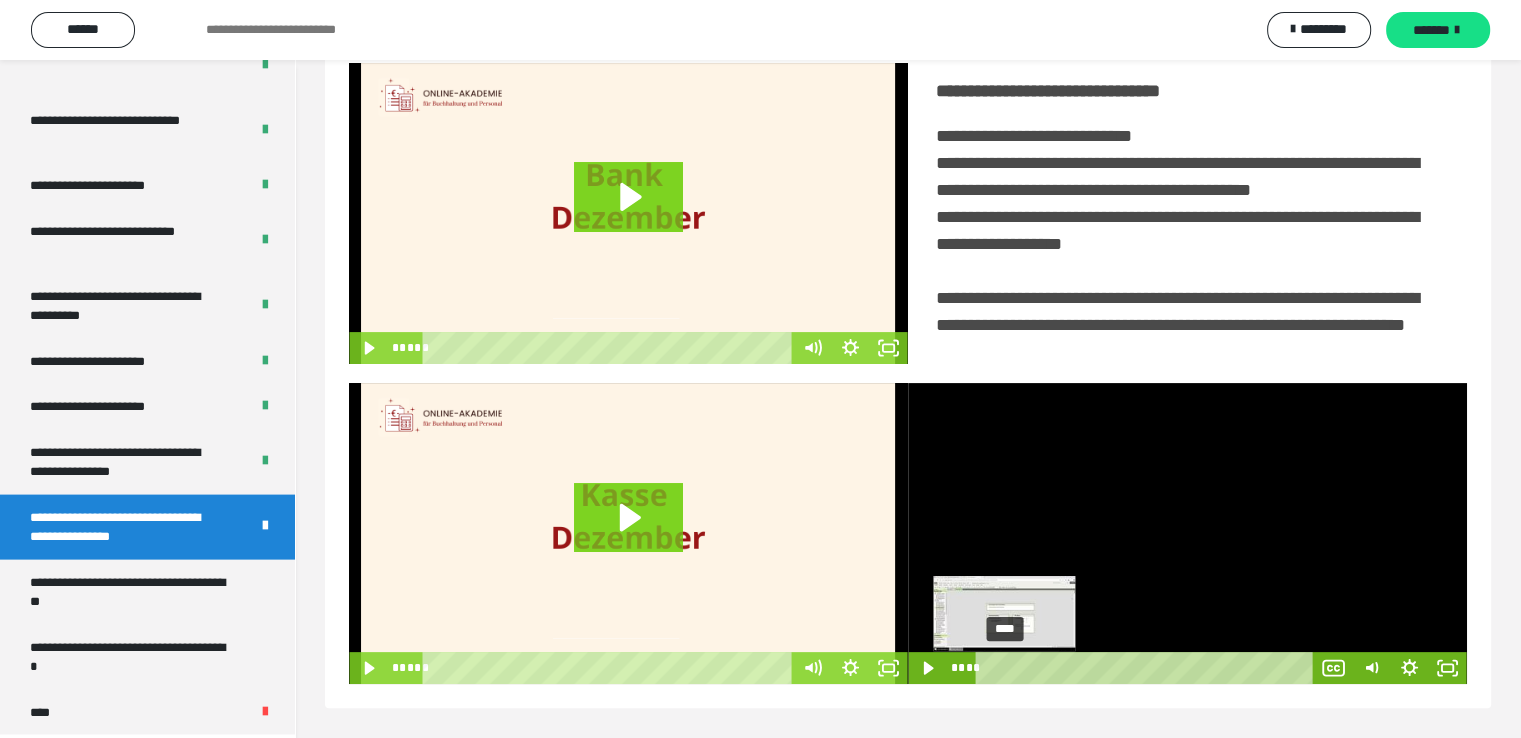 click on "****" at bounding box center [1147, 668] 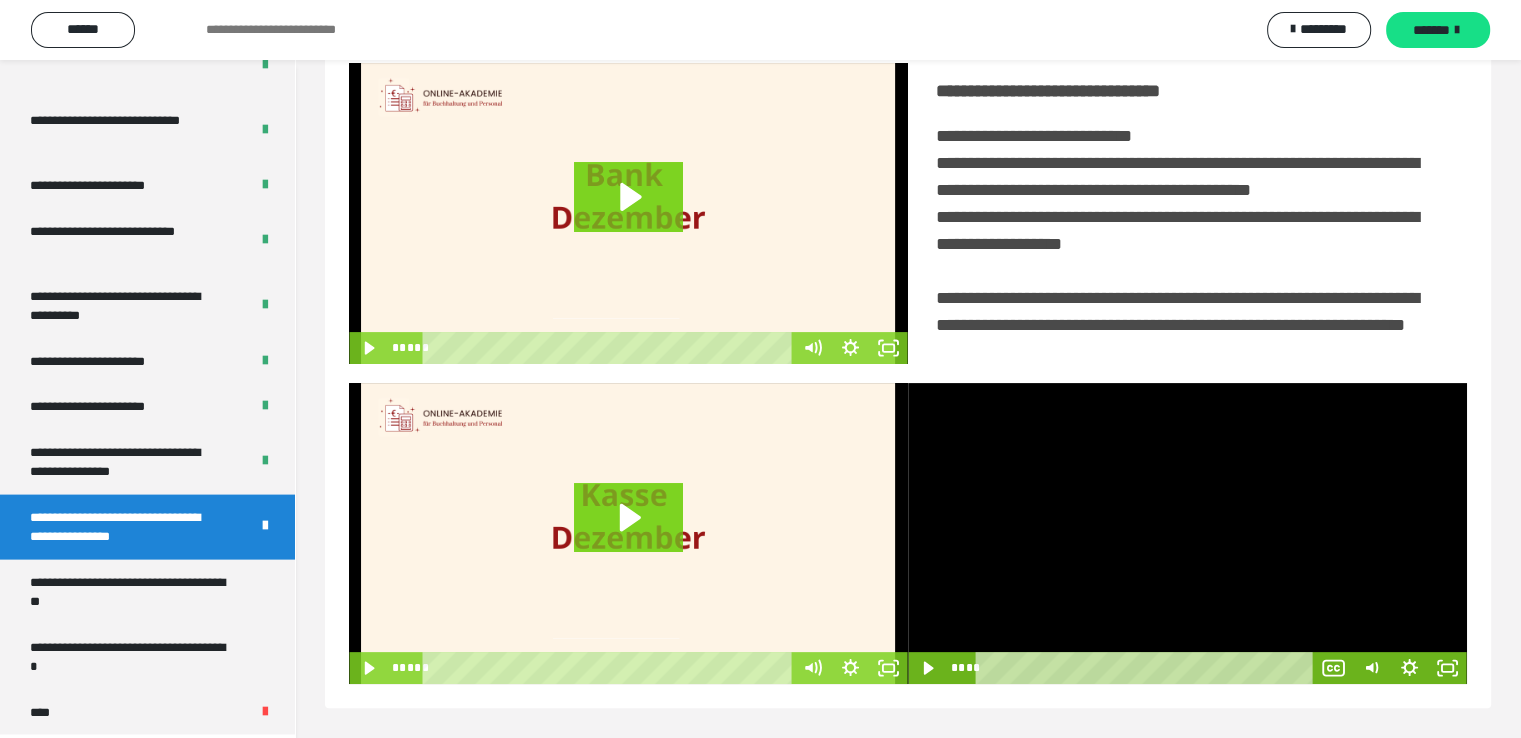 click at bounding box center [1187, 533] 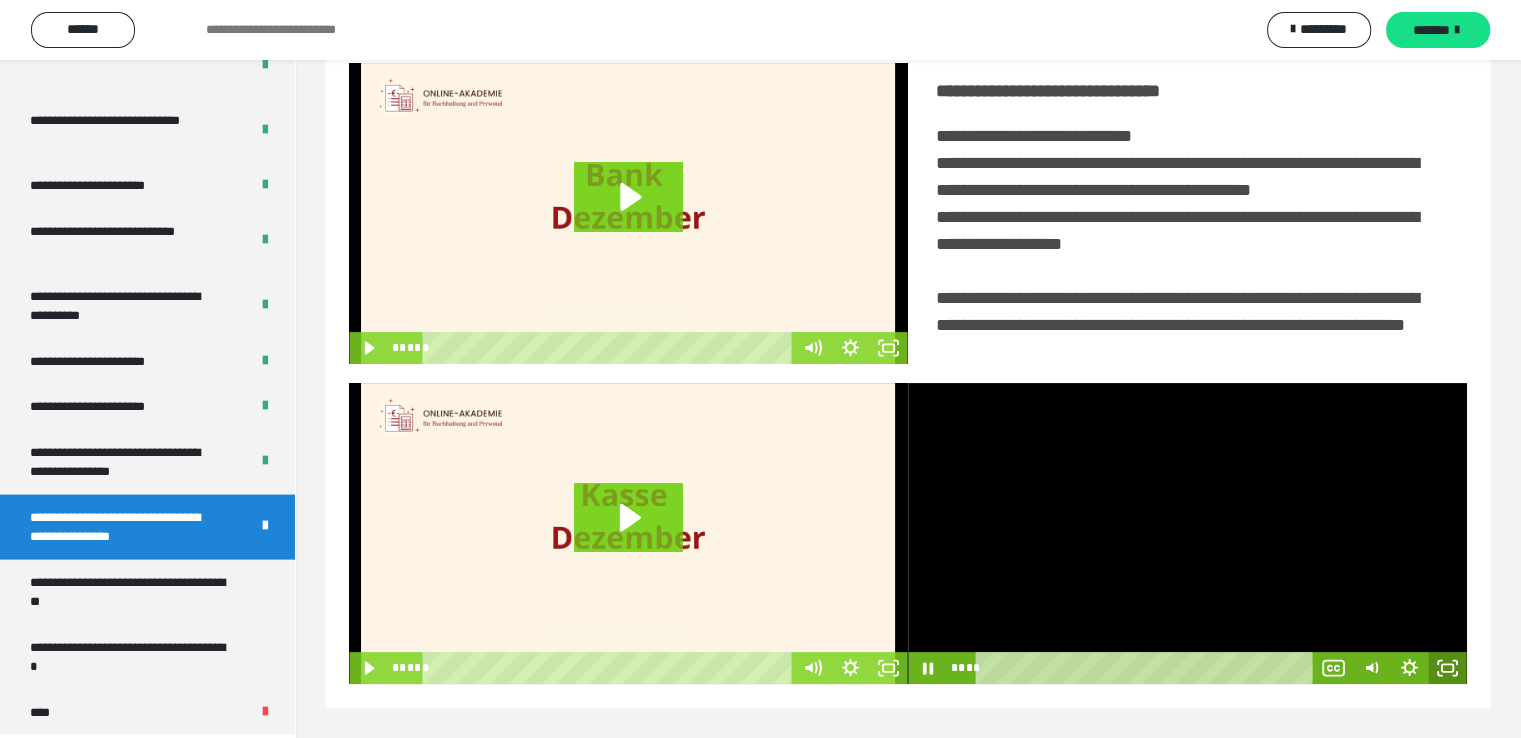 click 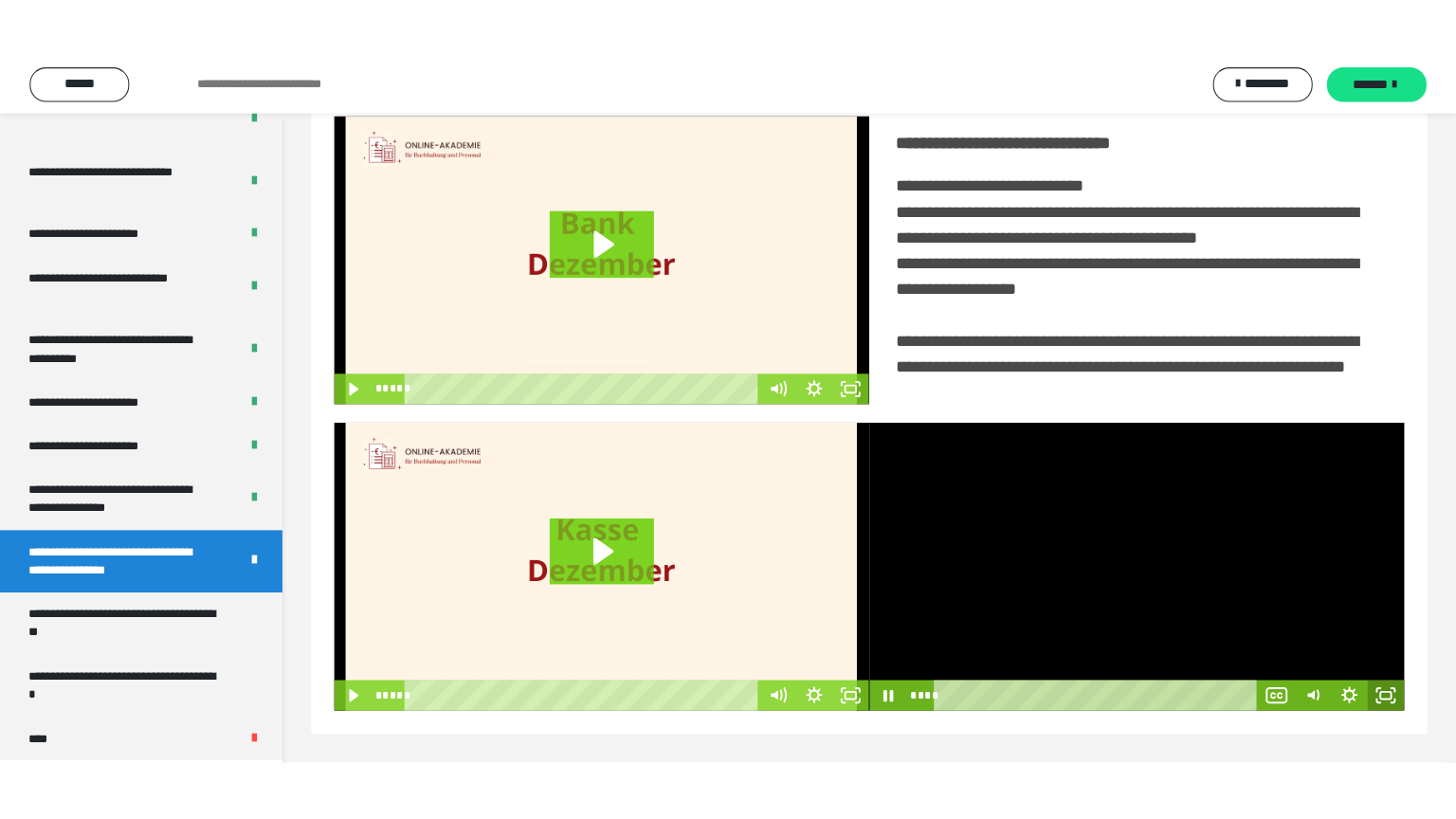 scroll, scrollTop: 317, scrollLeft: 0, axis: vertical 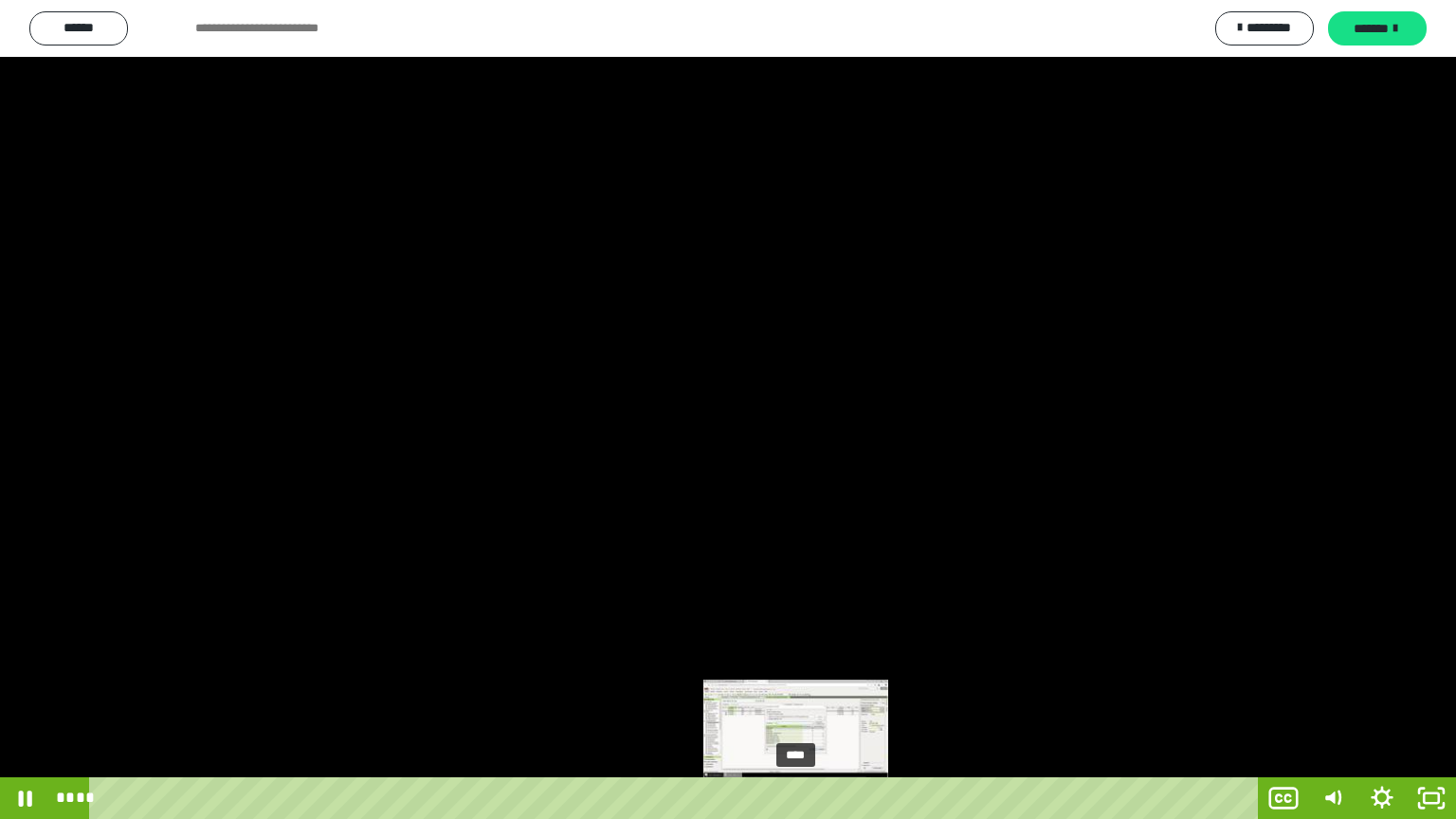 click on "****" at bounding box center (677, 798) 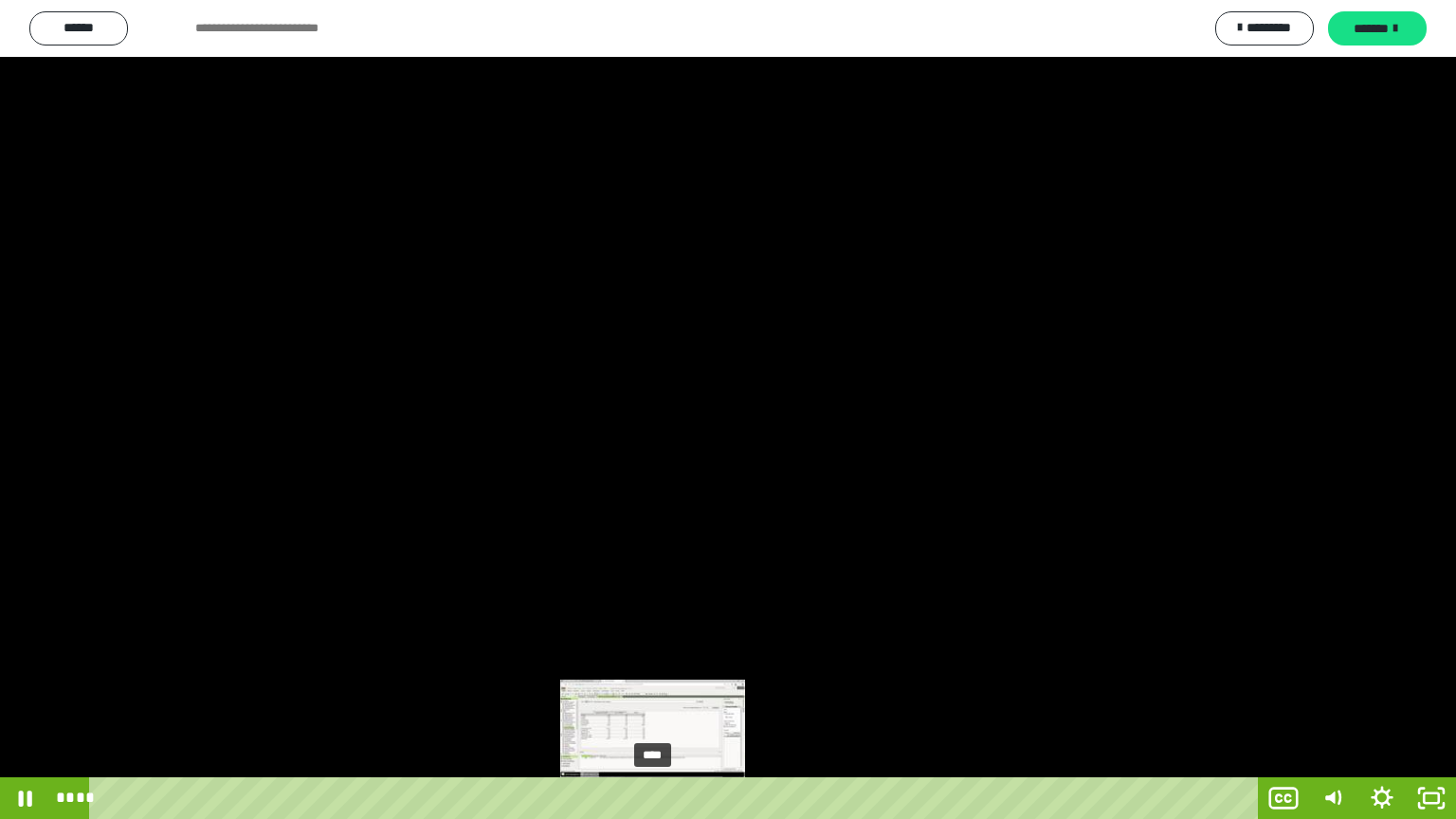 click on "****" at bounding box center (677, 798) 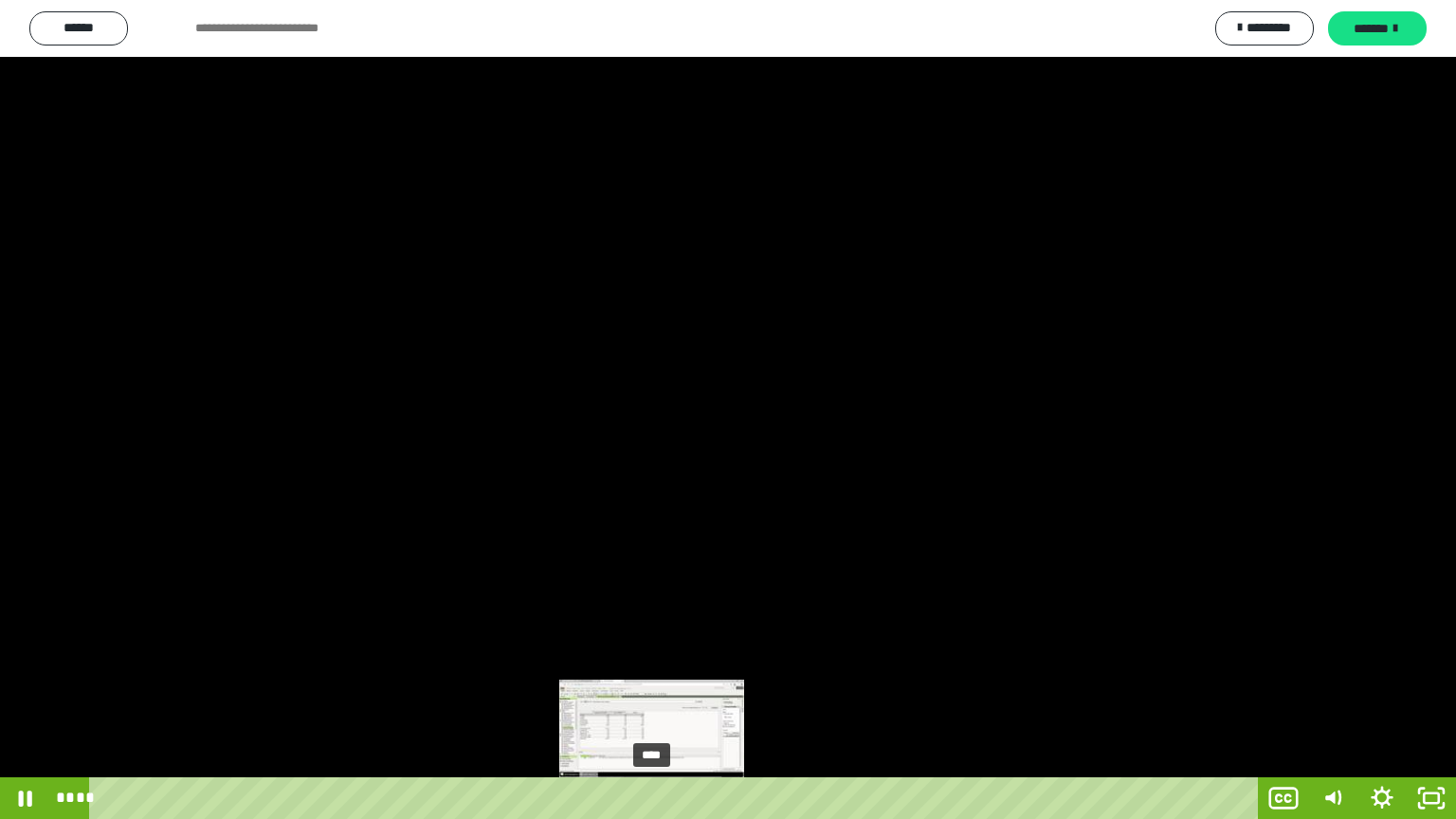 click on "****" at bounding box center [677, 798] 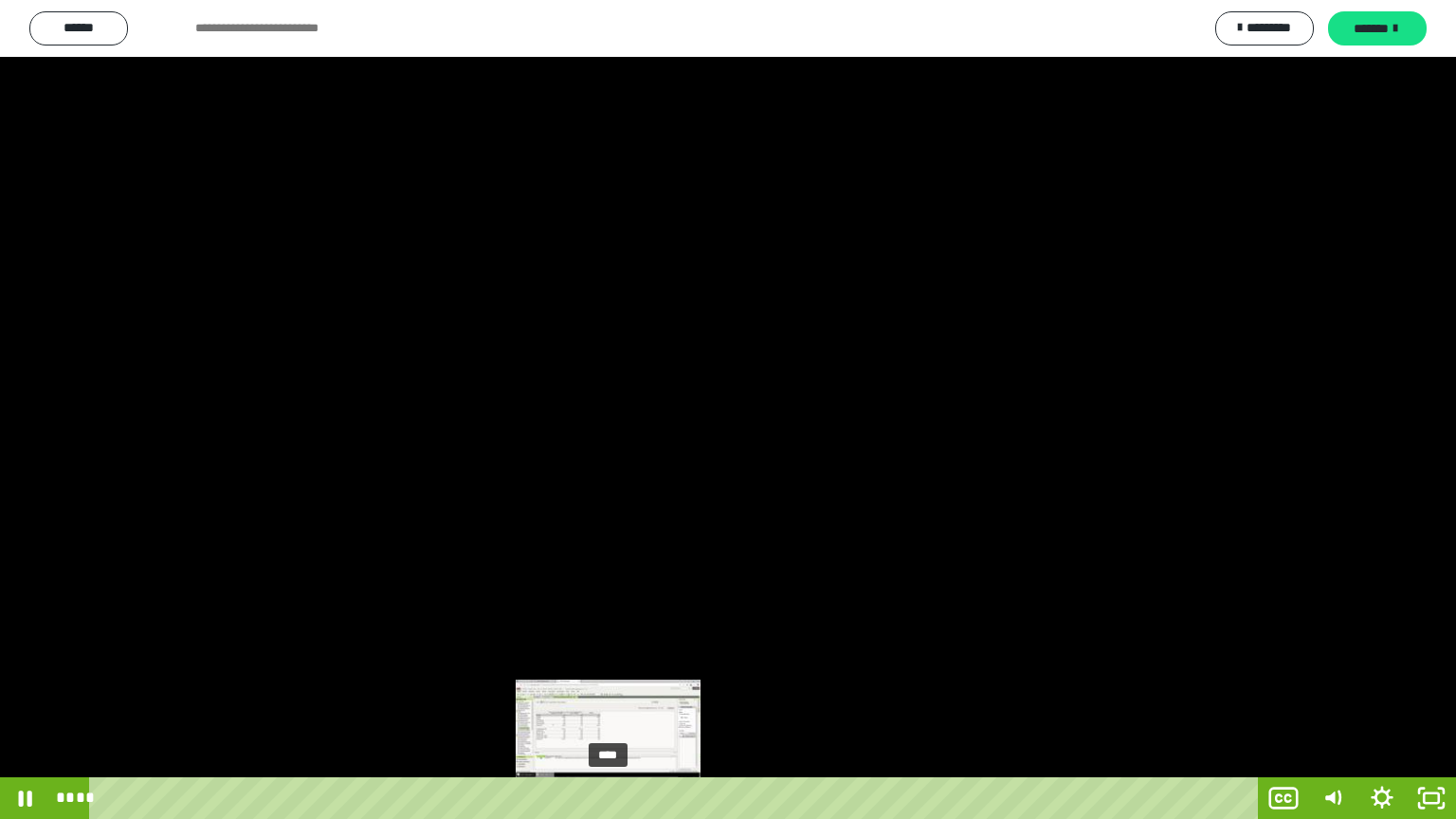 click on "****" at bounding box center (677, 798) 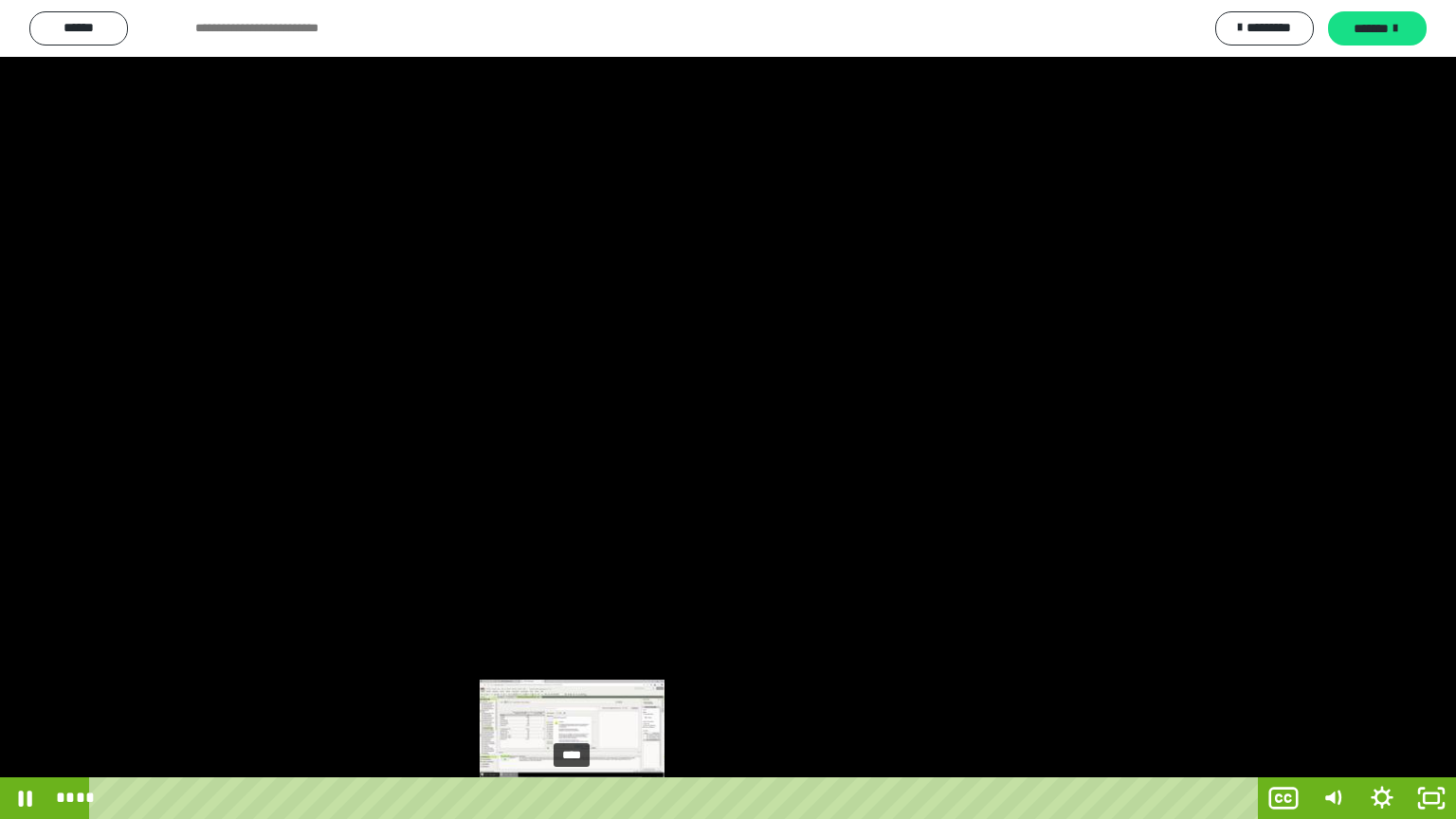 click on "****" at bounding box center (677, 798) 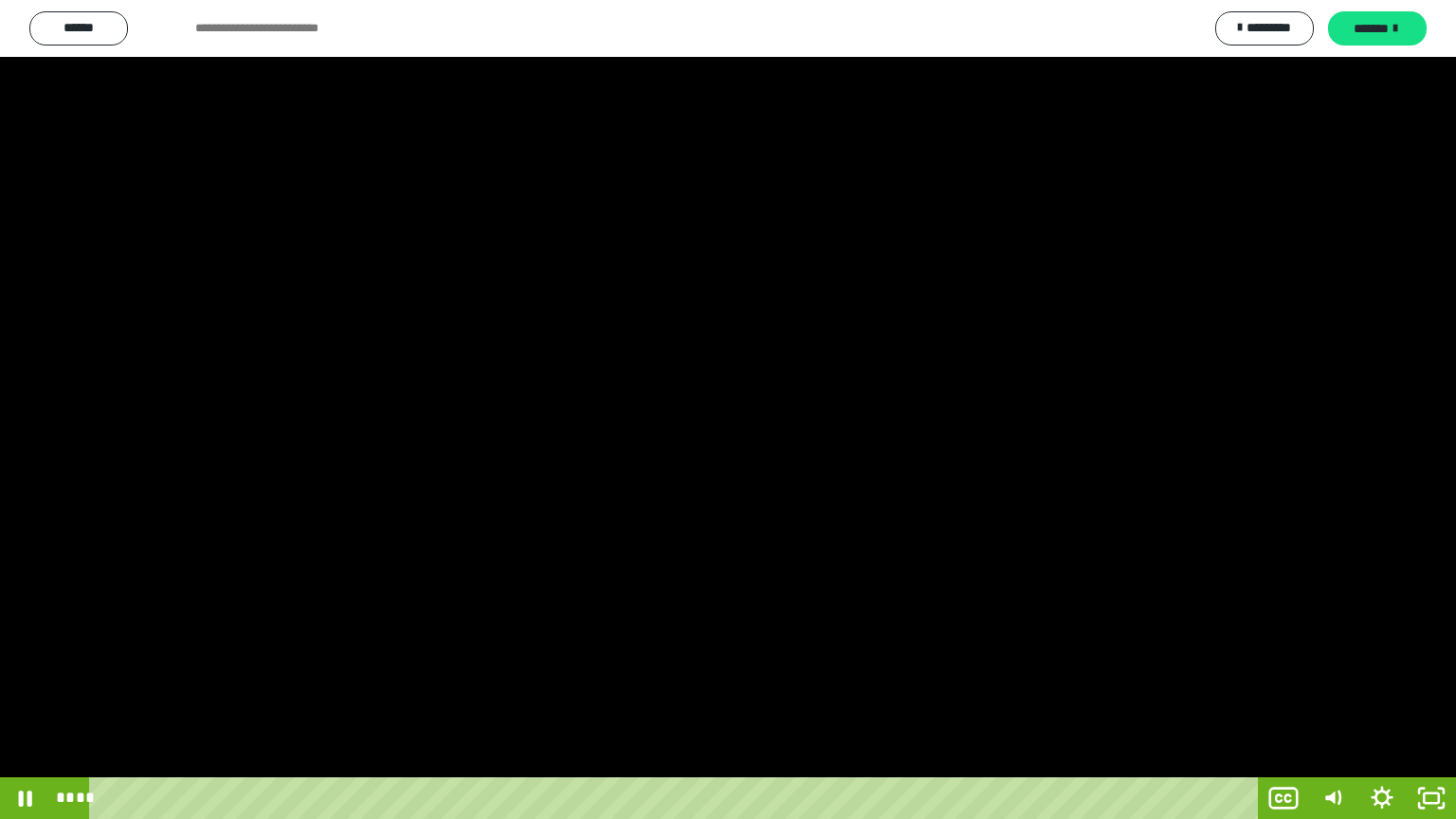 click at bounding box center (728, 410) 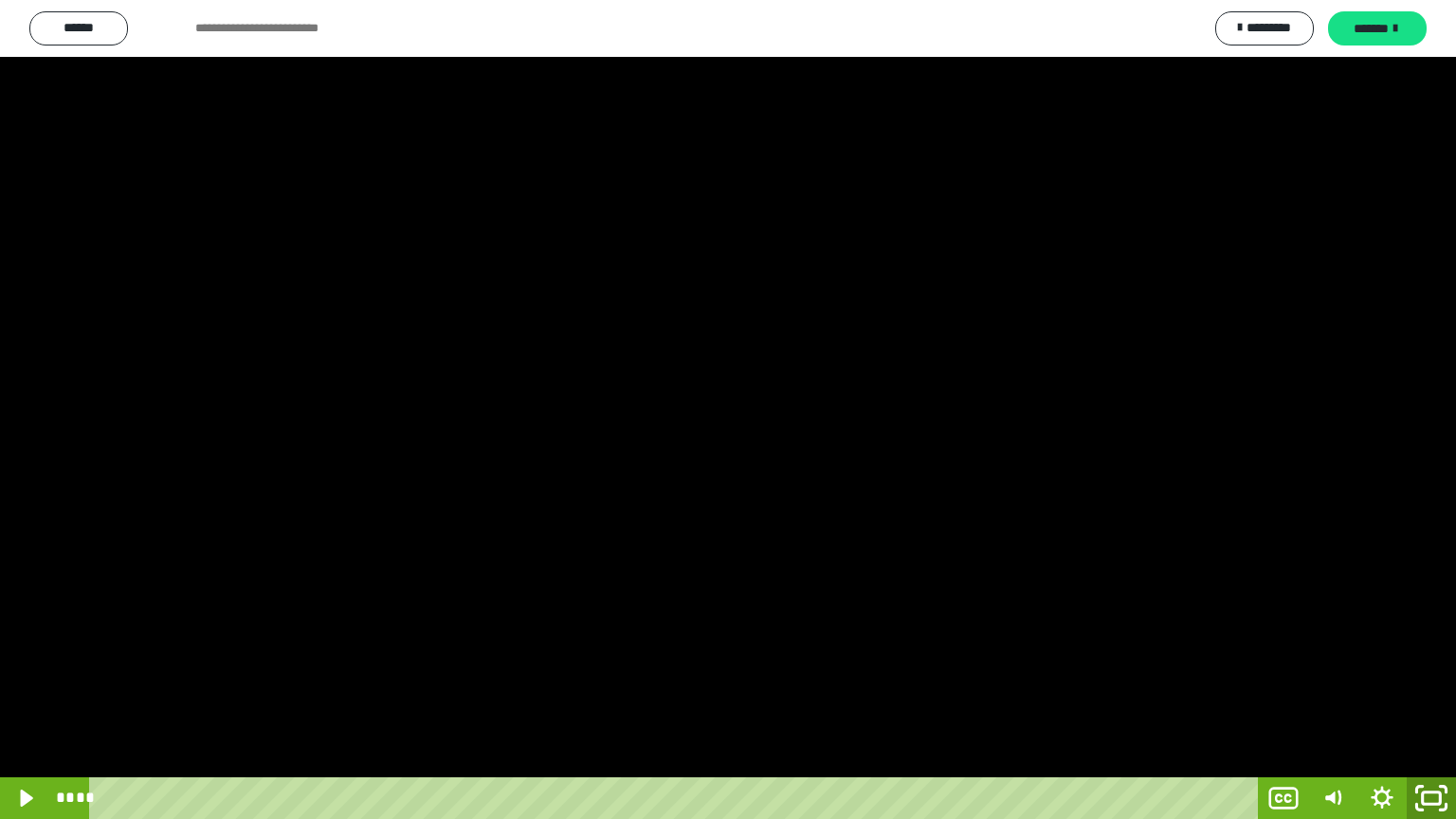 click 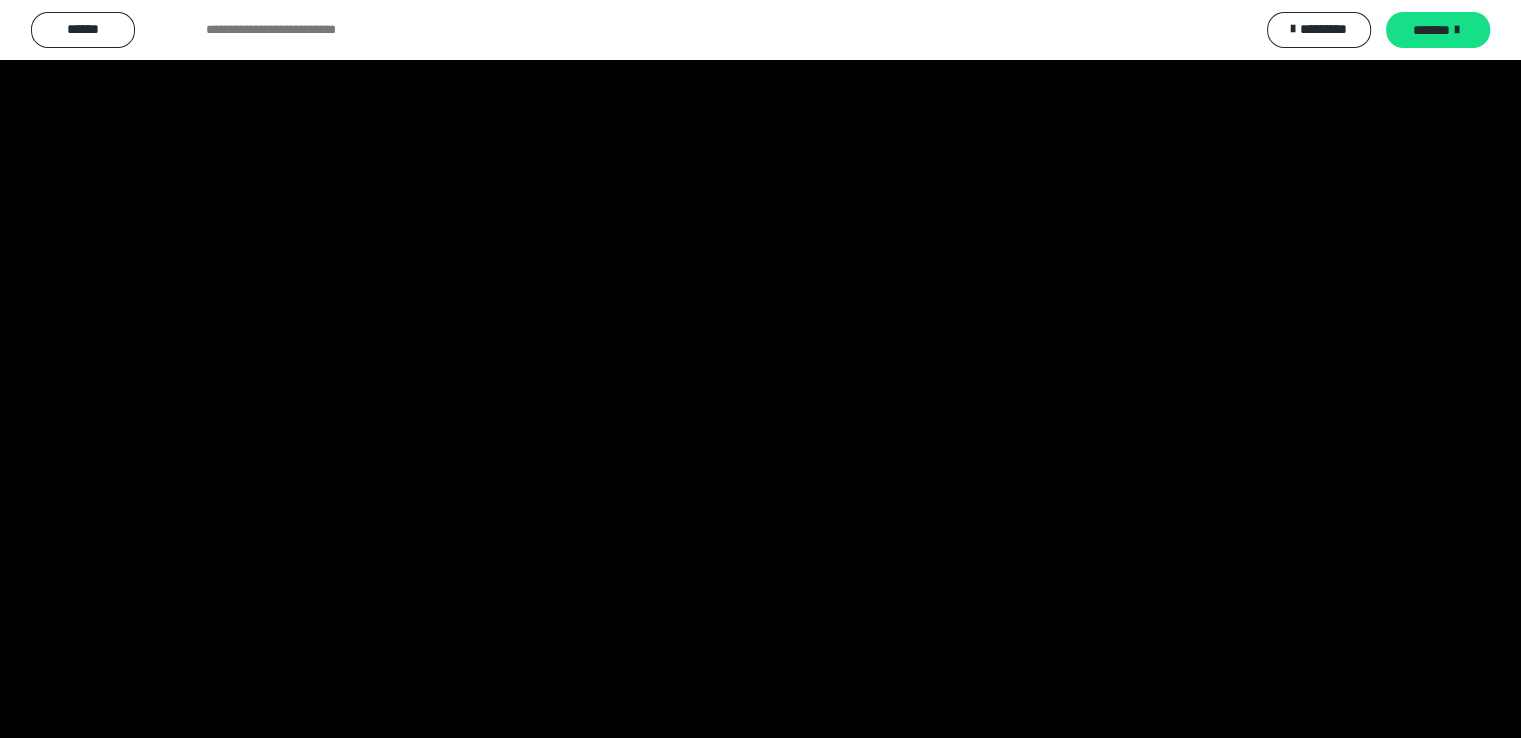 scroll, scrollTop: 4105, scrollLeft: 0, axis: vertical 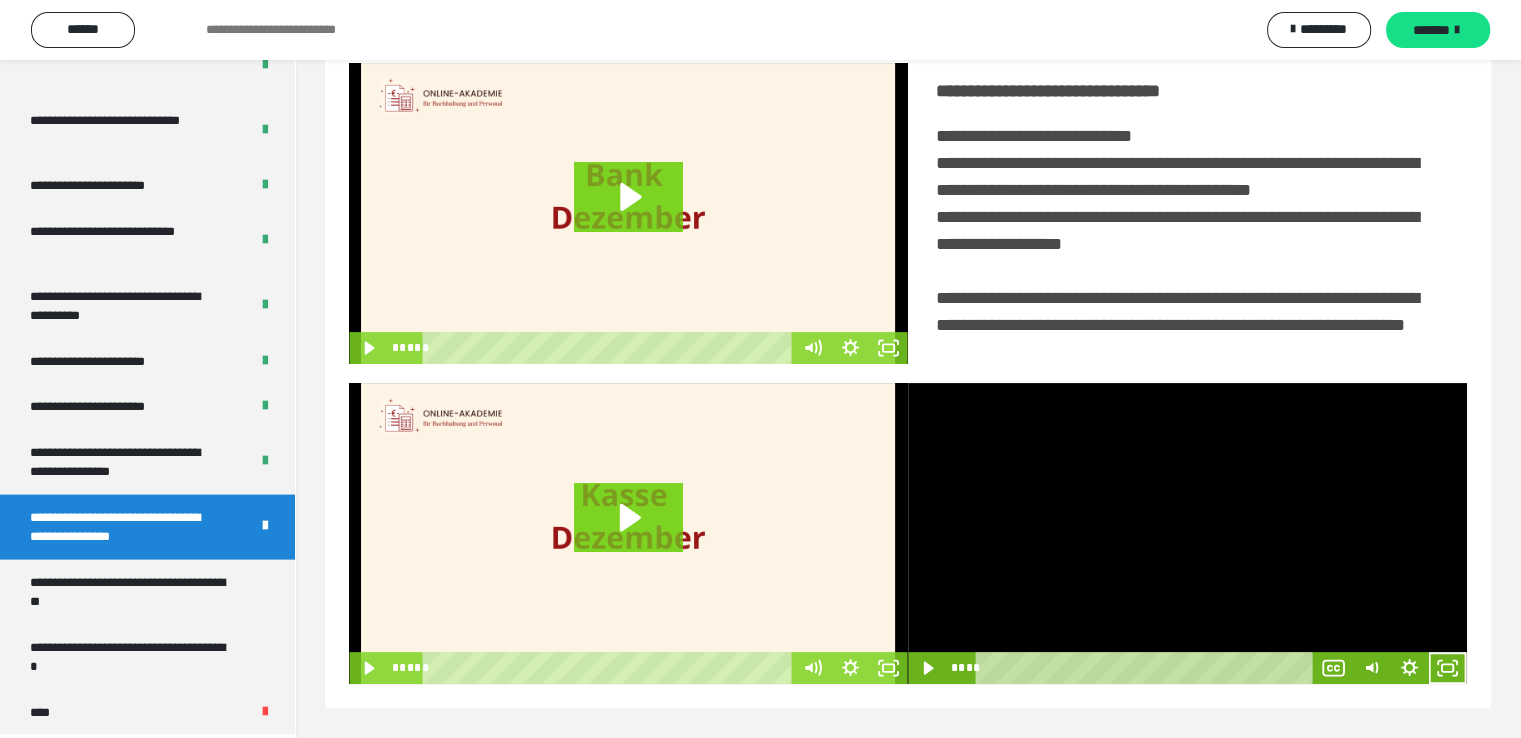 click at bounding box center [1187, 533] 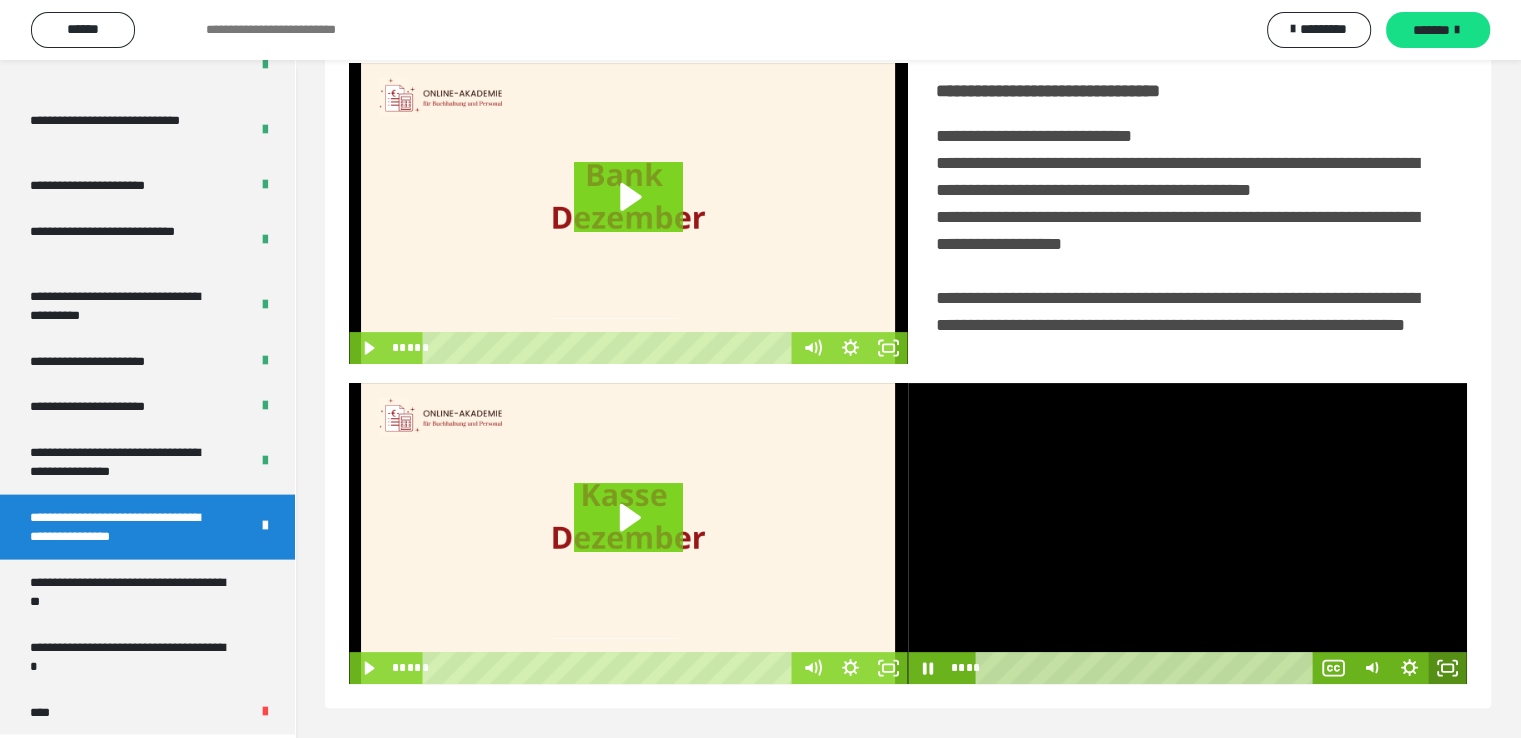 click 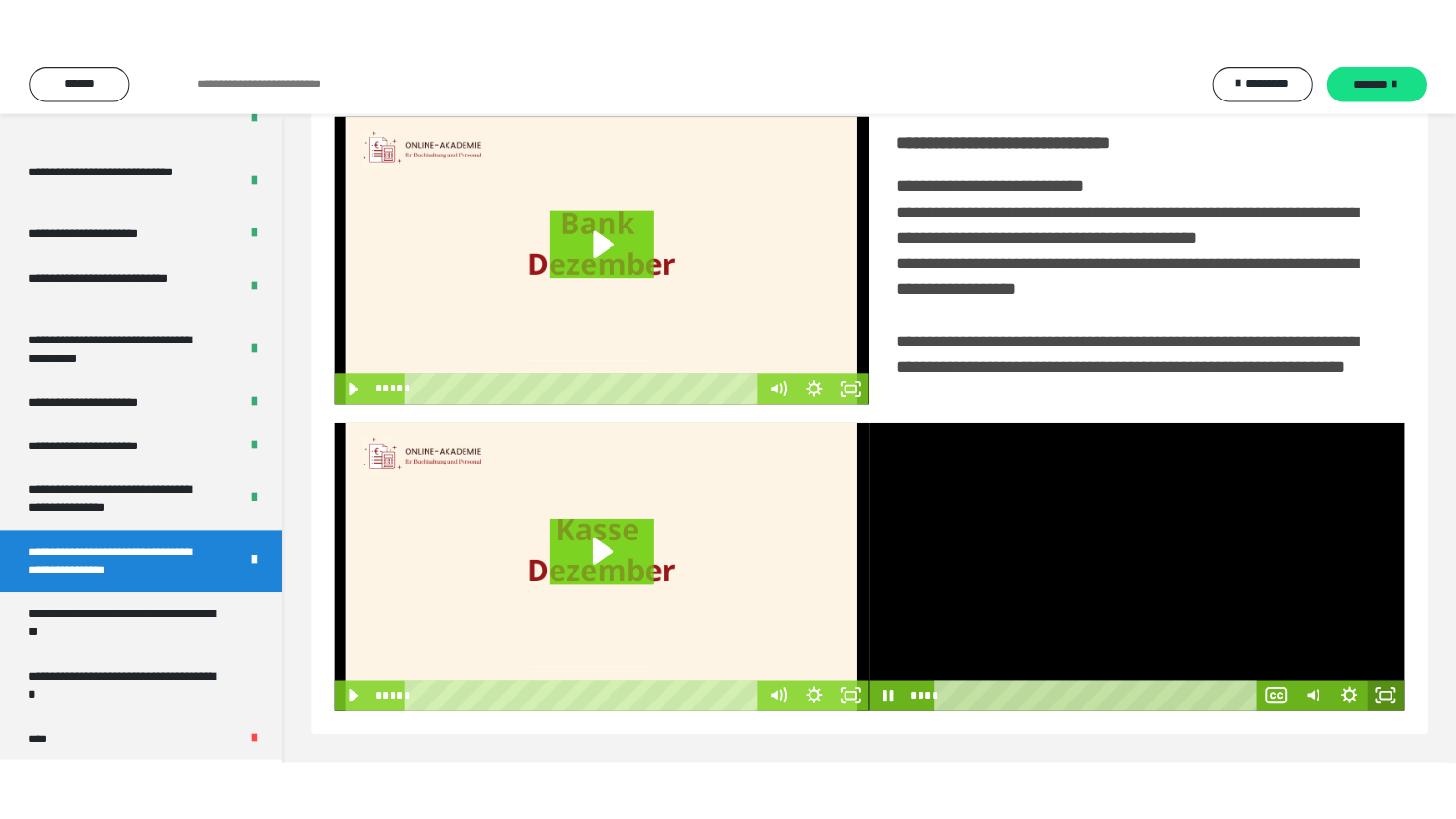 scroll, scrollTop: 317, scrollLeft: 0, axis: vertical 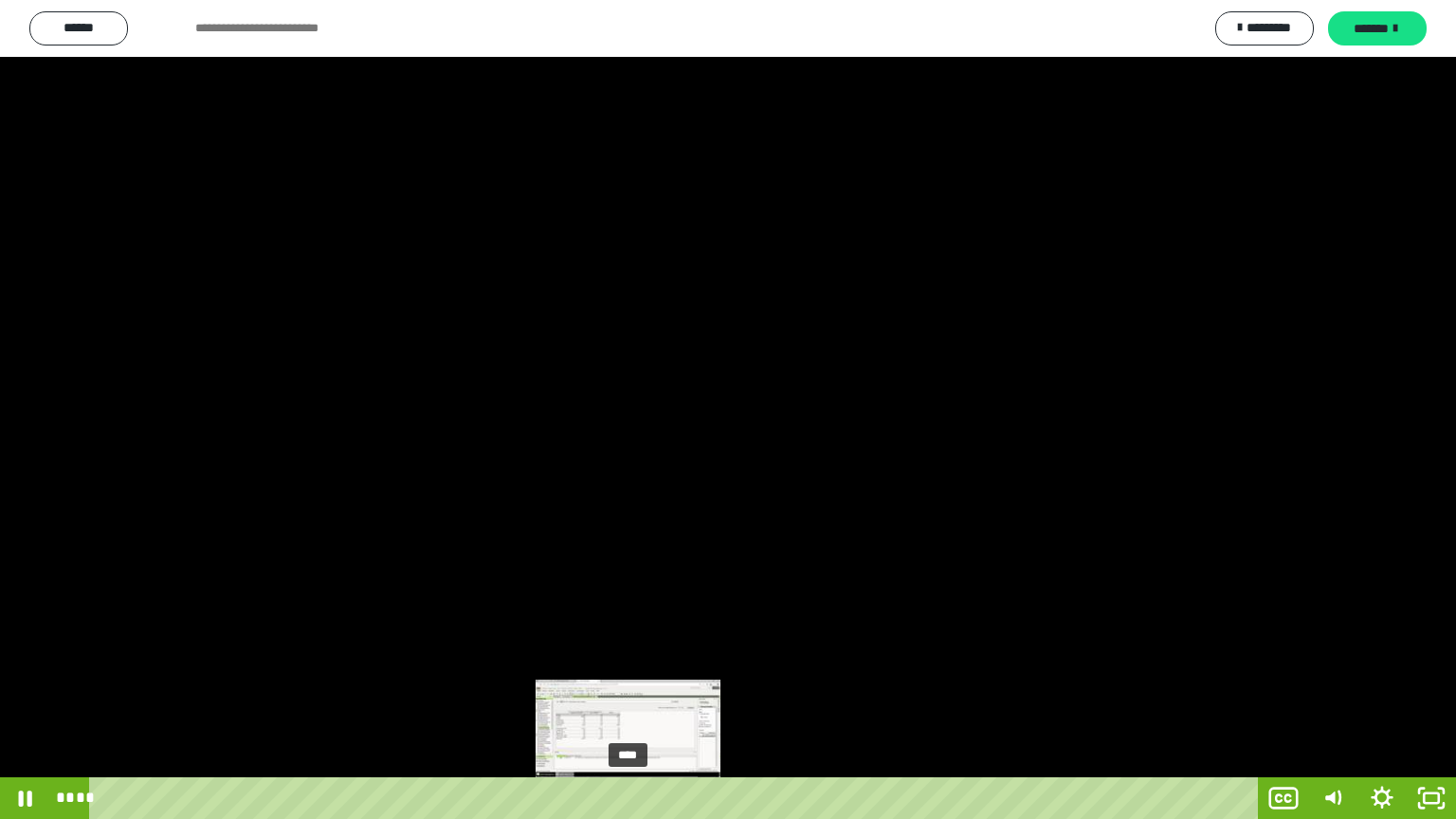 click on "****" at bounding box center (677, 798) 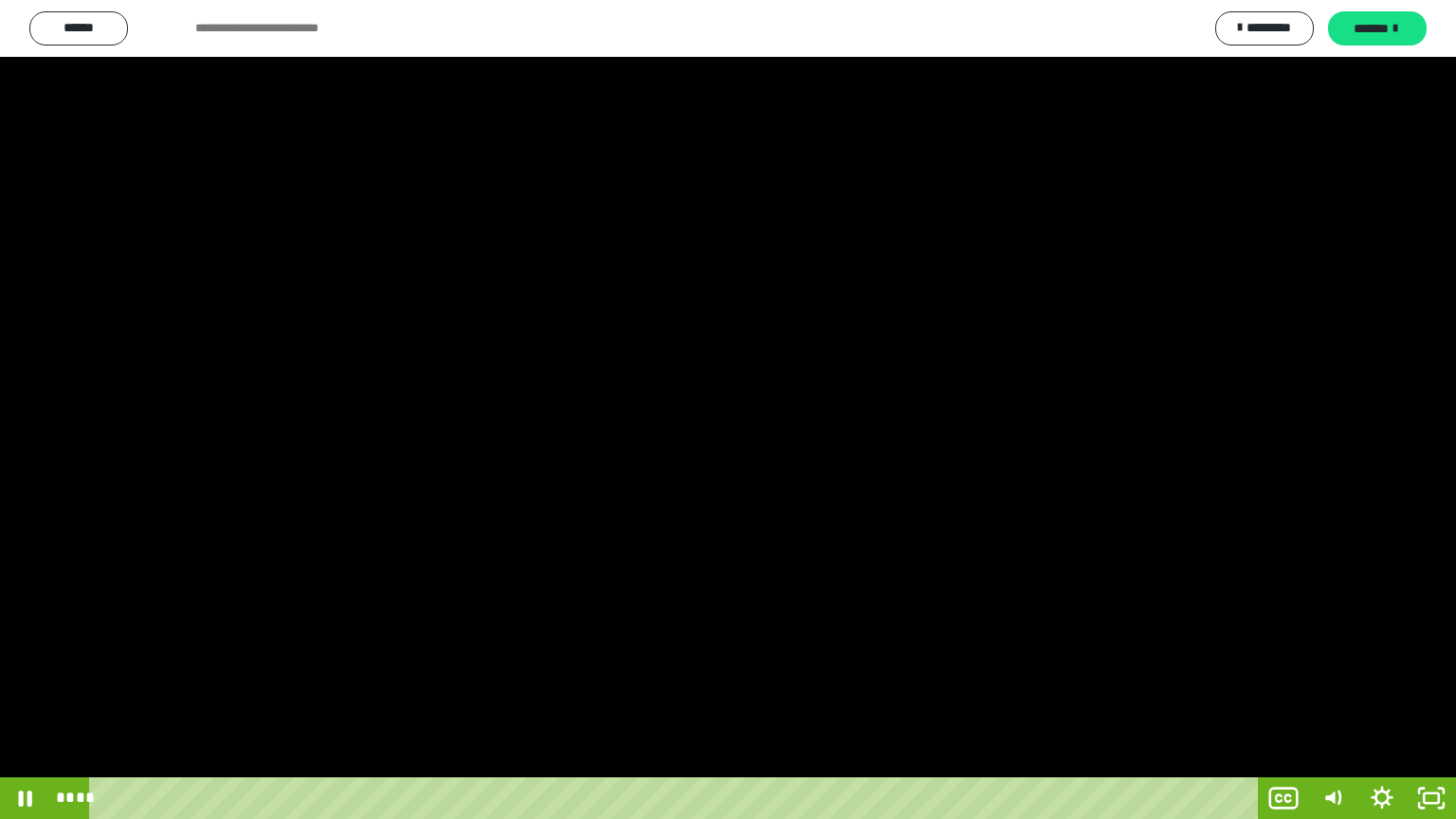 click at bounding box center (728, 410) 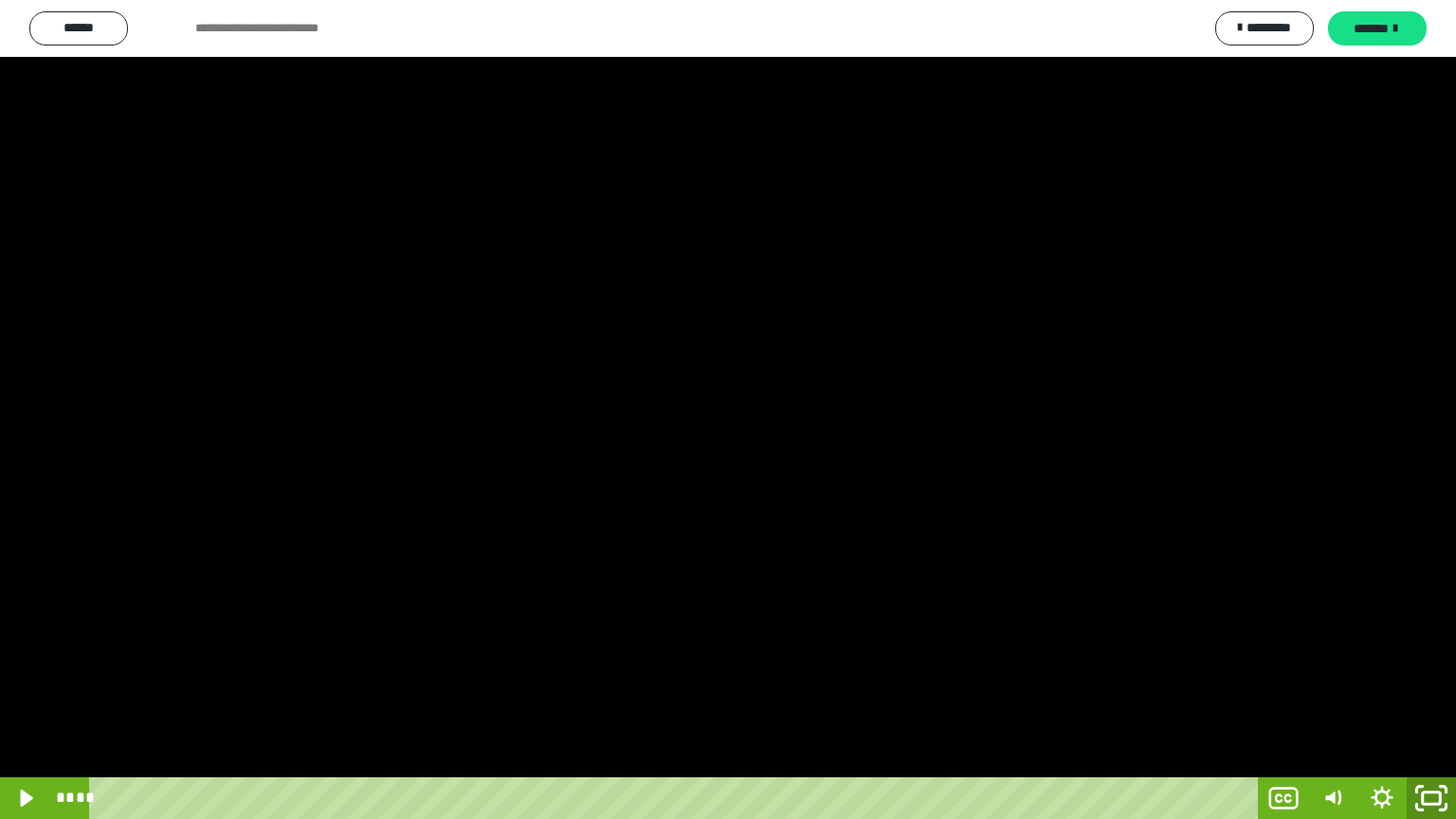 click 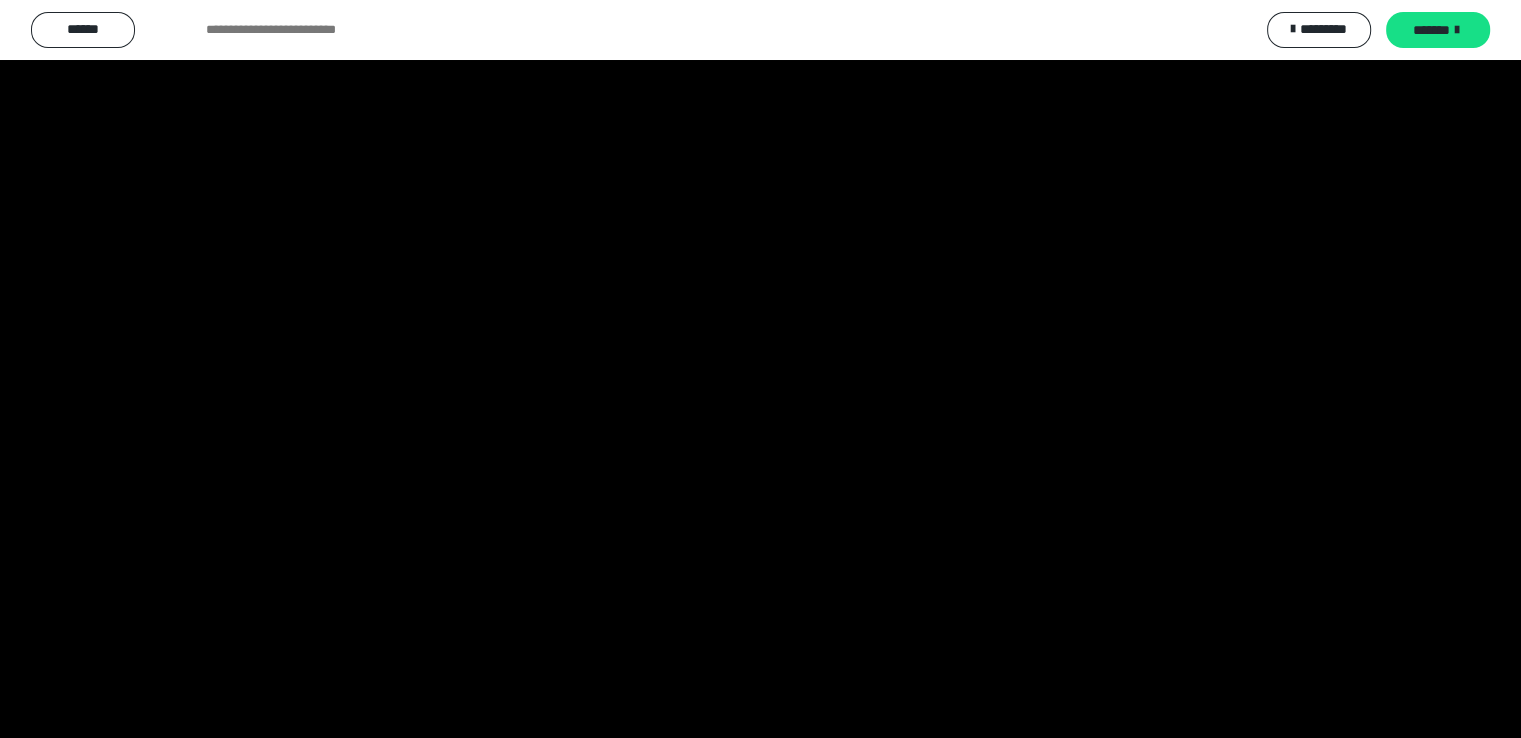 scroll, scrollTop: 4105, scrollLeft: 0, axis: vertical 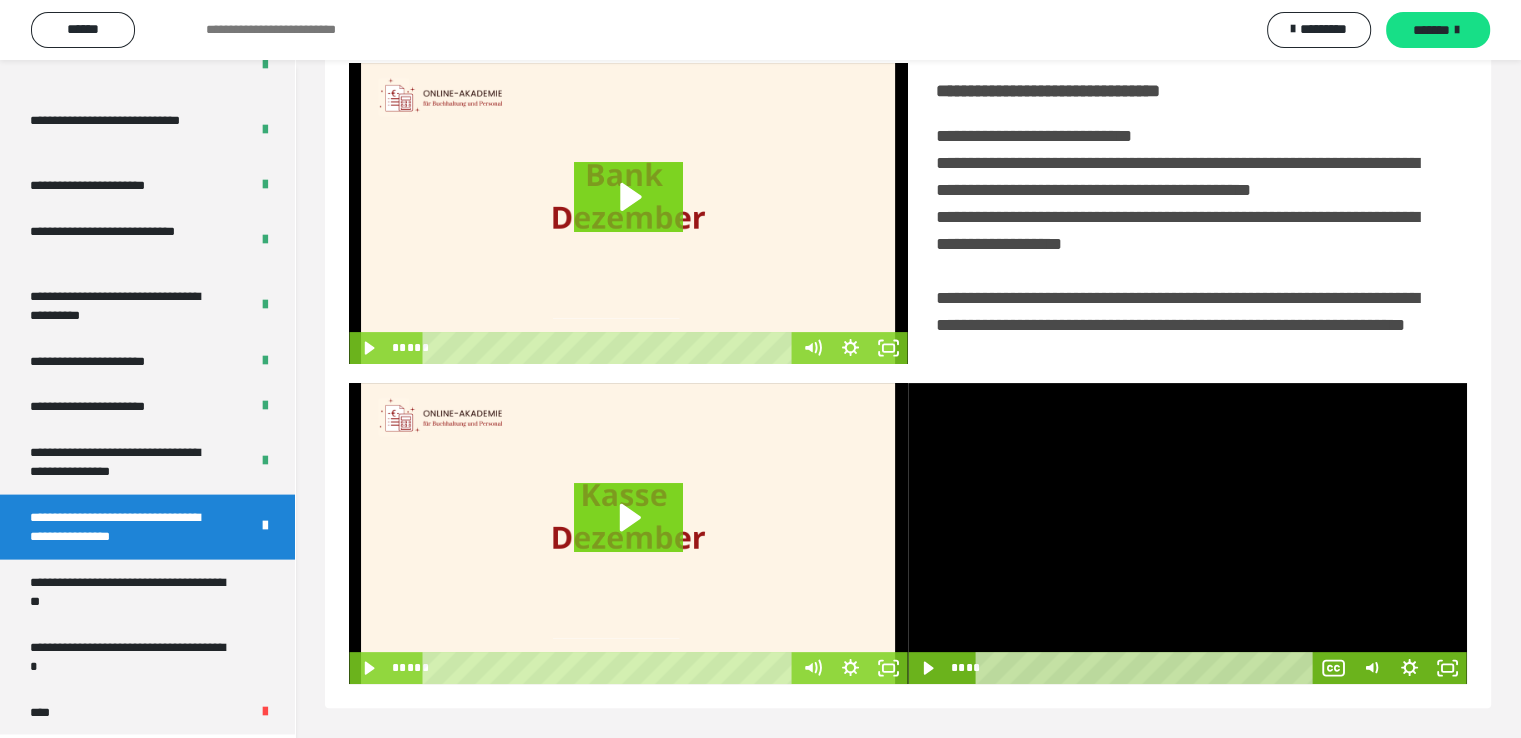 click at bounding box center [1187, 533] 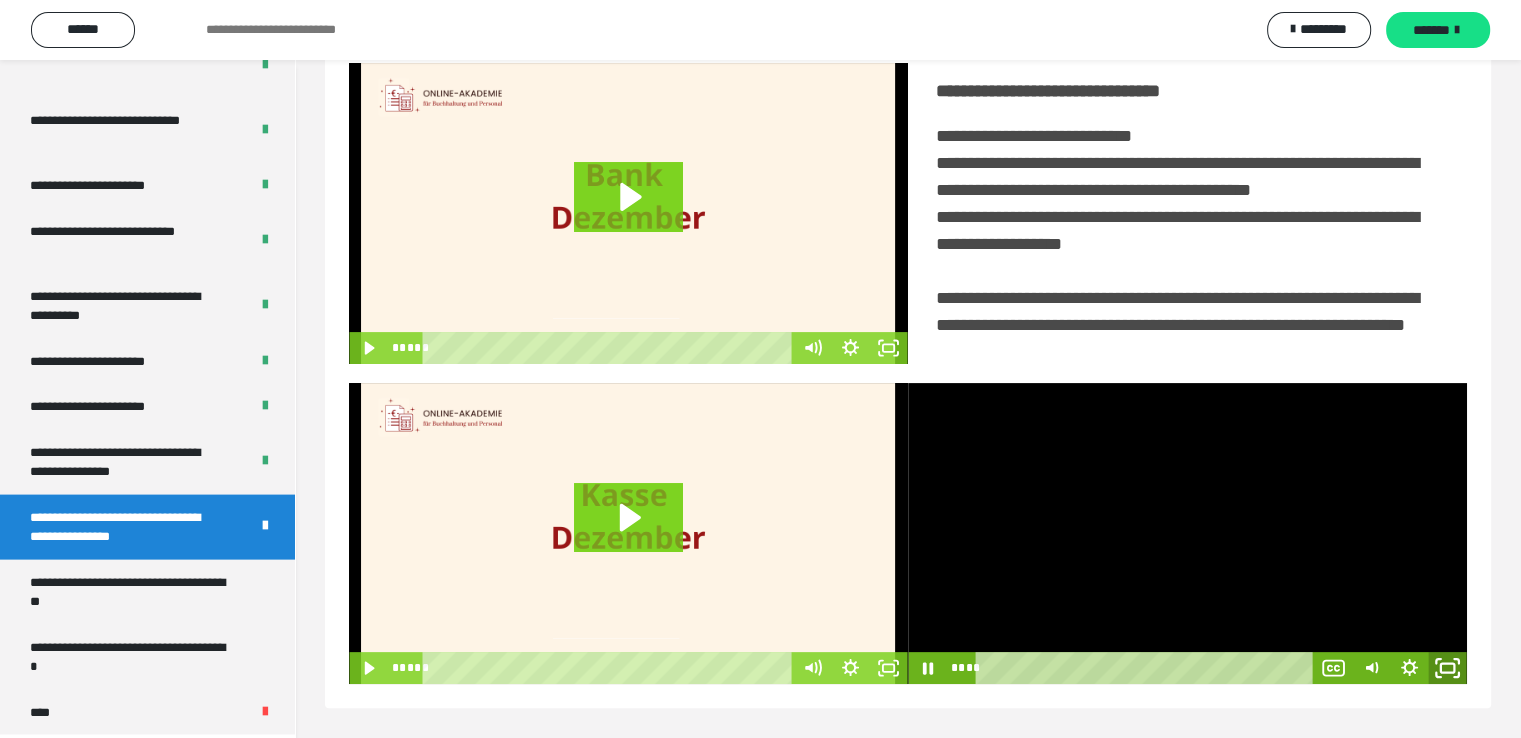 click 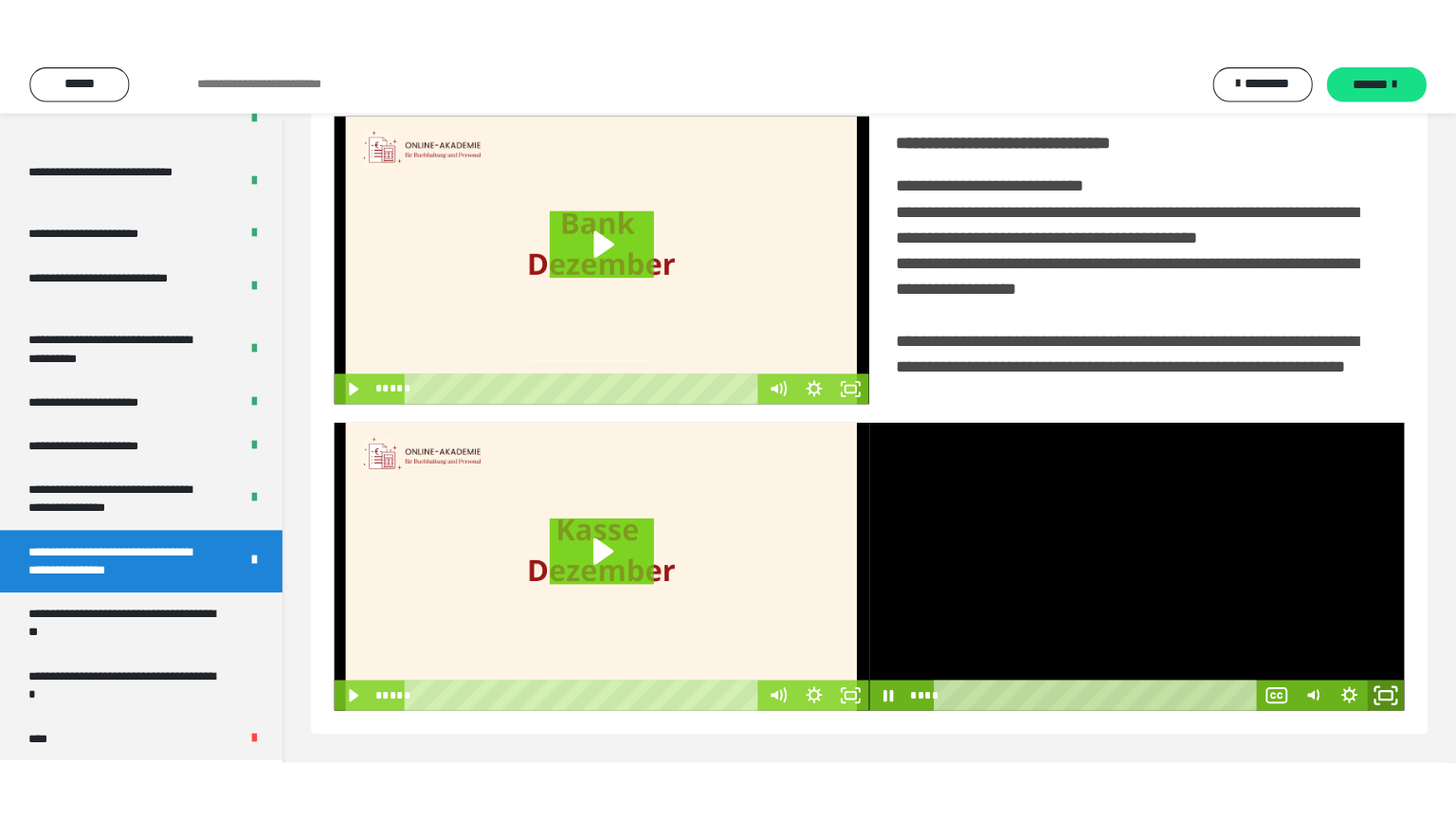 scroll, scrollTop: 317, scrollLeft: 0, axis: vertical 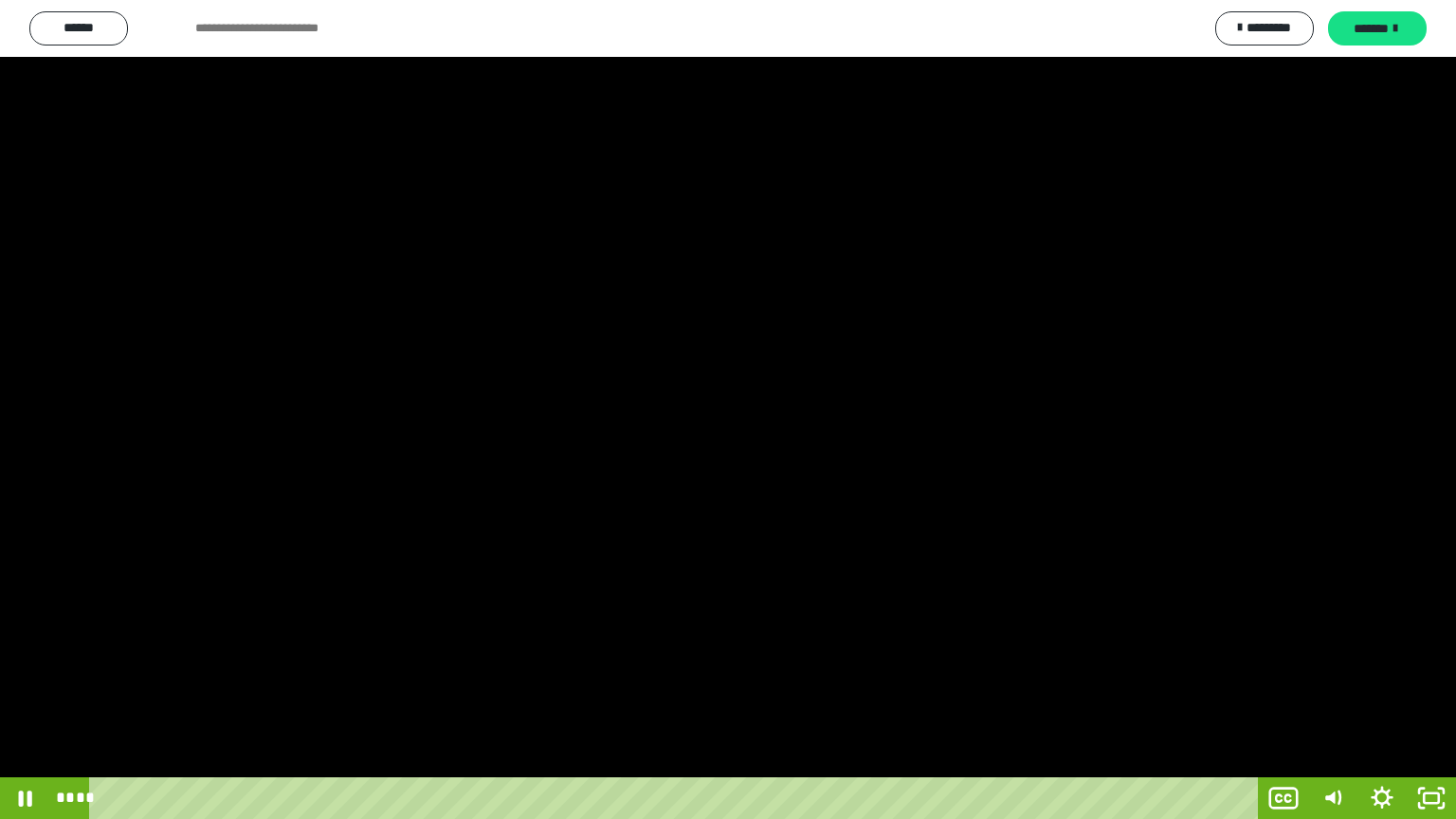drag, startPoint x: 678, startPoint y: 530, endPoint x: 684, endPoint y: 545, distance: 16.155494 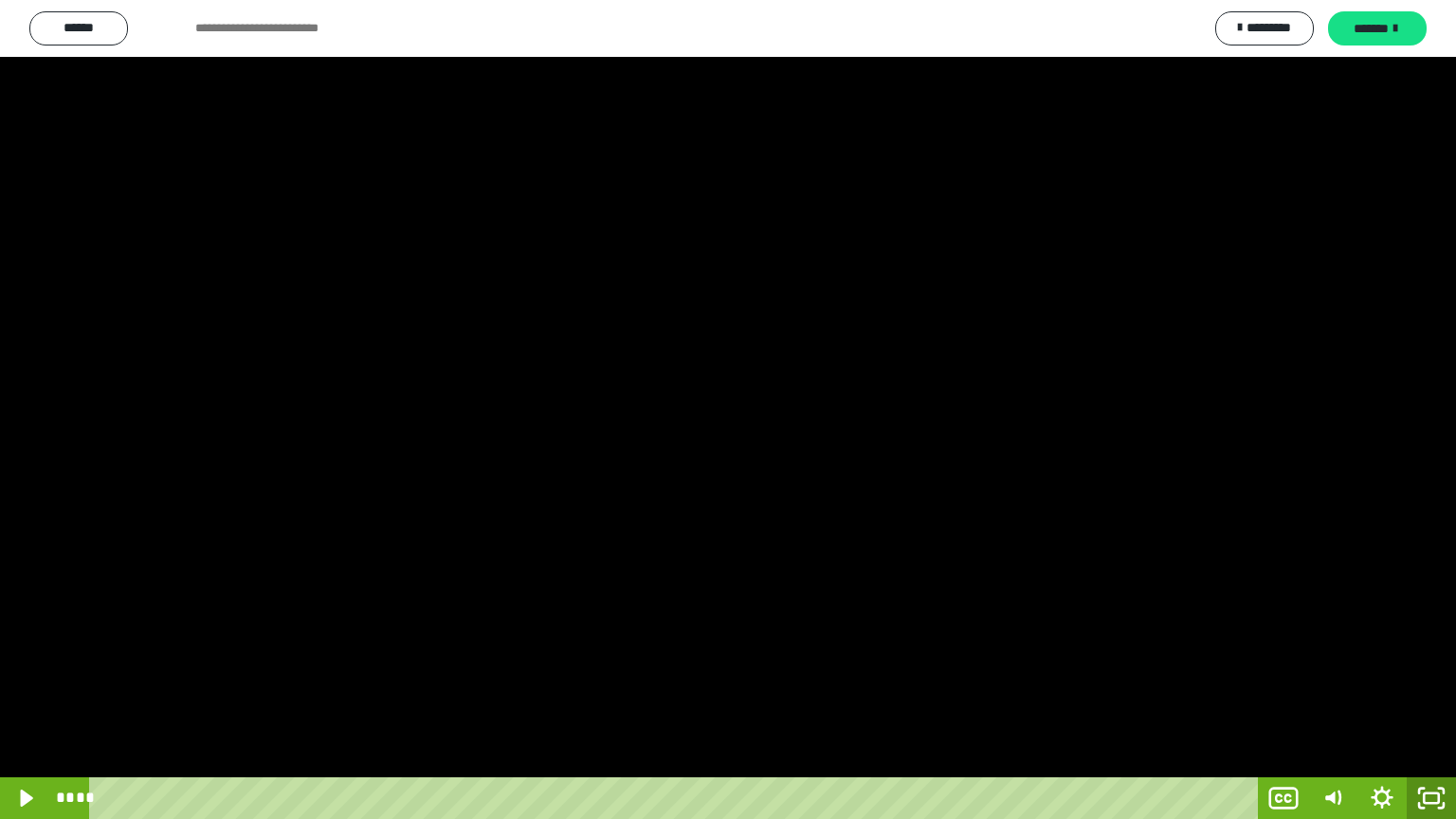 click 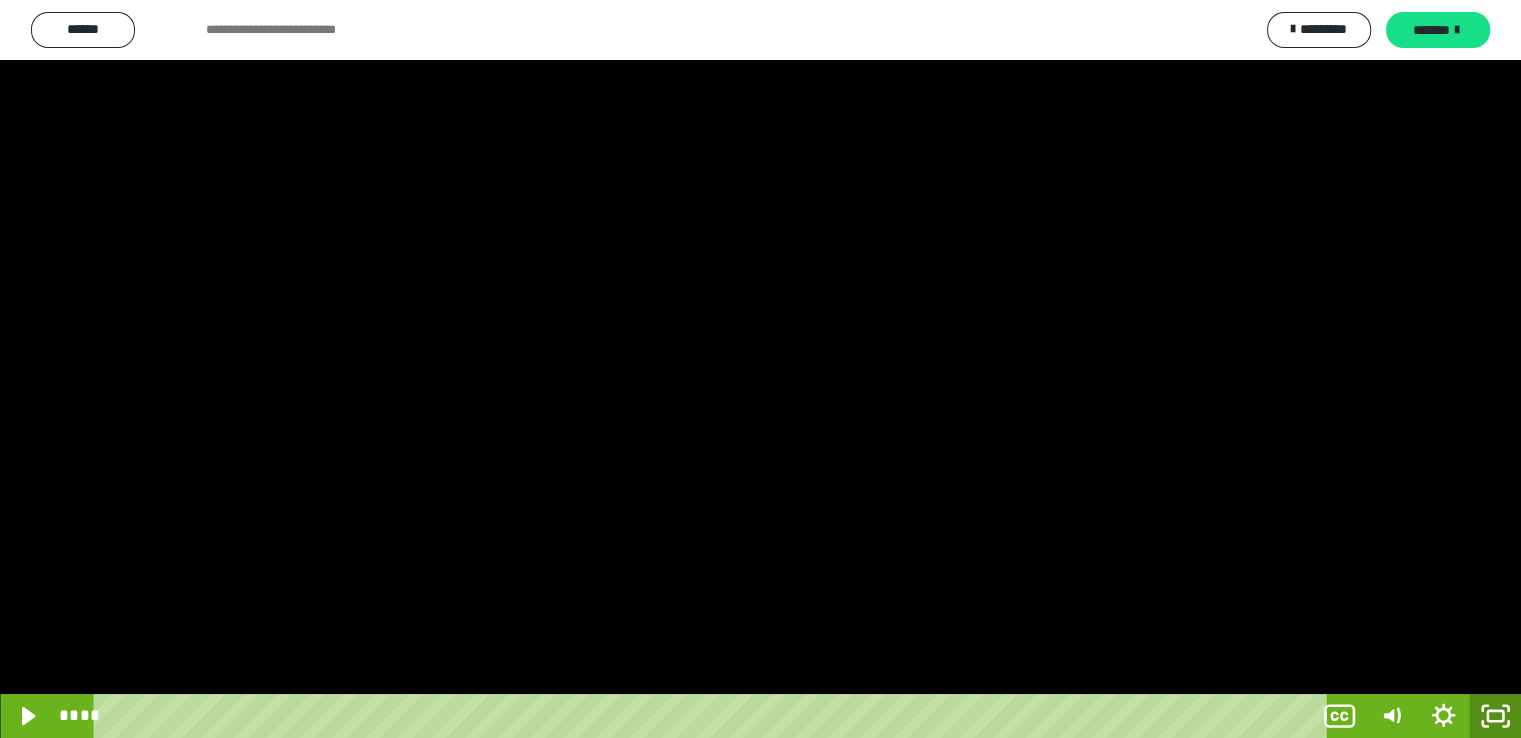 scroll, scrollTop: 4105, scrollLeft: 0, axis: vertical 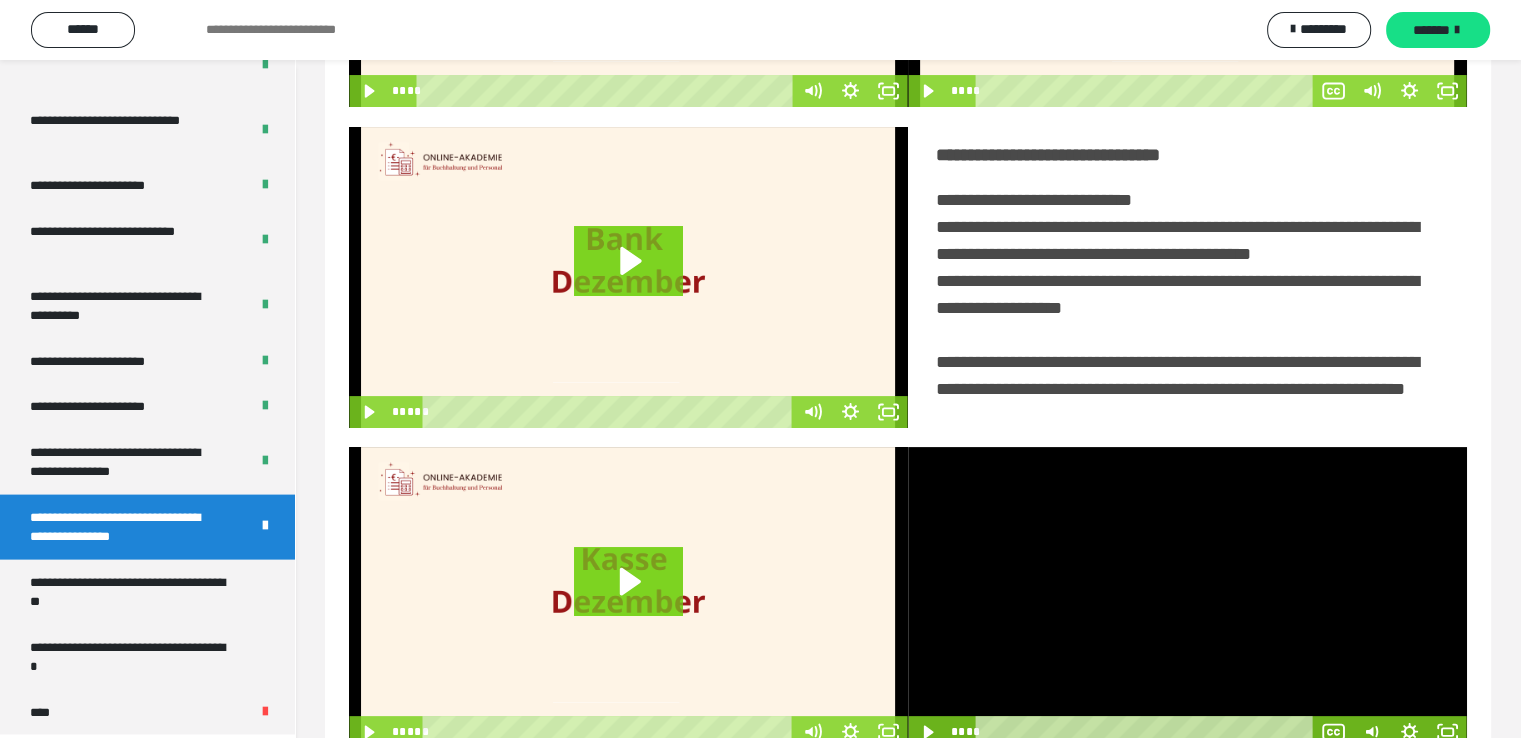 click at bounding box center [1187, 597] 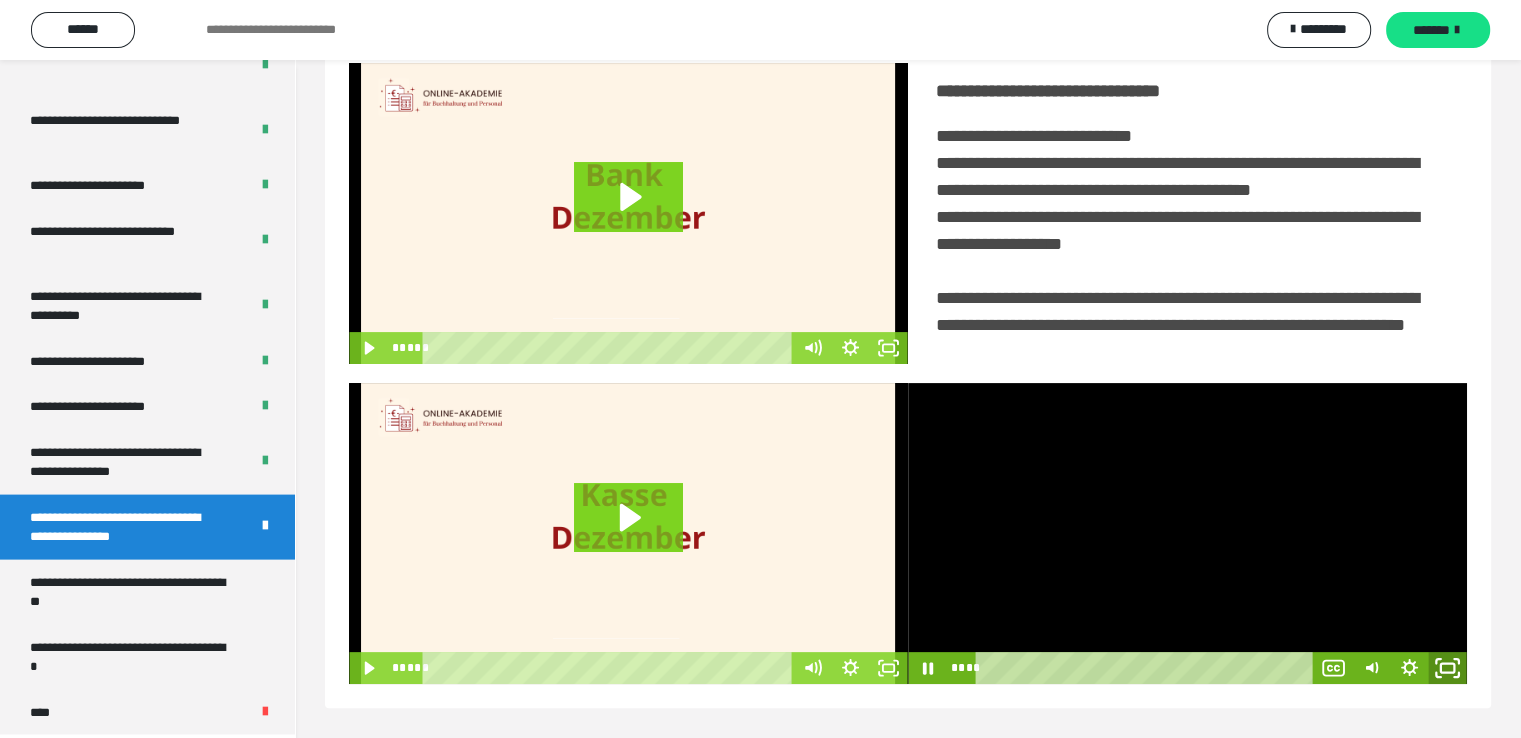 click 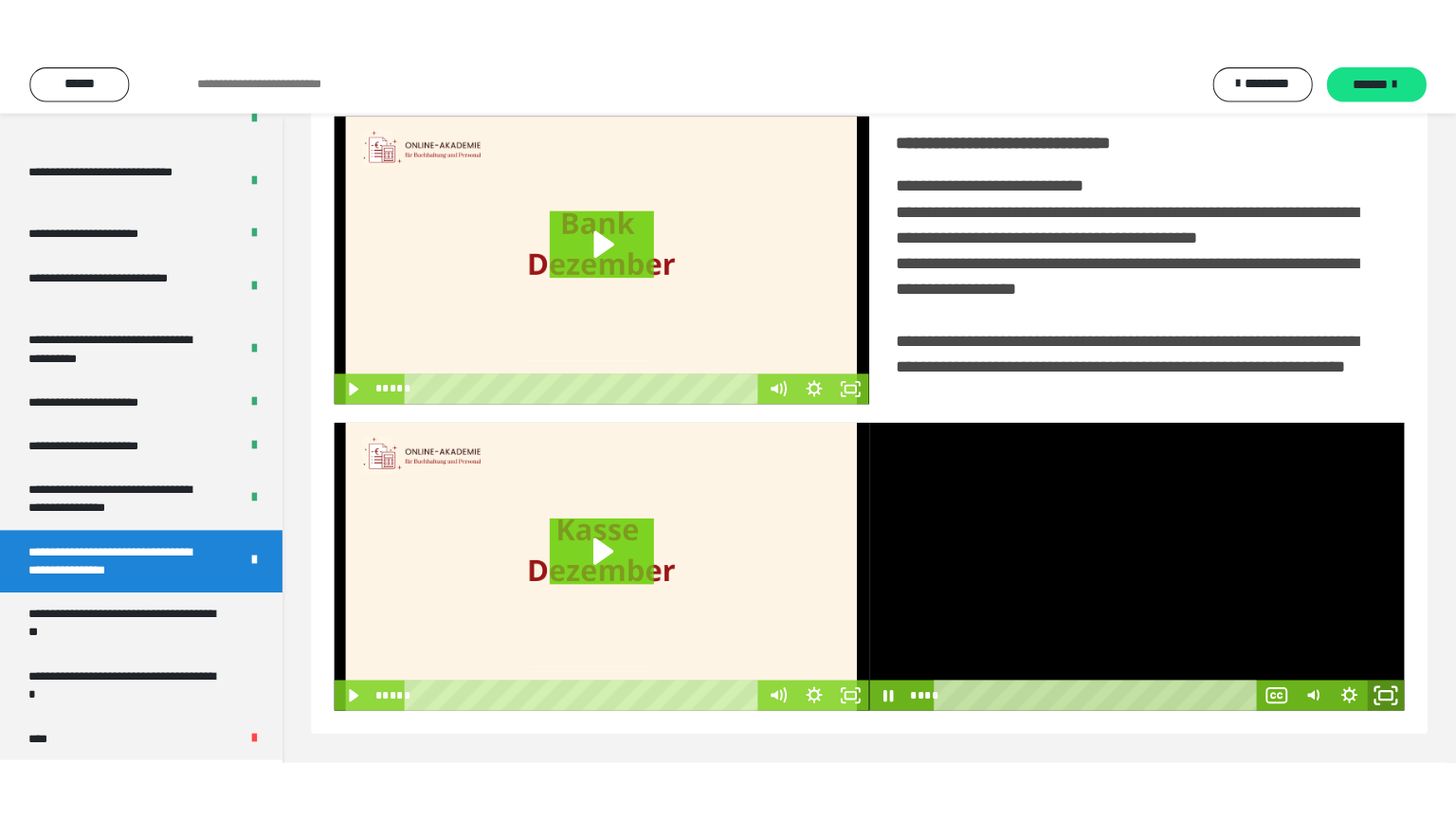 scroll, scrollTop: 317, scrollLeft: 0, axis: vertical 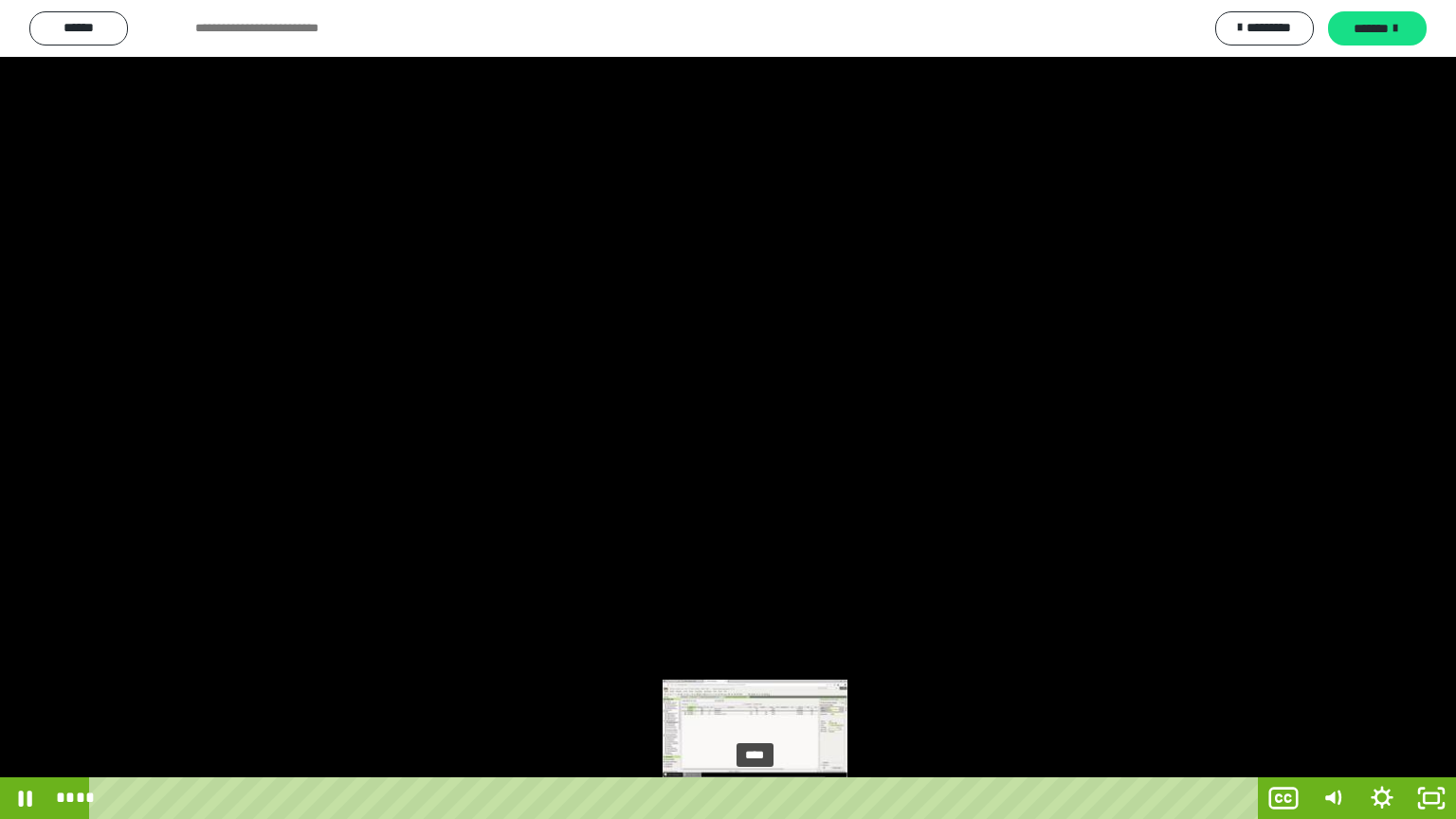 click on "****" at bounding box center [677, 798] 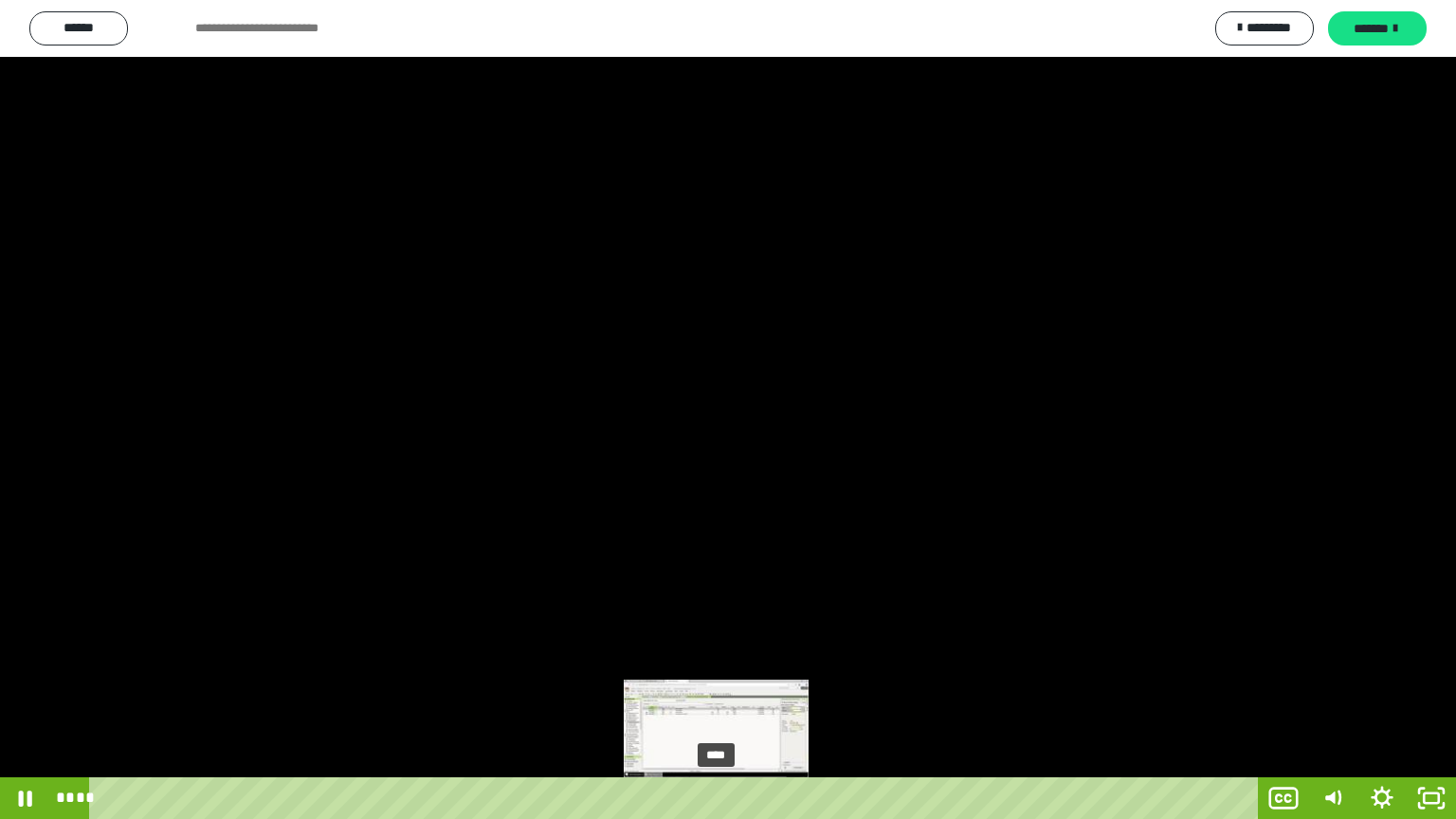 click on "****" at bounding box center (677, 798) 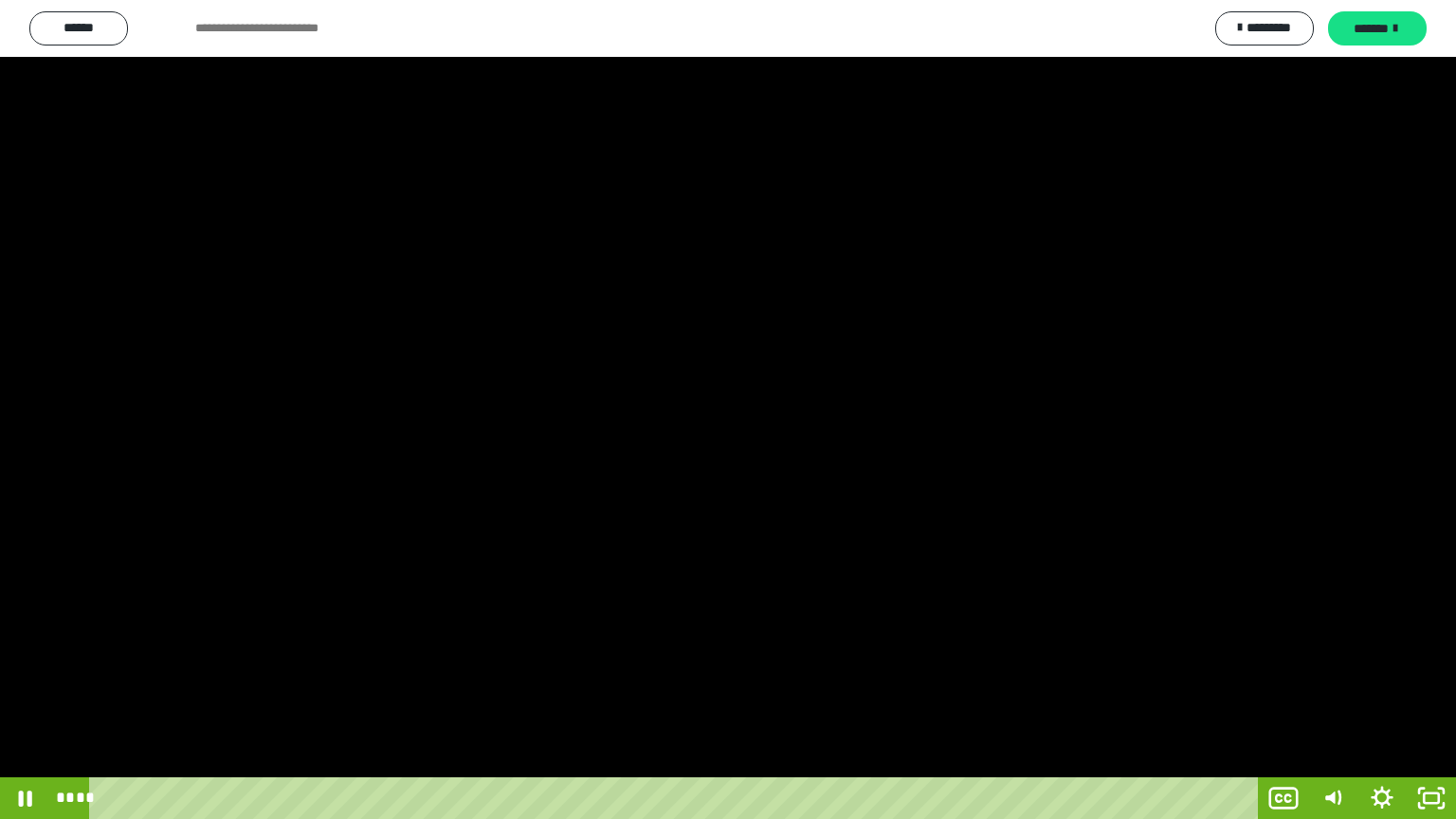 click at bounding box center (728, 410) 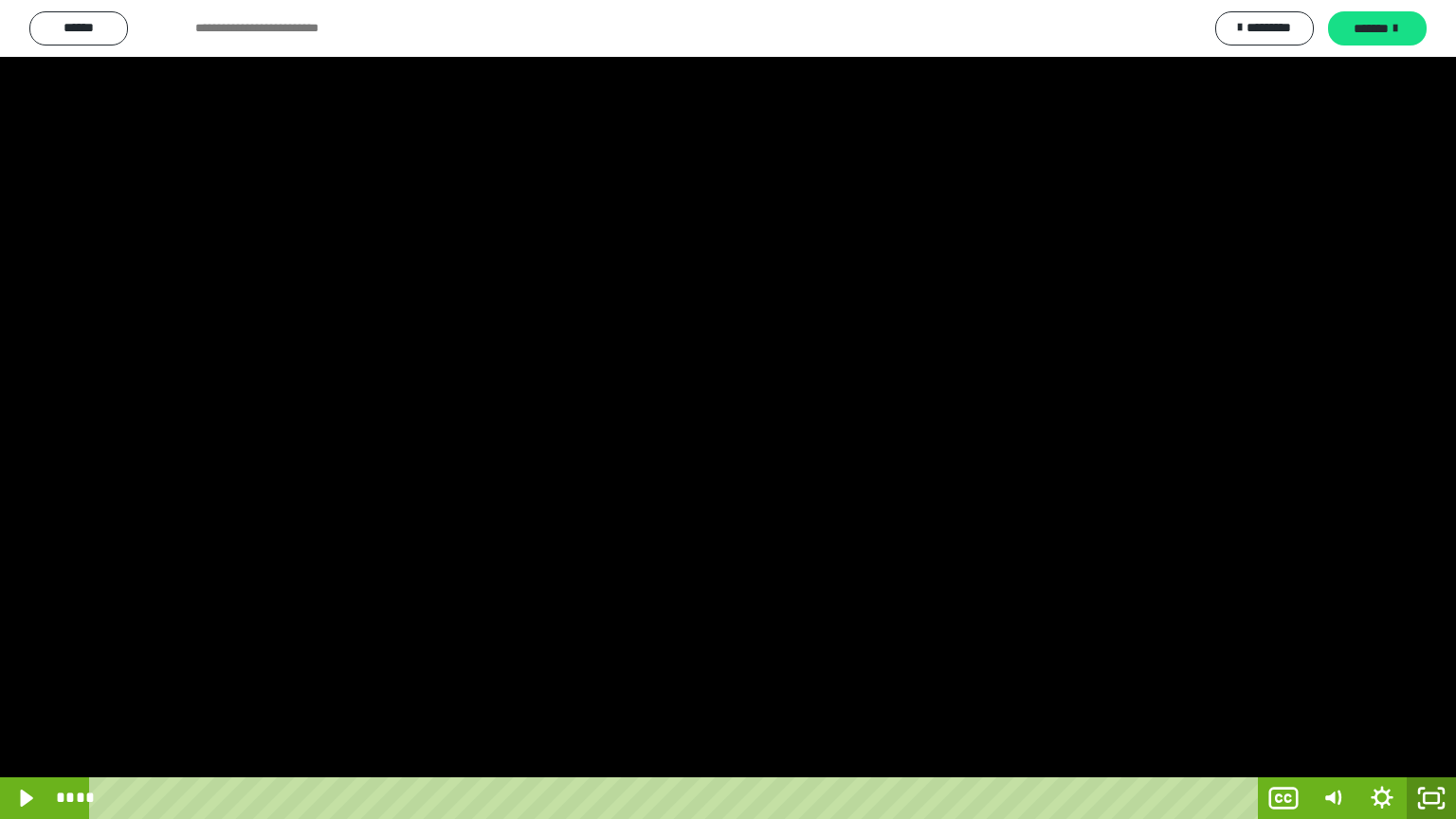 click 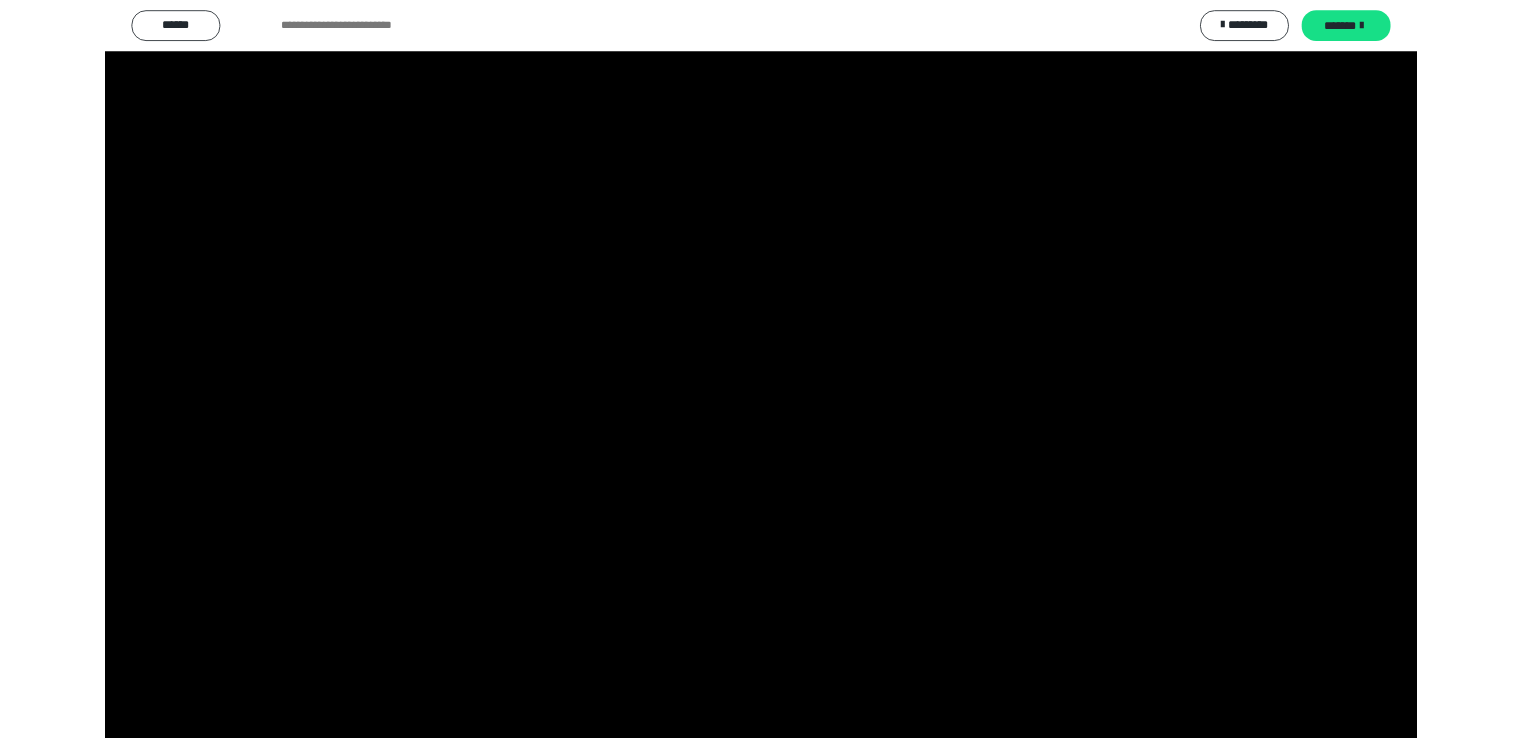scroll, scrollTop: 4105, scrollLeft: 0, axis: vertical 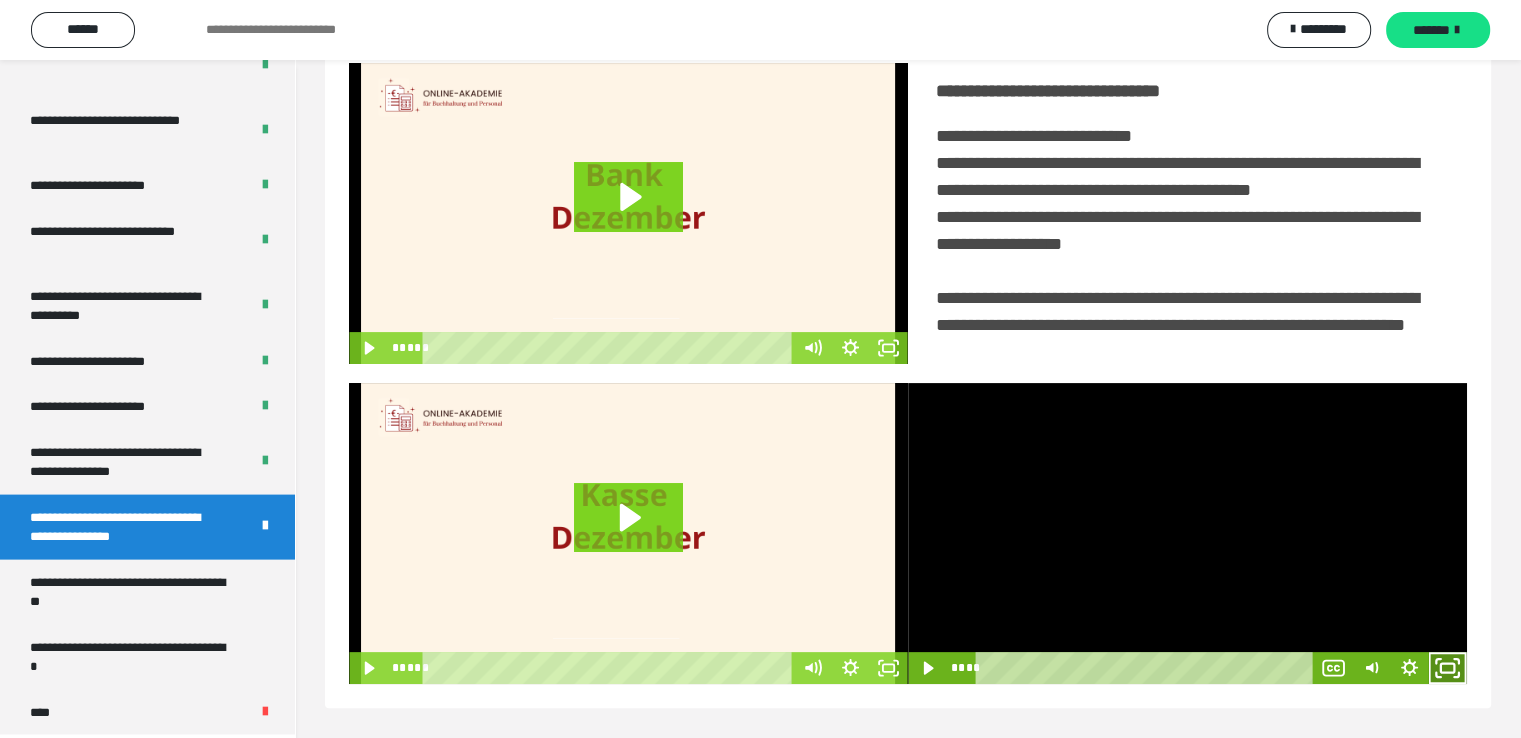 click 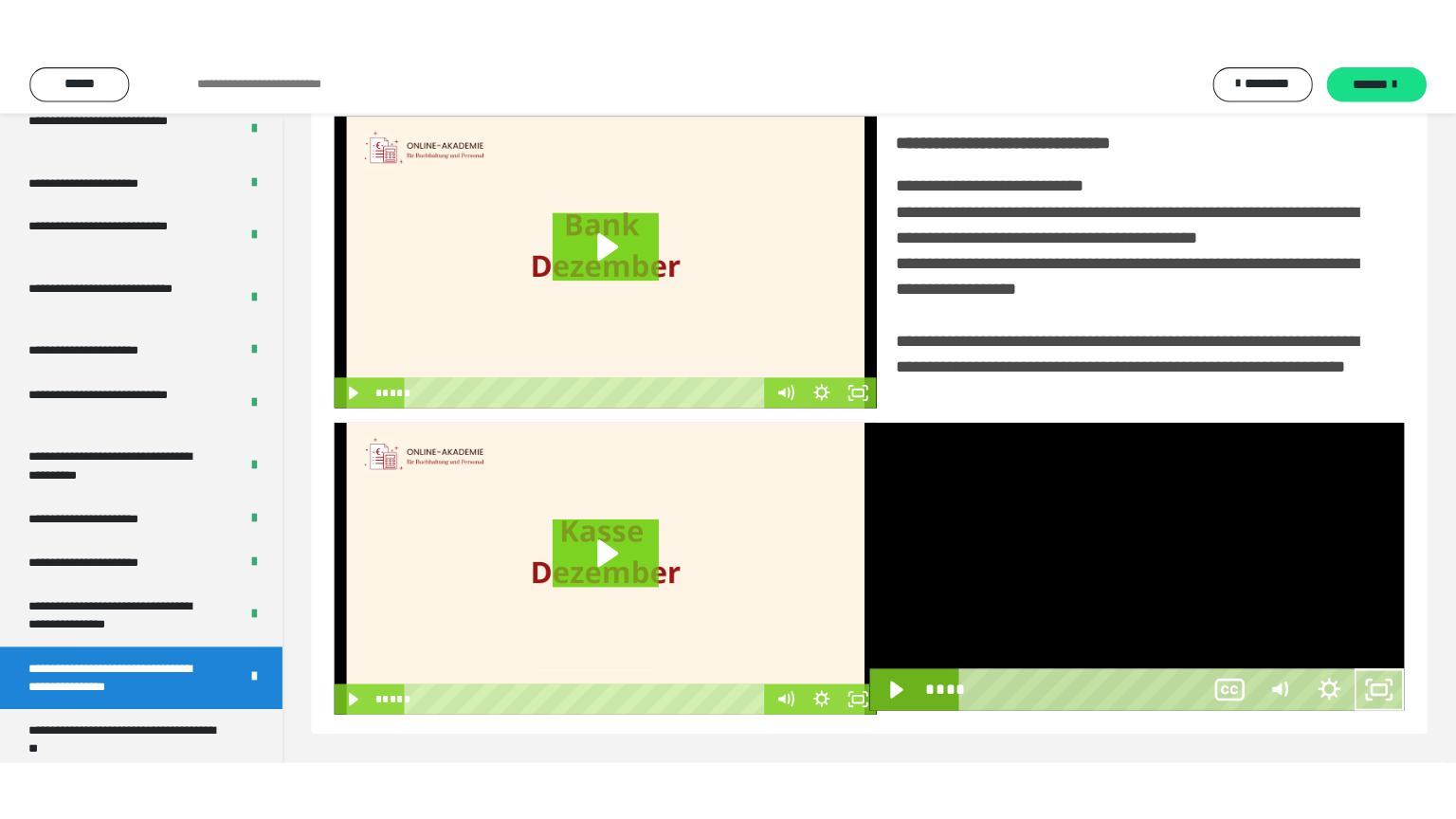 scroll, scrollTop: 317, scrollLeft: 0, axis: vertical 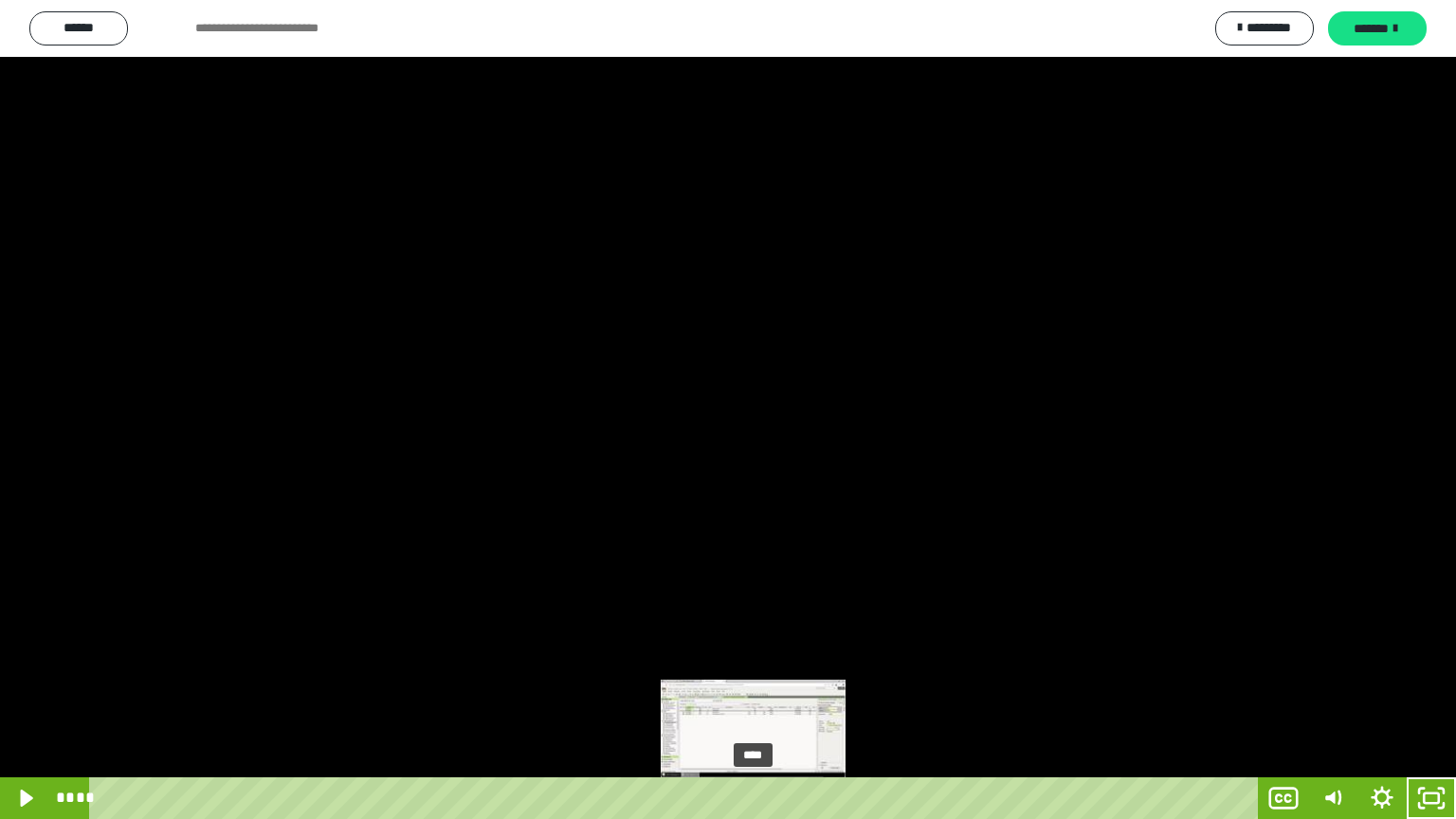 click on "****" at bounding box center (677, 798) 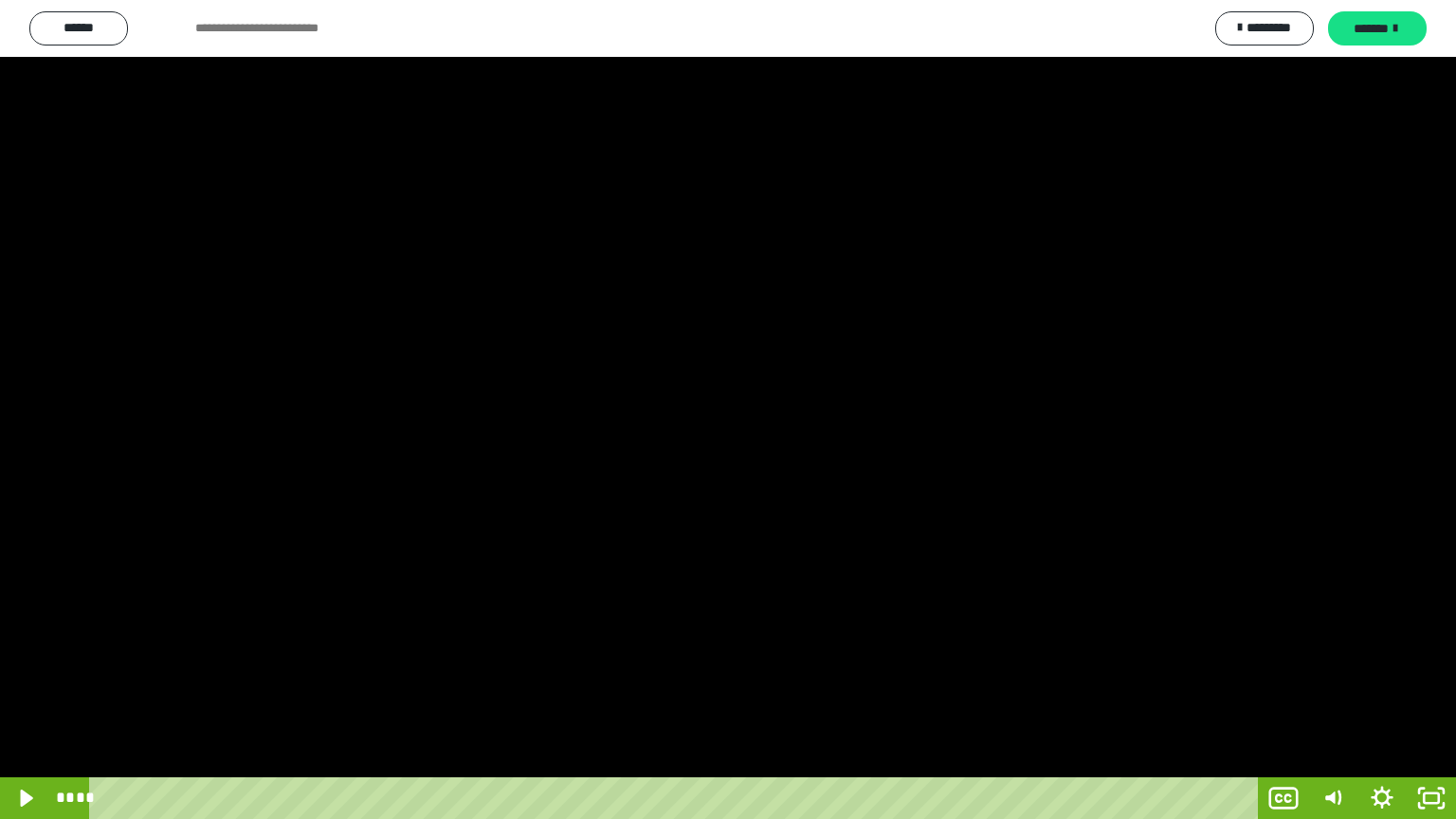 click at bounding box center [728, 410] 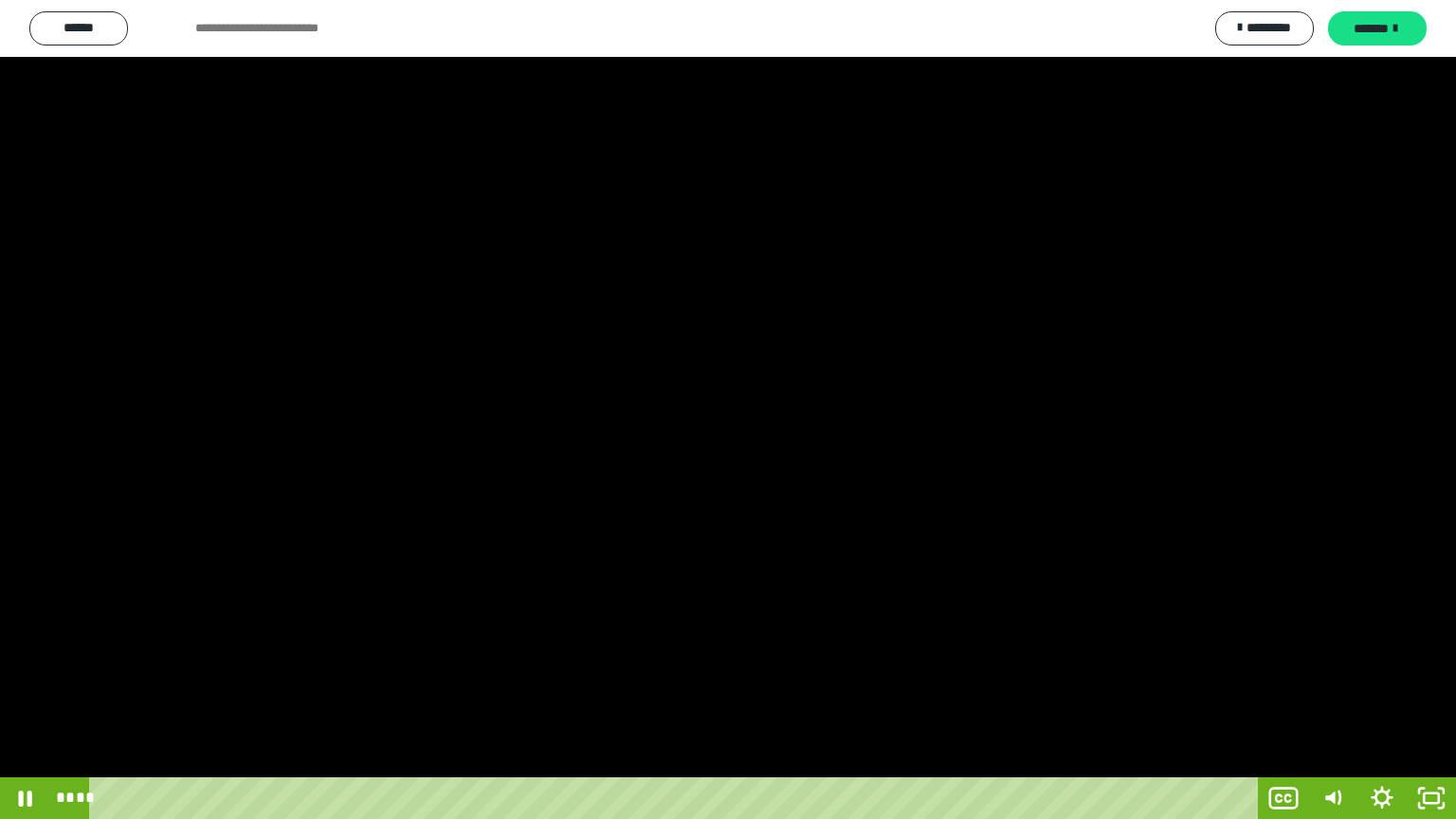 click at bounding box center (728, 410) 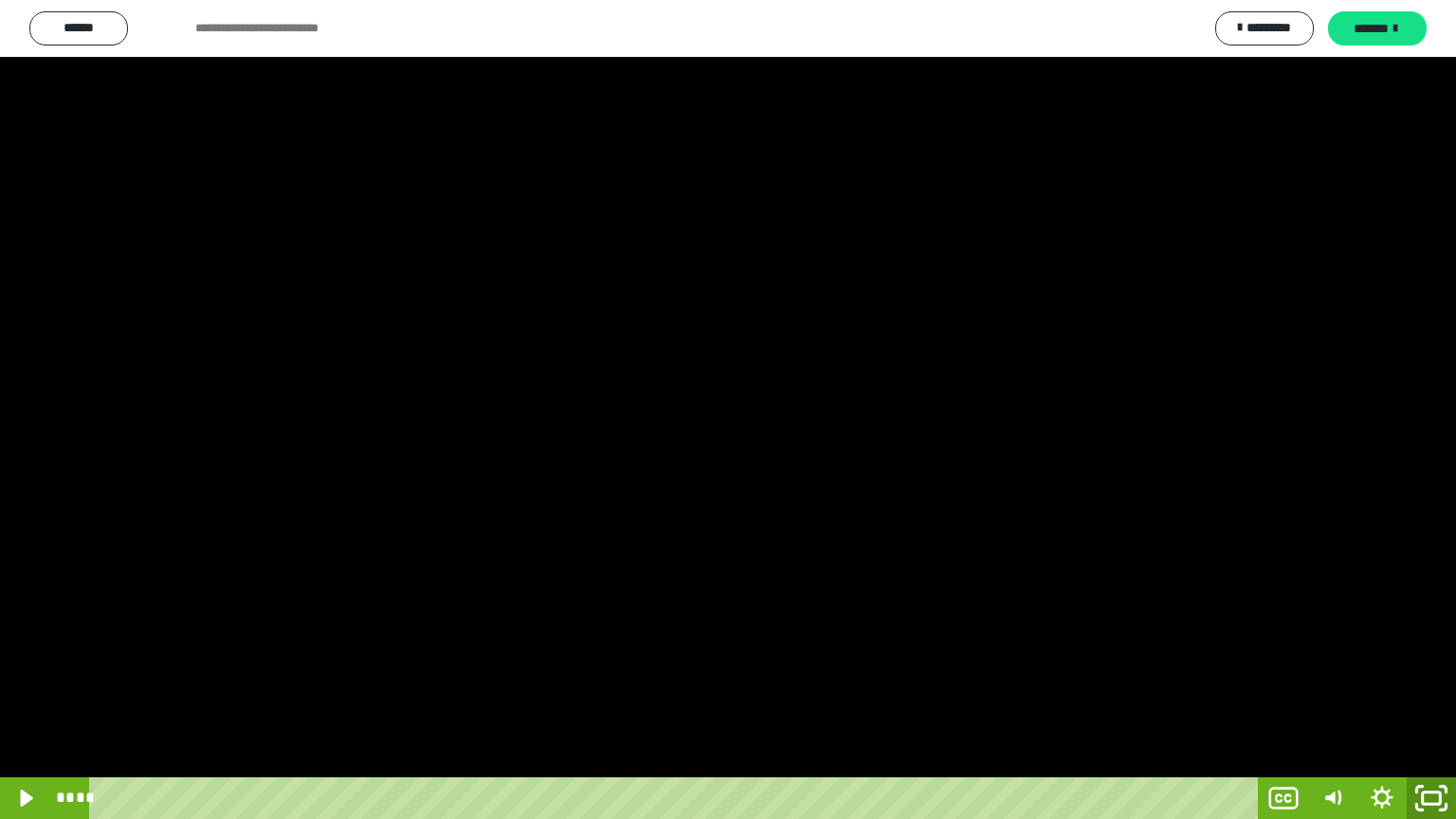 click 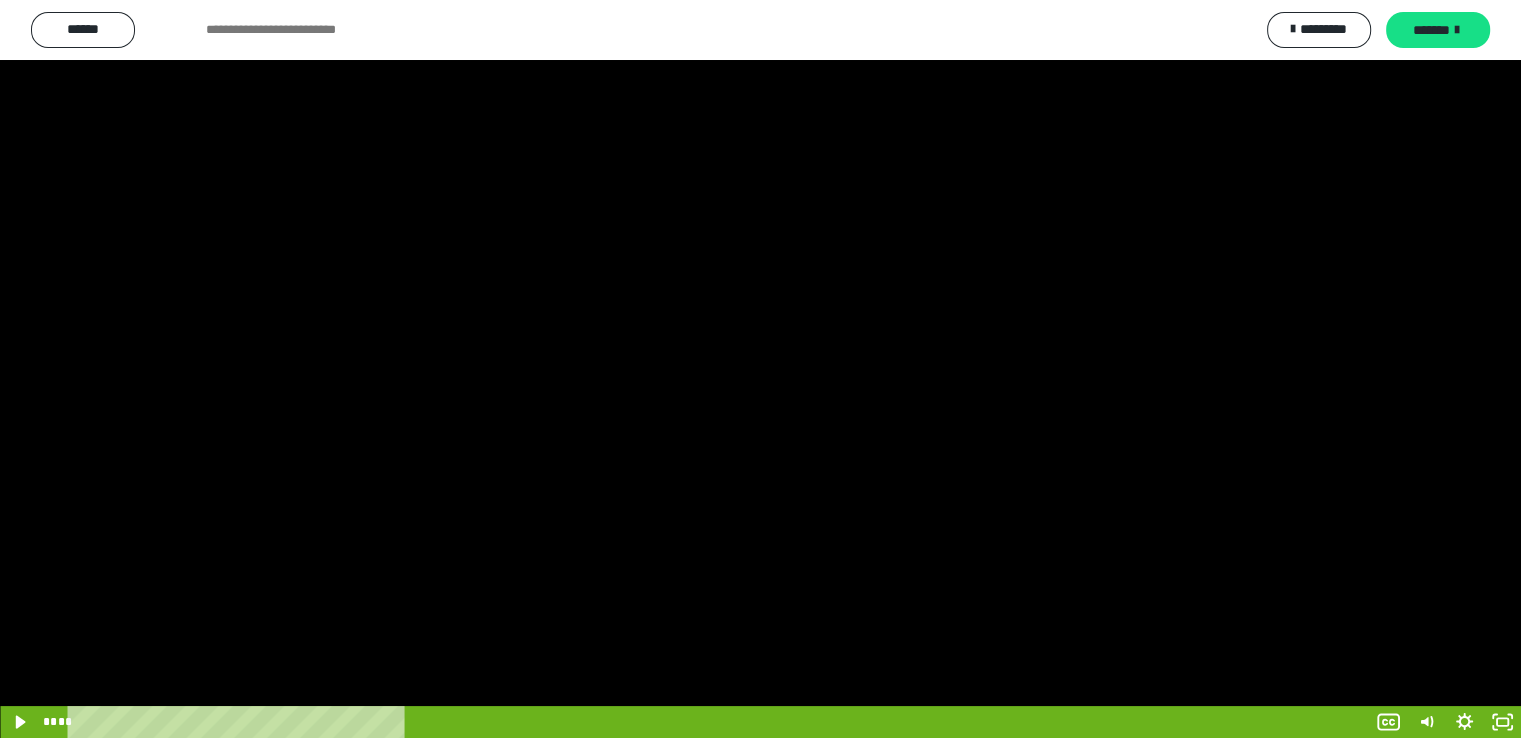 scroll, scrollTop: 4105, scrollLeft: 0, axis: vertical 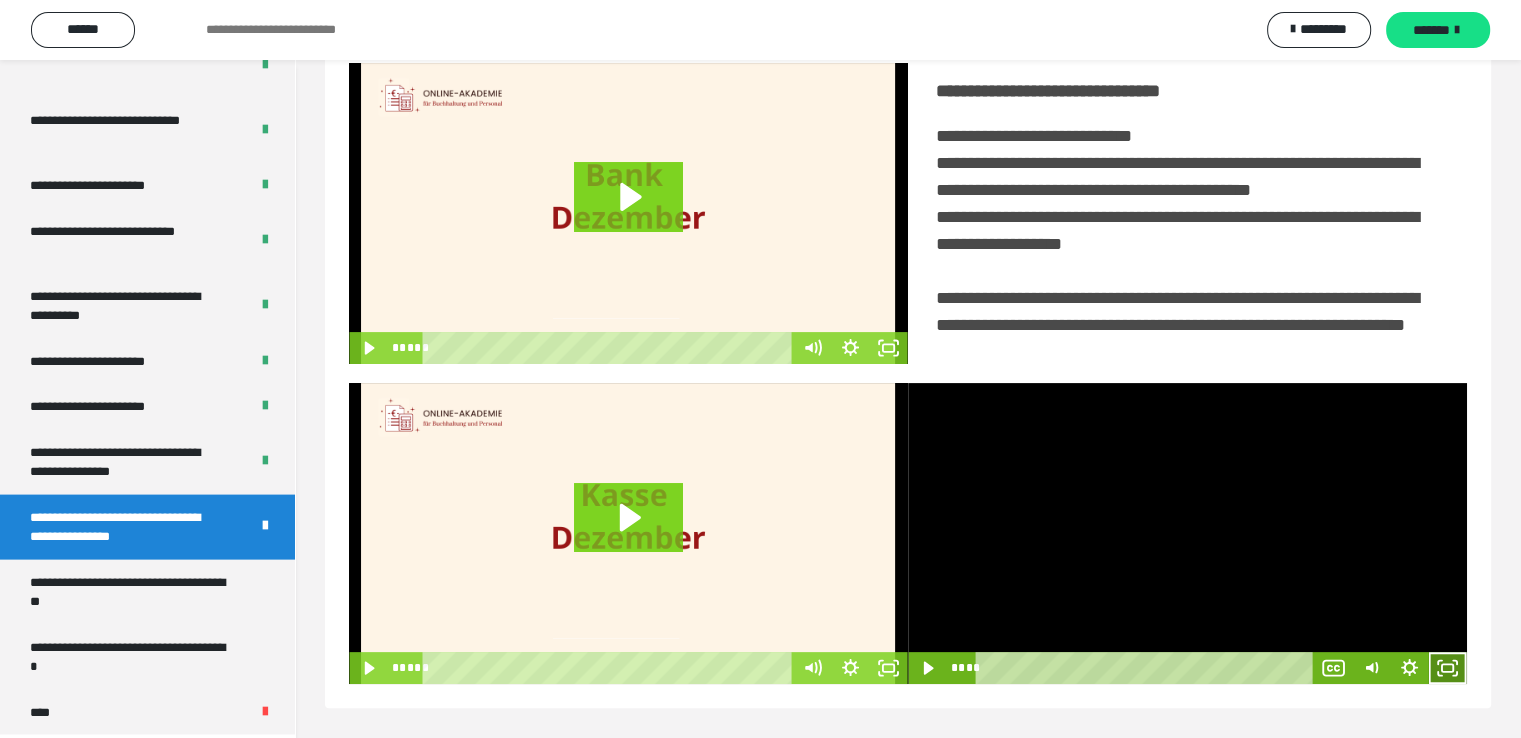 click 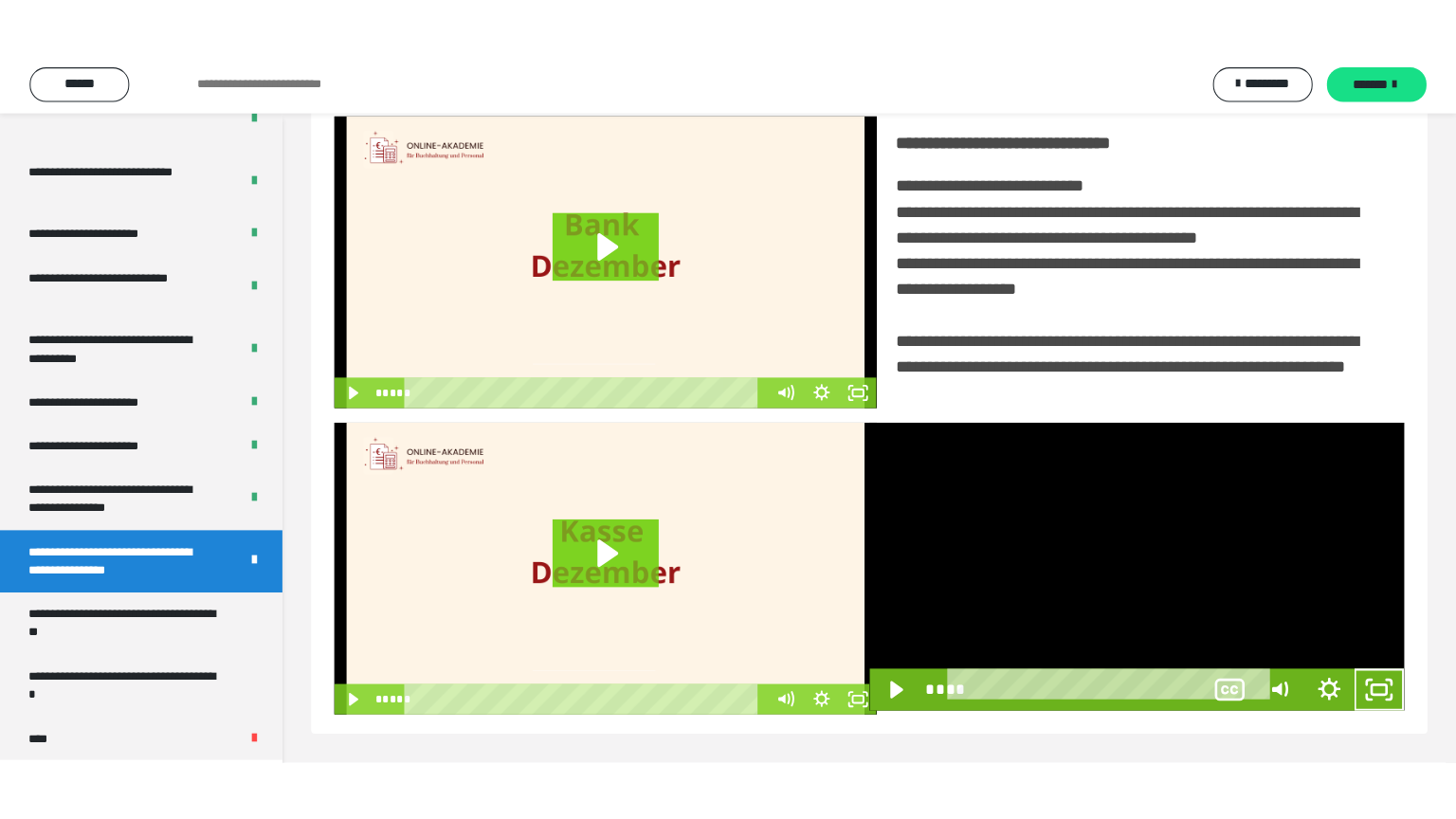 scroll, scrollTop: 317, scrollLeft: 0, axis: vertical 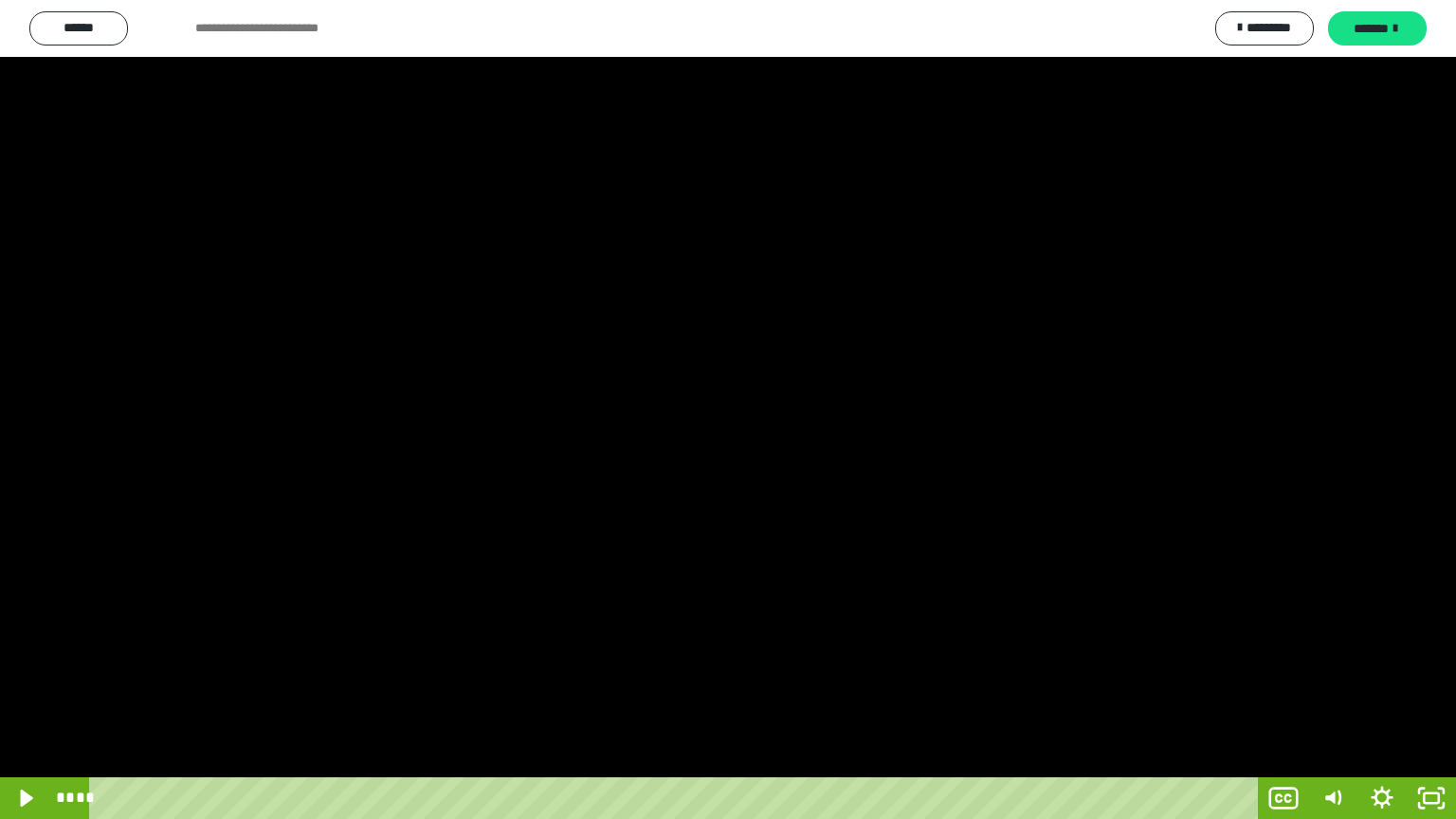 click at bounding box center (728, 410) 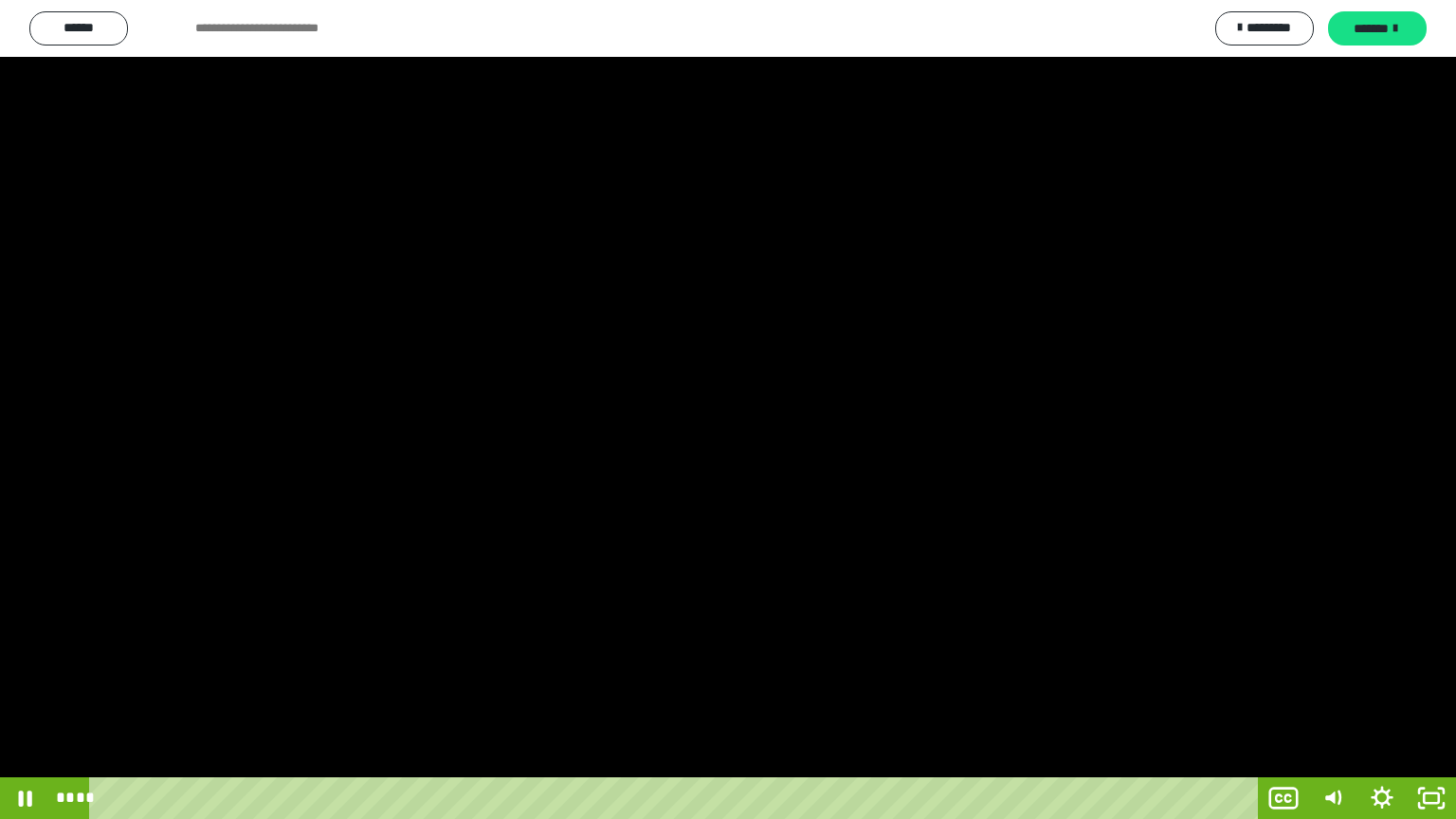 click at bounding box center (728, 410) 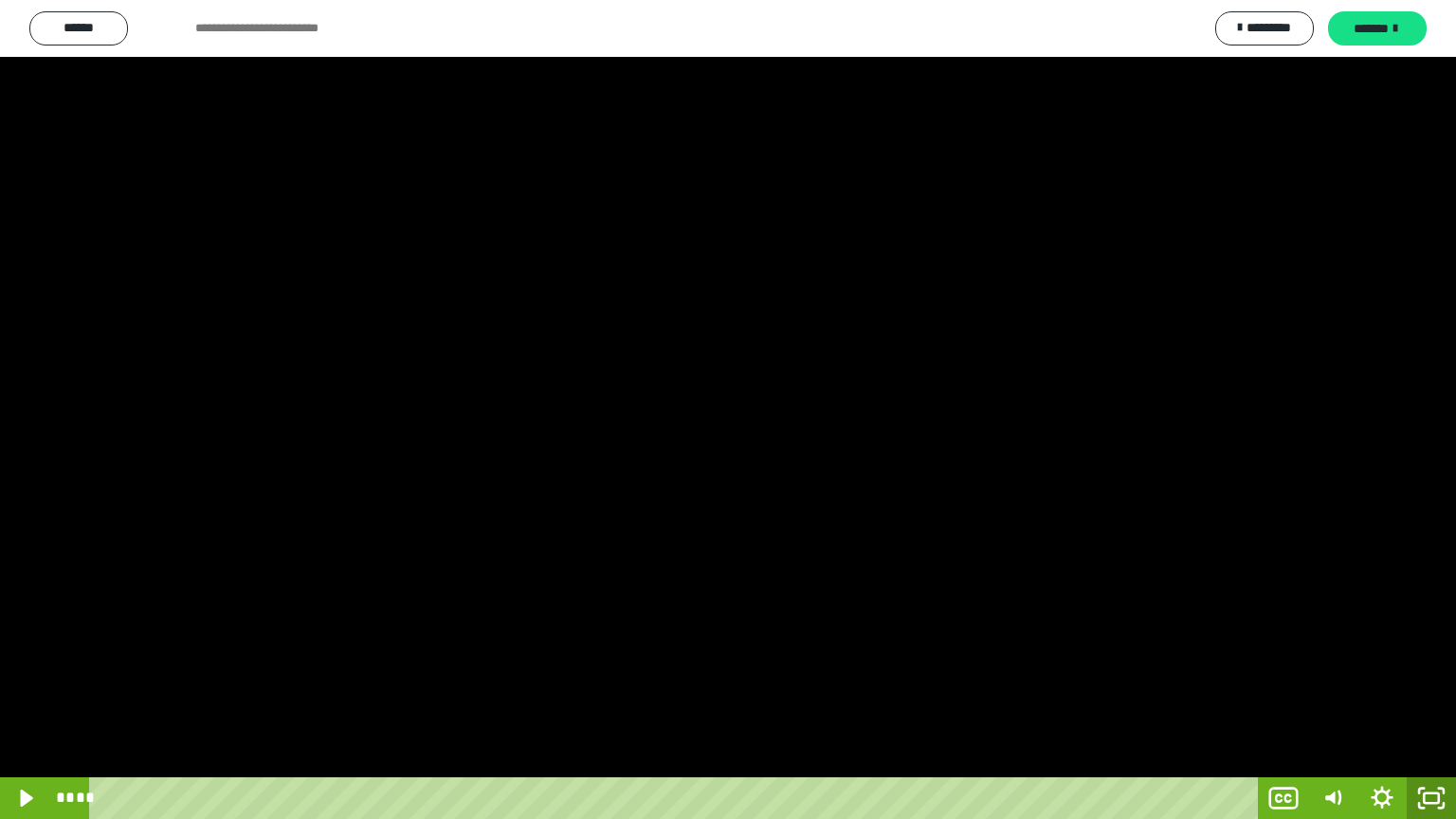 click 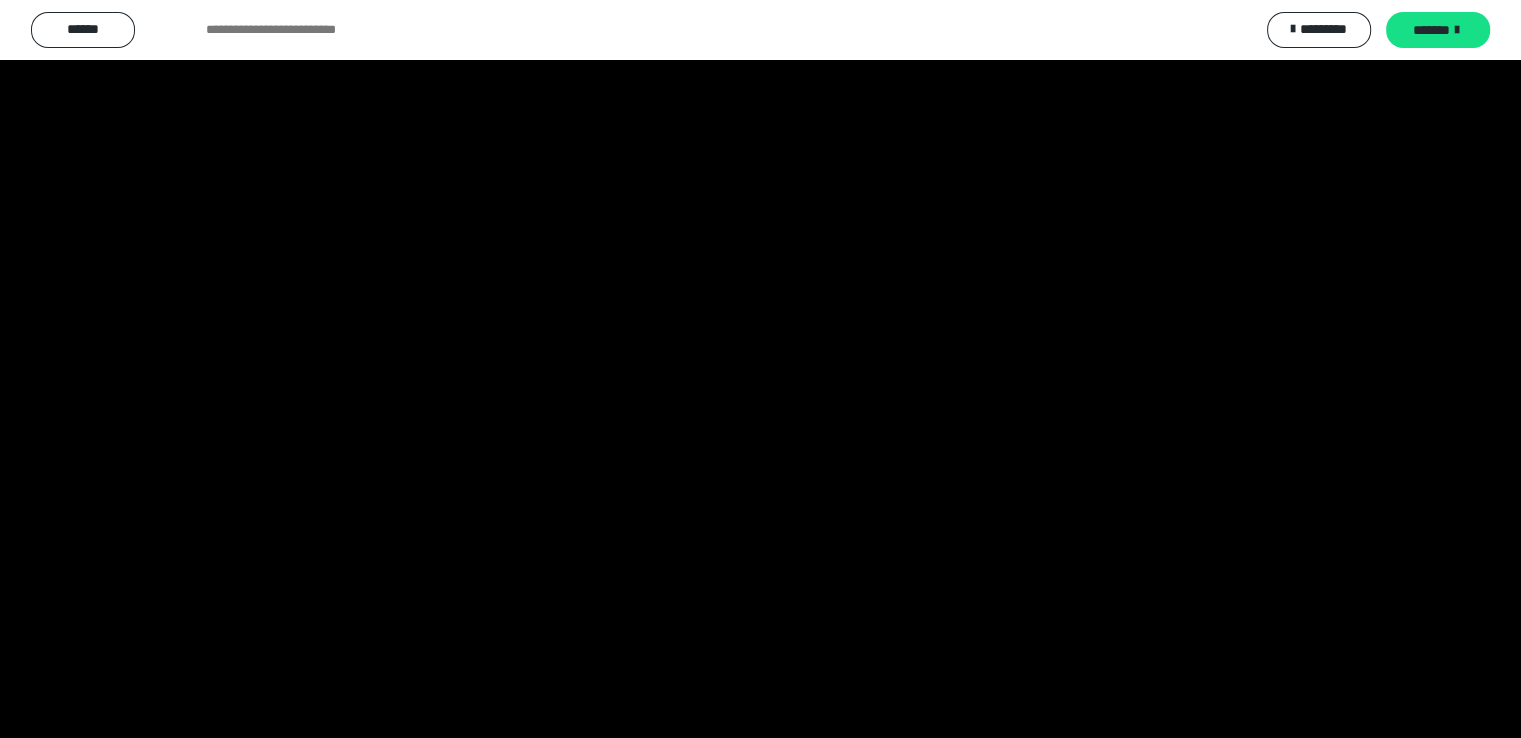 scroll, scrollTop: 4105, scrollLeft: 0, axis: vertical 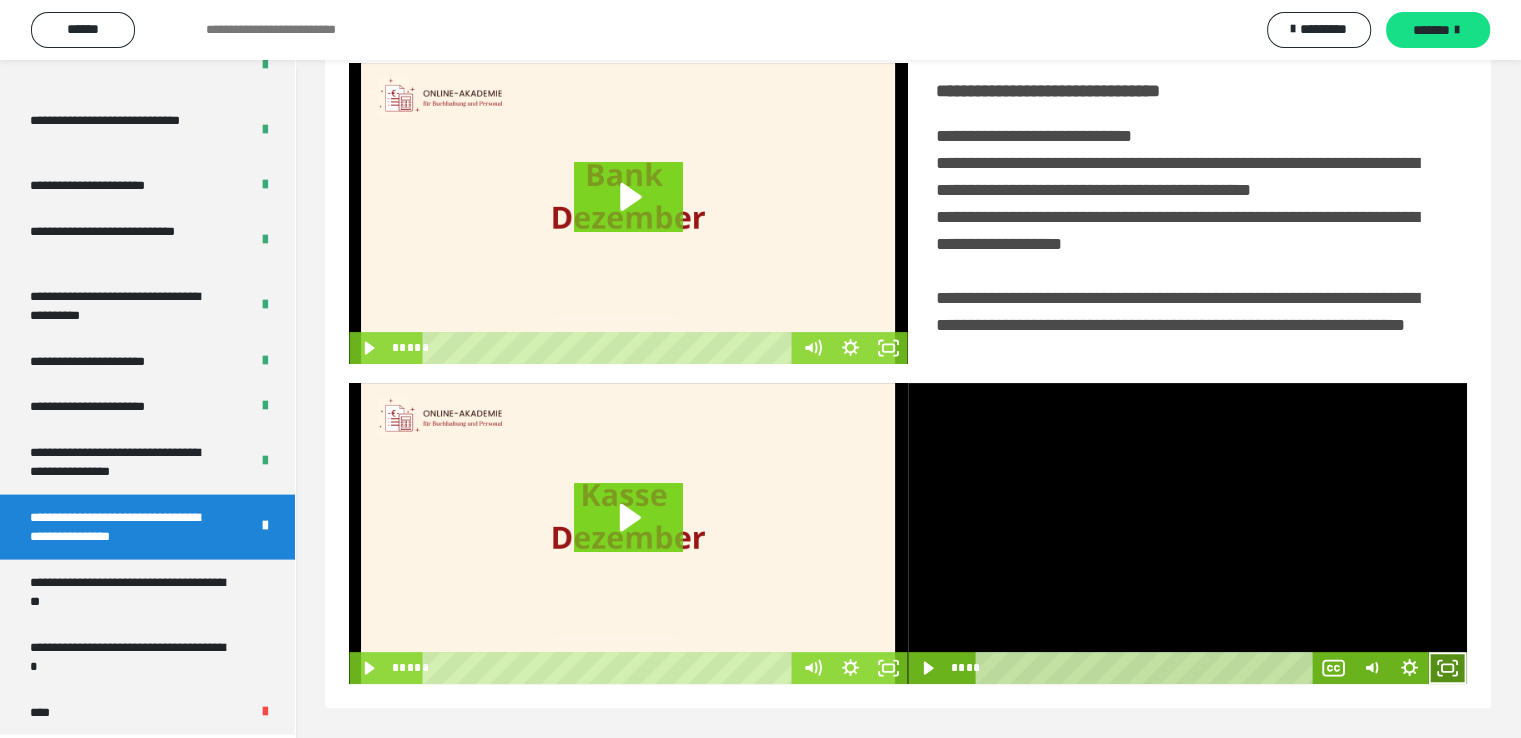 click 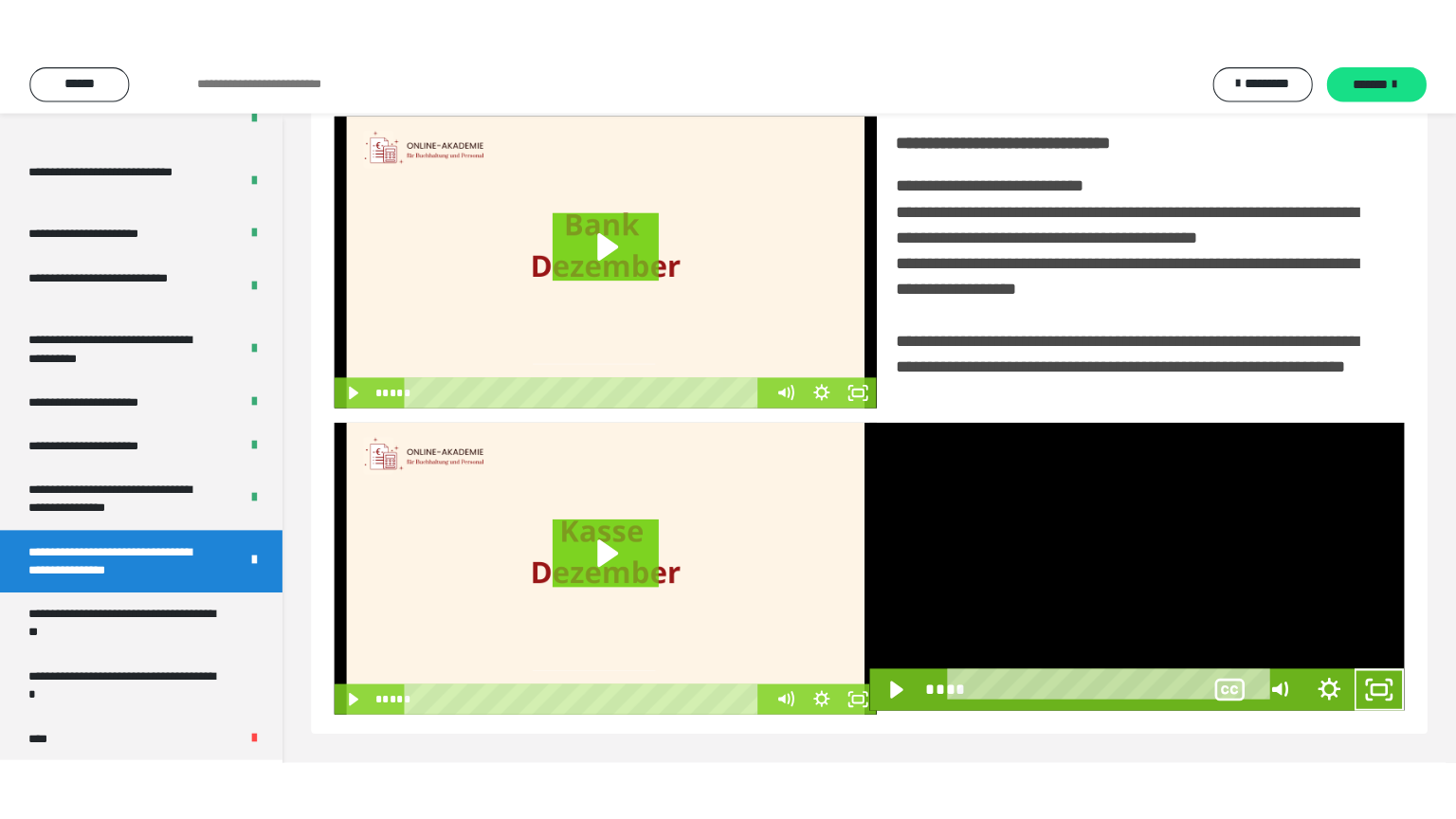 scroll, scrollTop: 317, scrollLeft: 0, axis: vertical 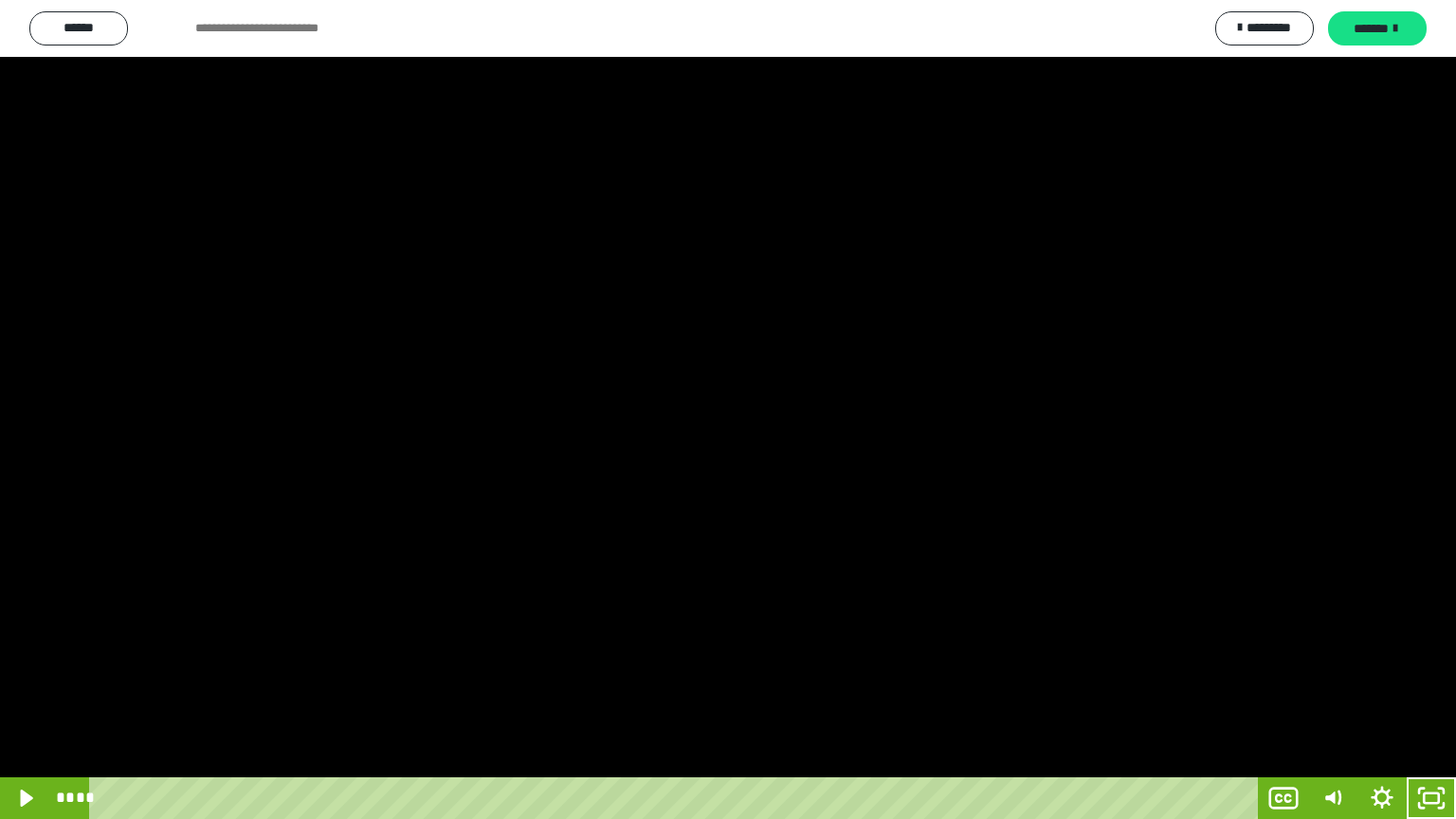 click at bounding box center (728, 410) 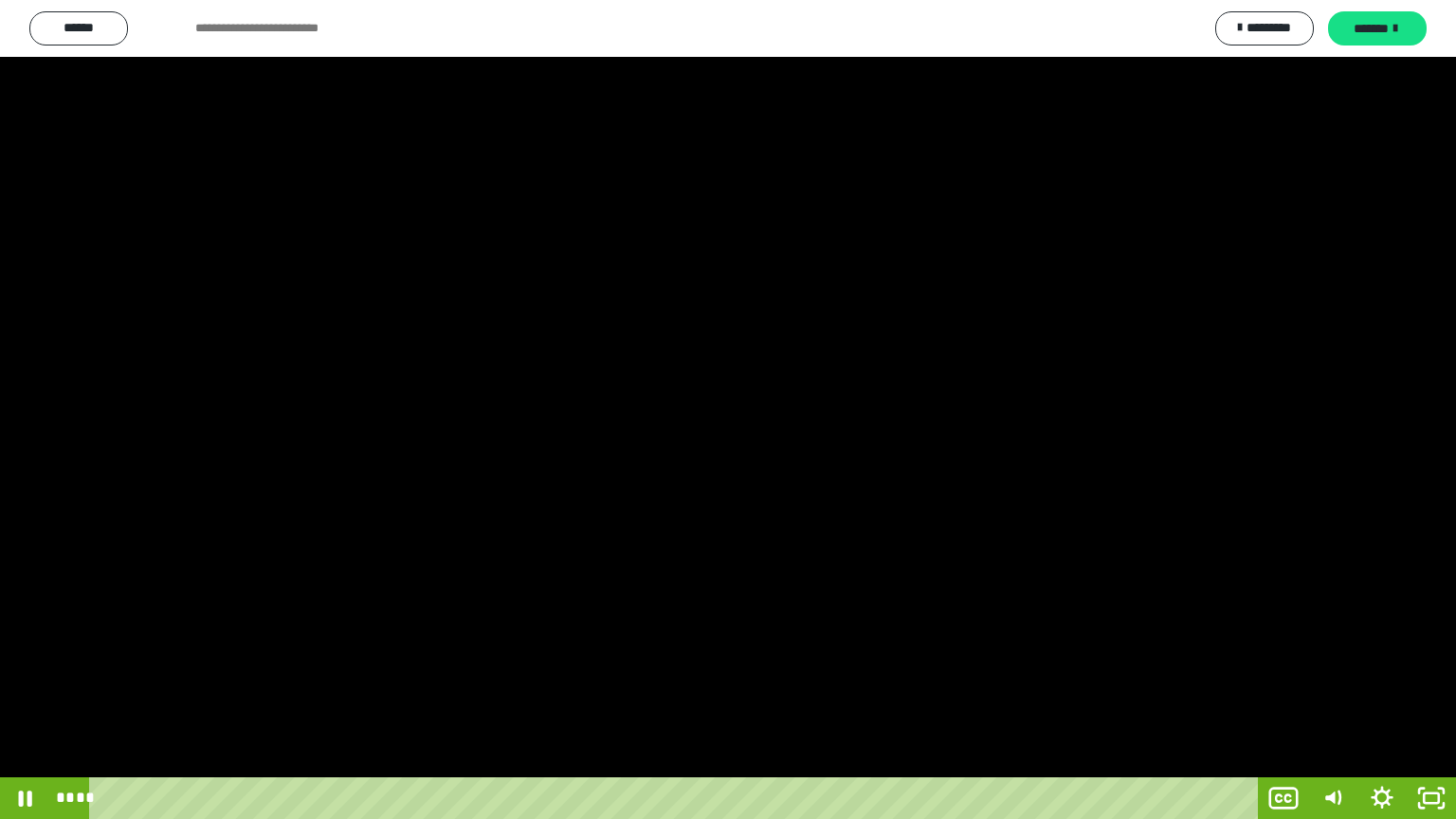 click at bounding box center [728, 410] 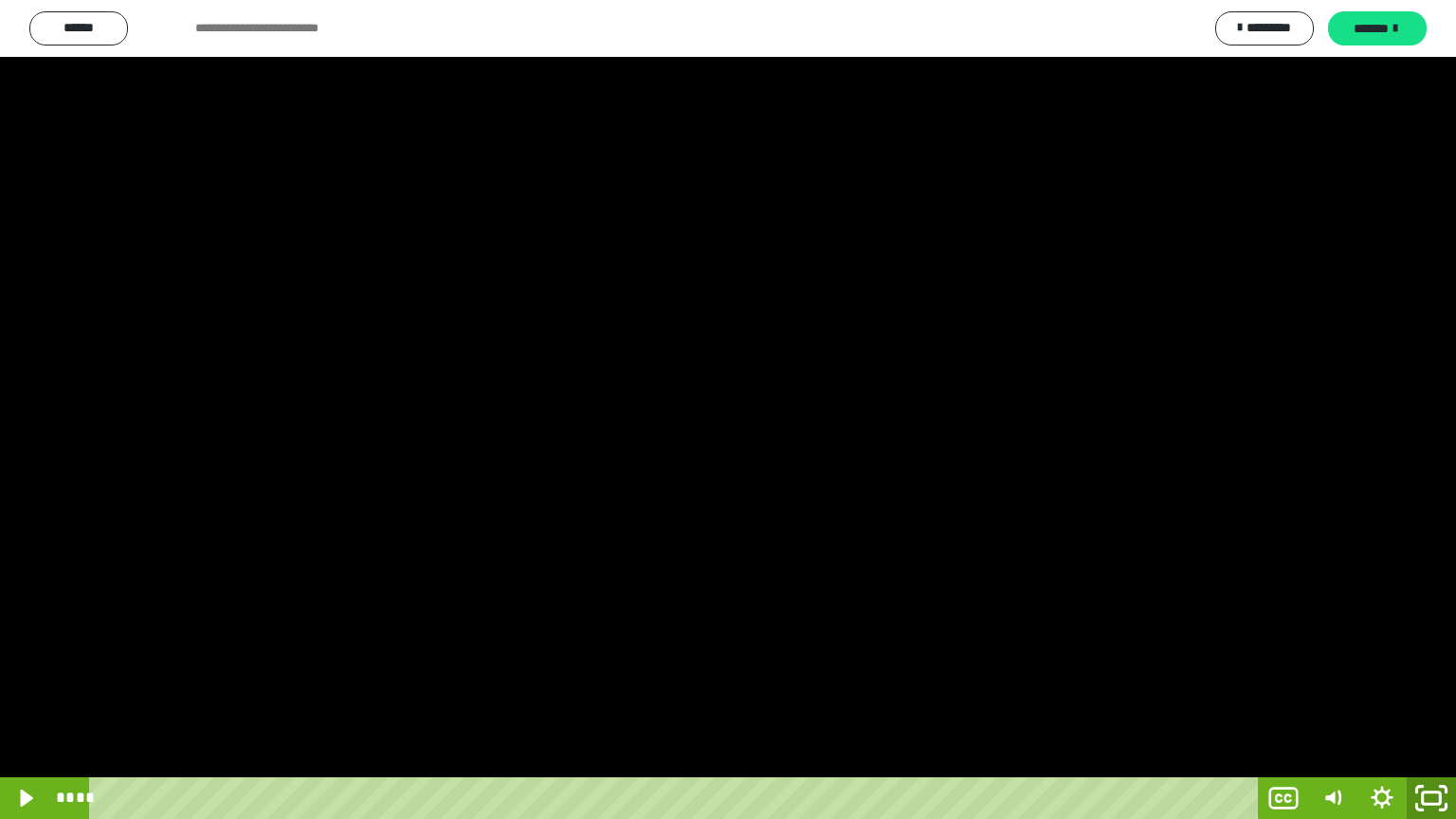 click 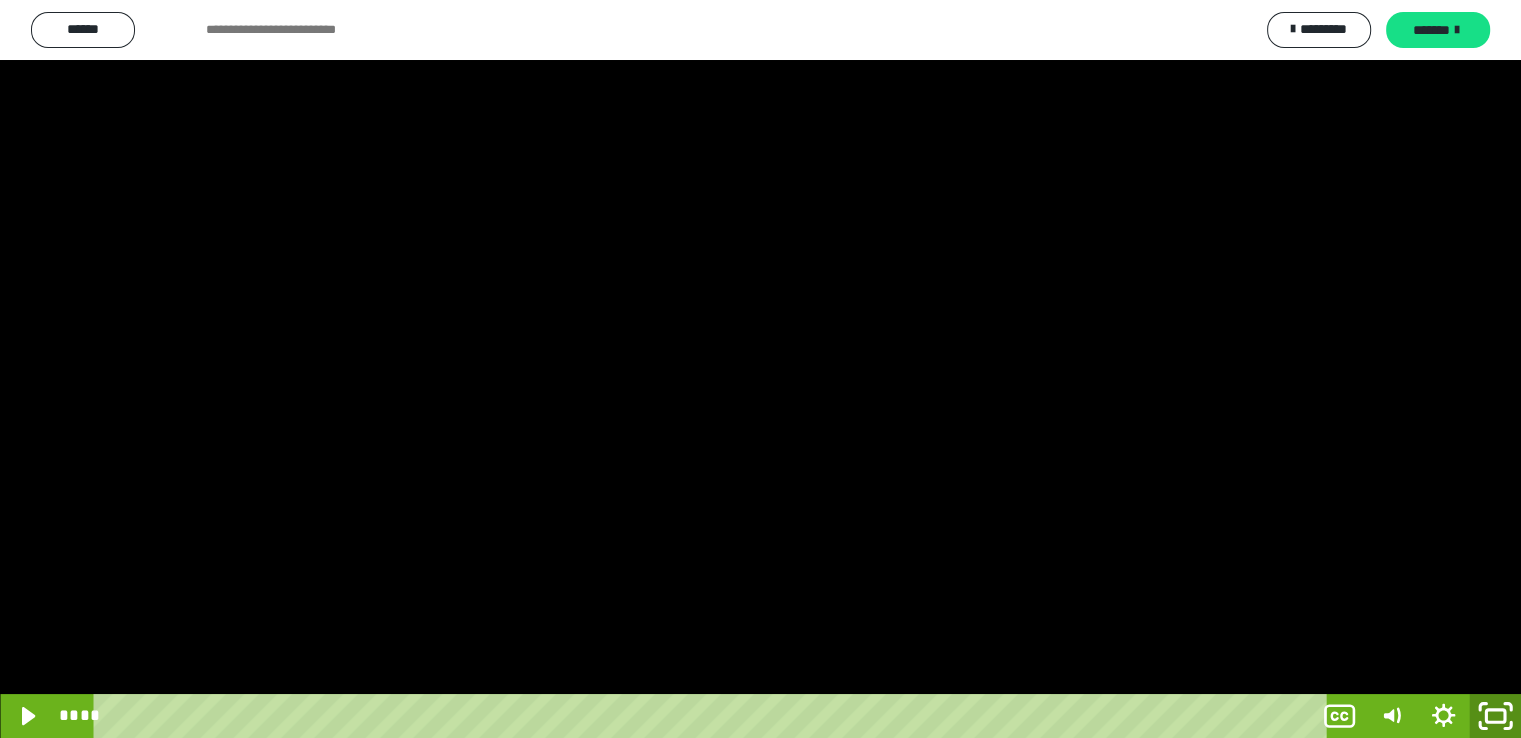 scroll, scrollTop: 4105, scrollLeft: 0, axis: vertical 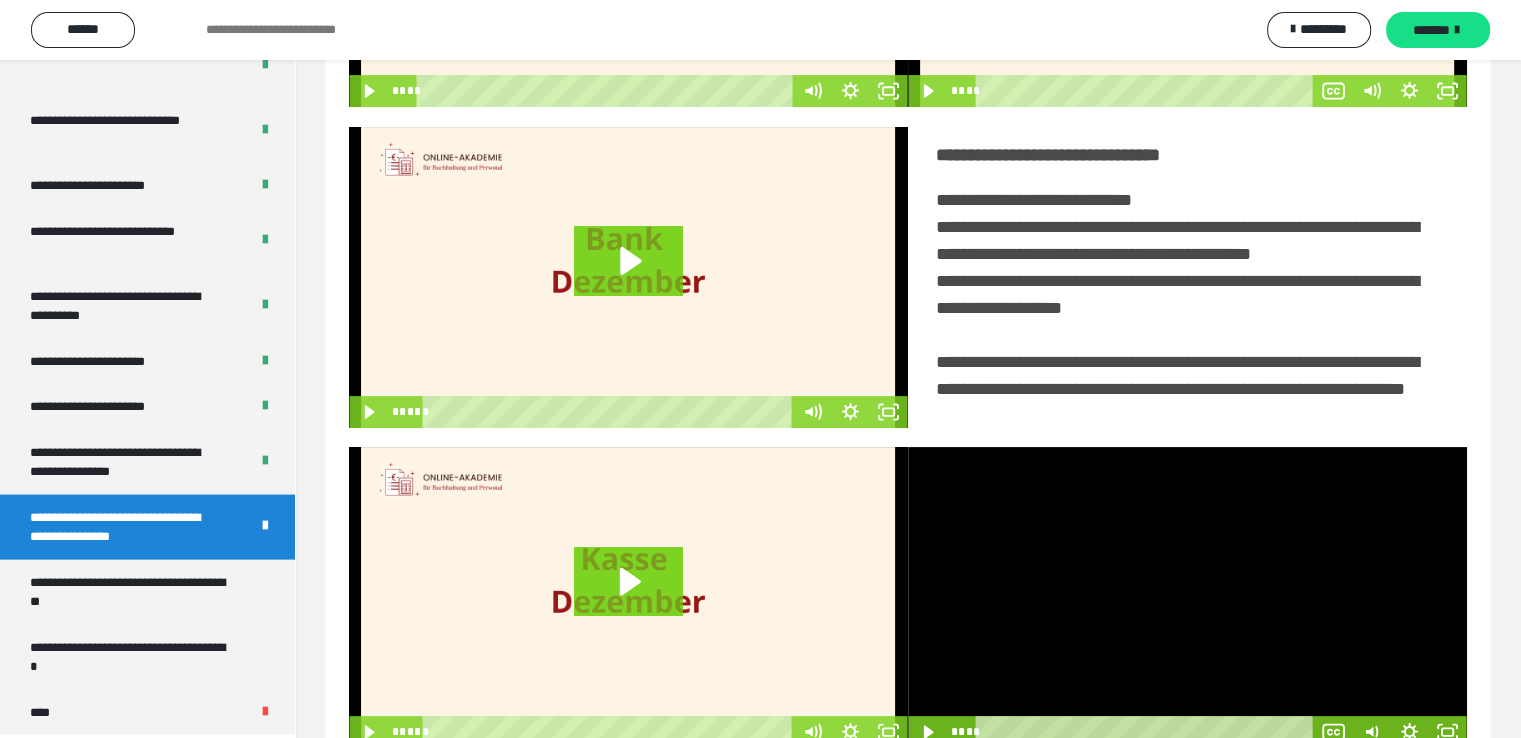 click at bounding box center [1187, 597] 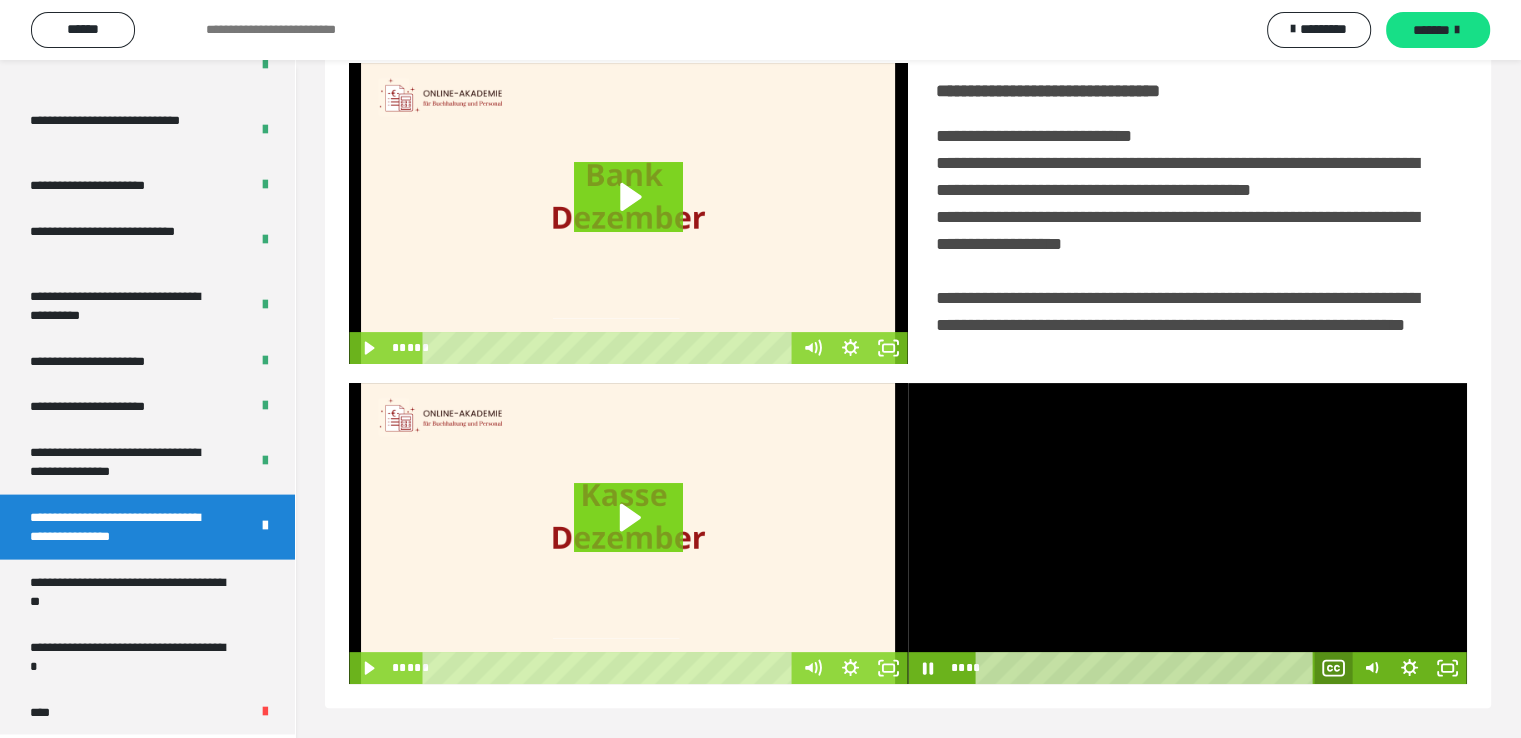 scroll, scrollTop: 452, scrollLeft: 0, axis: vertical 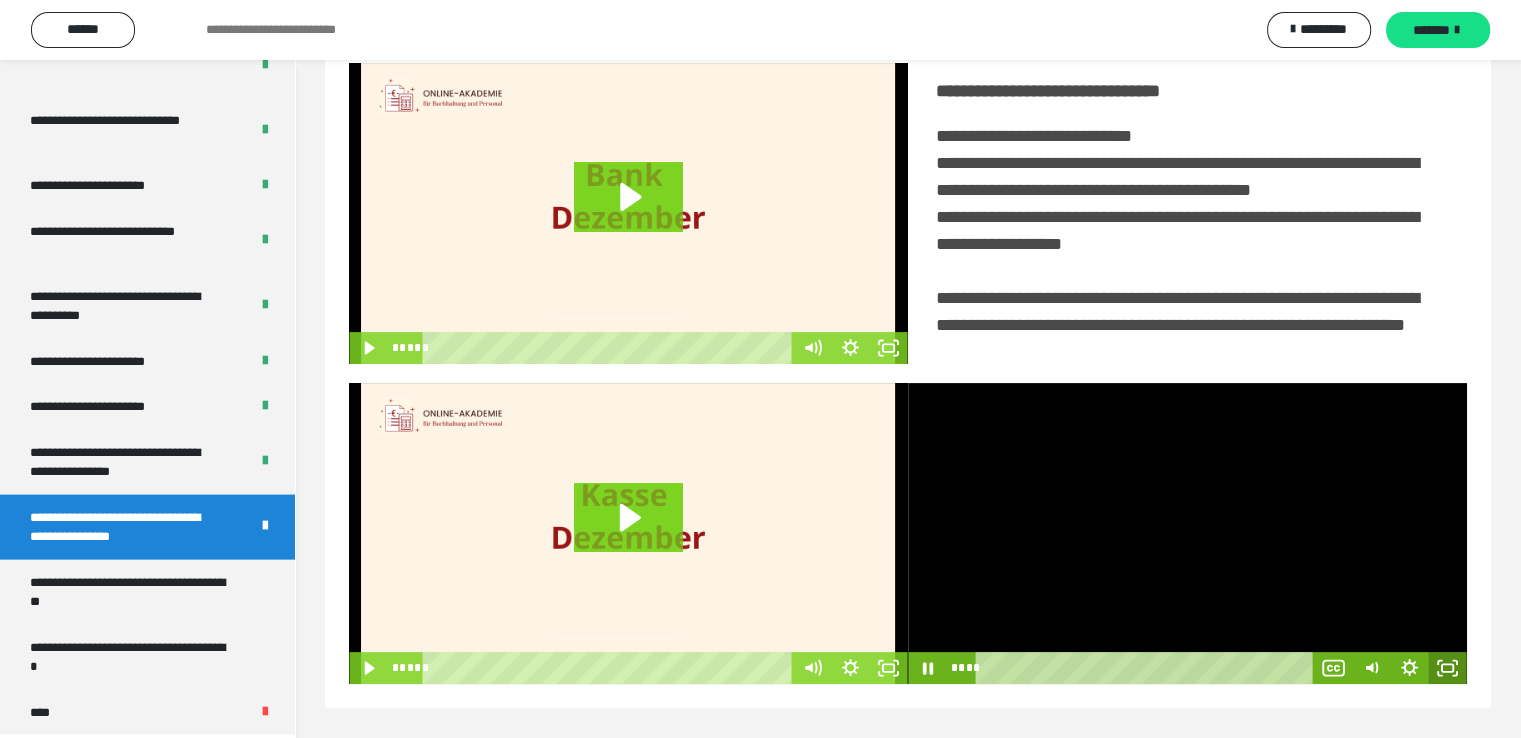 click 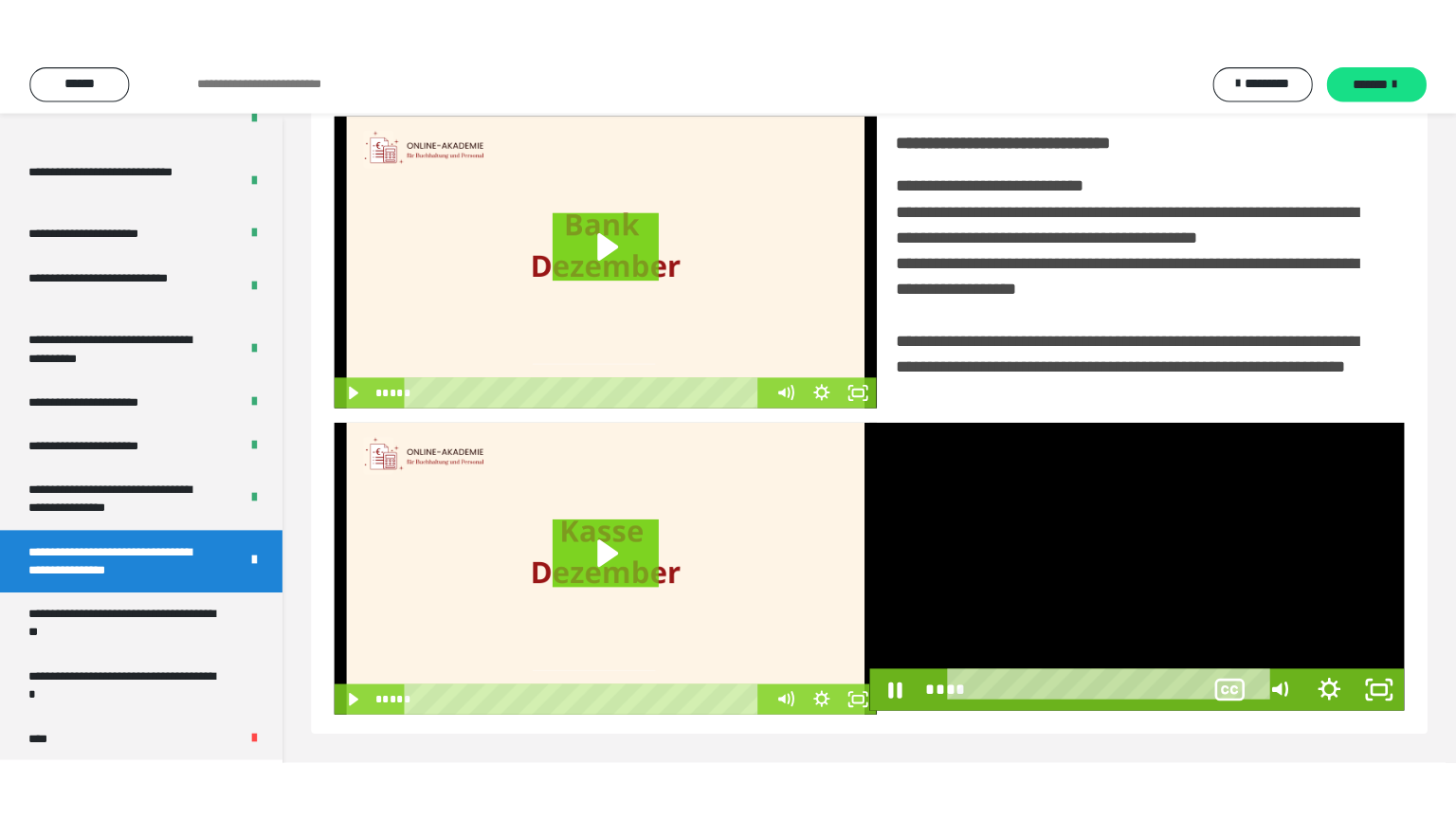 scroll, scrollTop: 317, scrollLeft: 0, axis: vertical 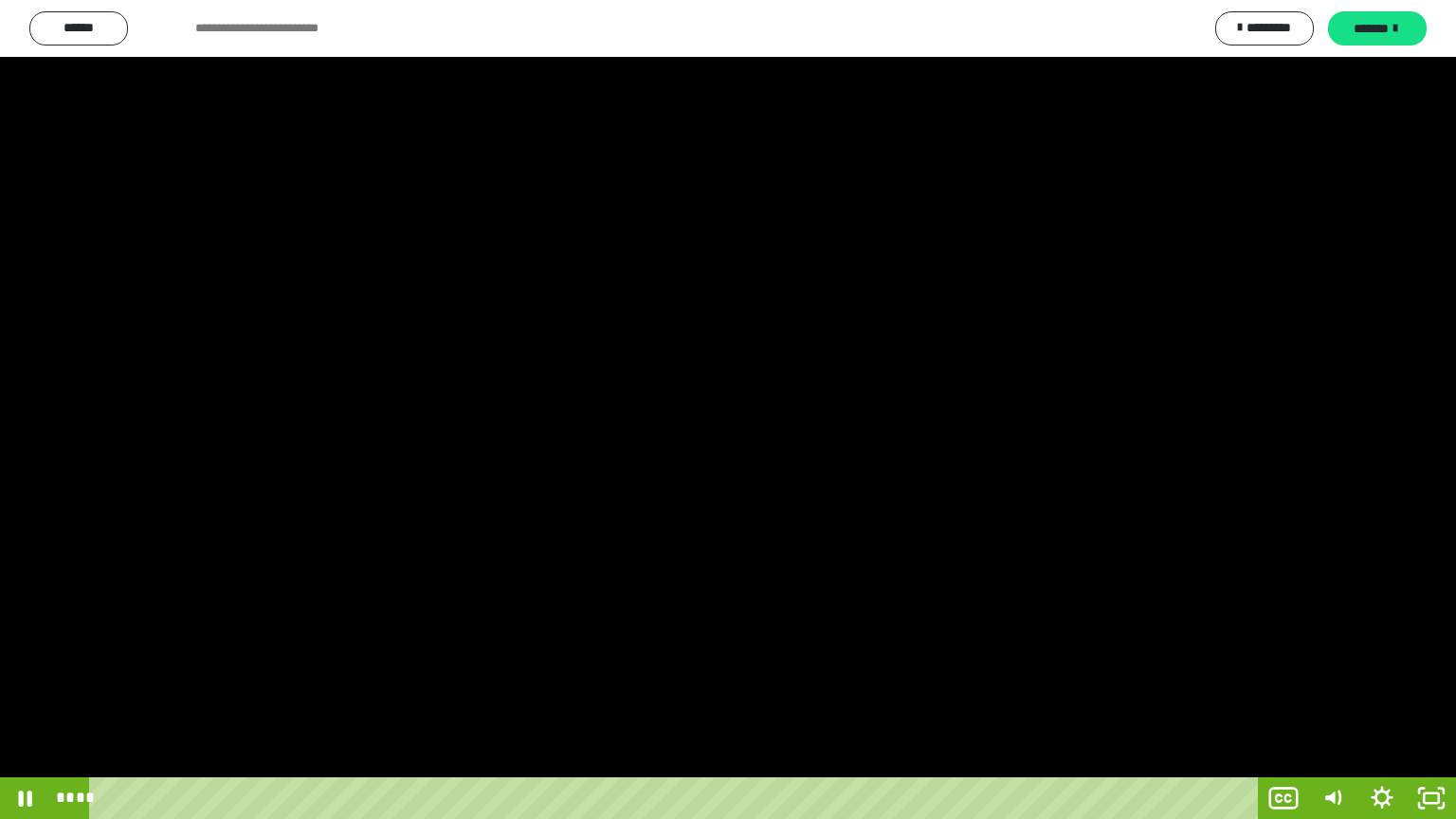 click at bounding box center [728, 410] 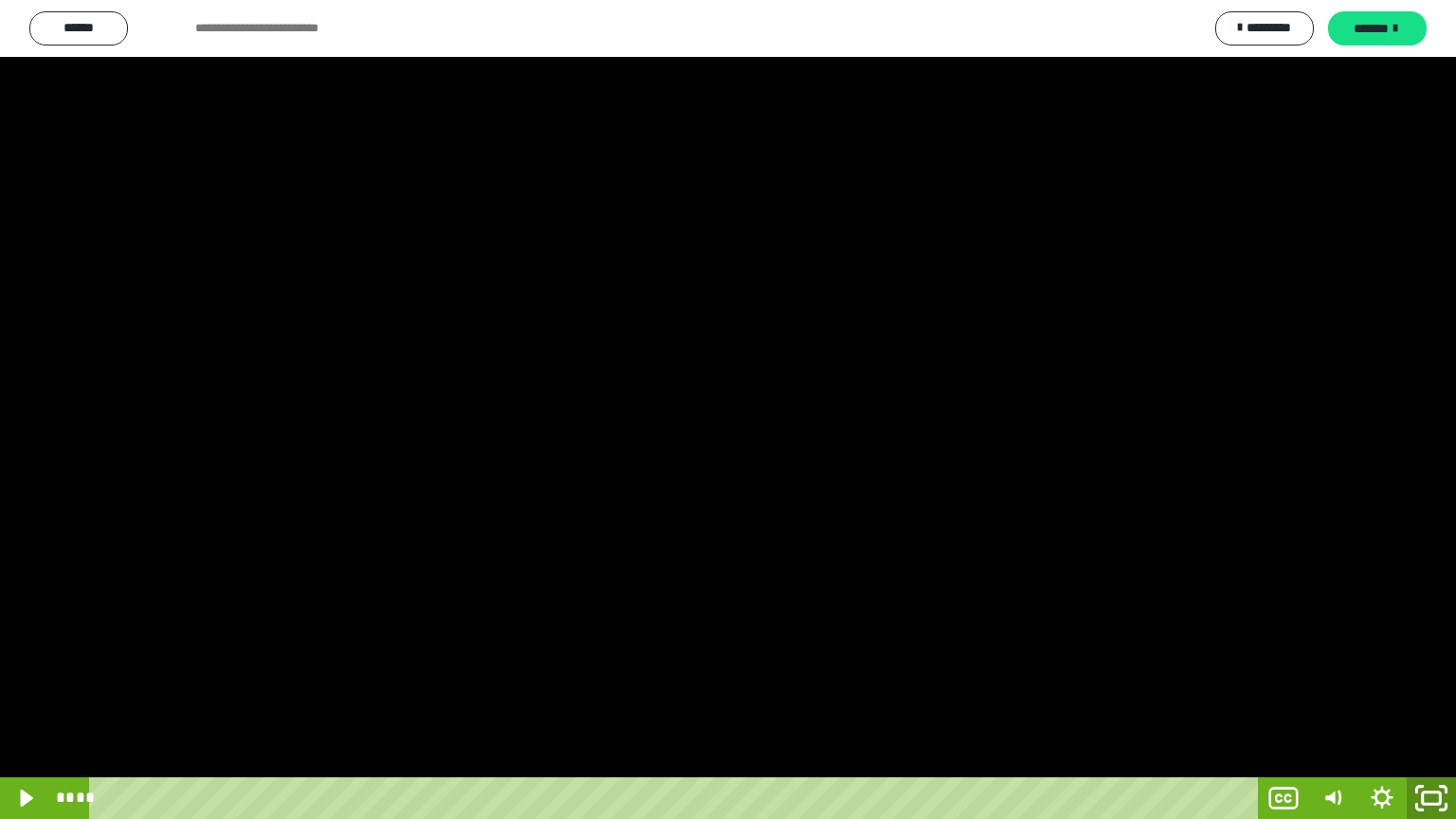 click 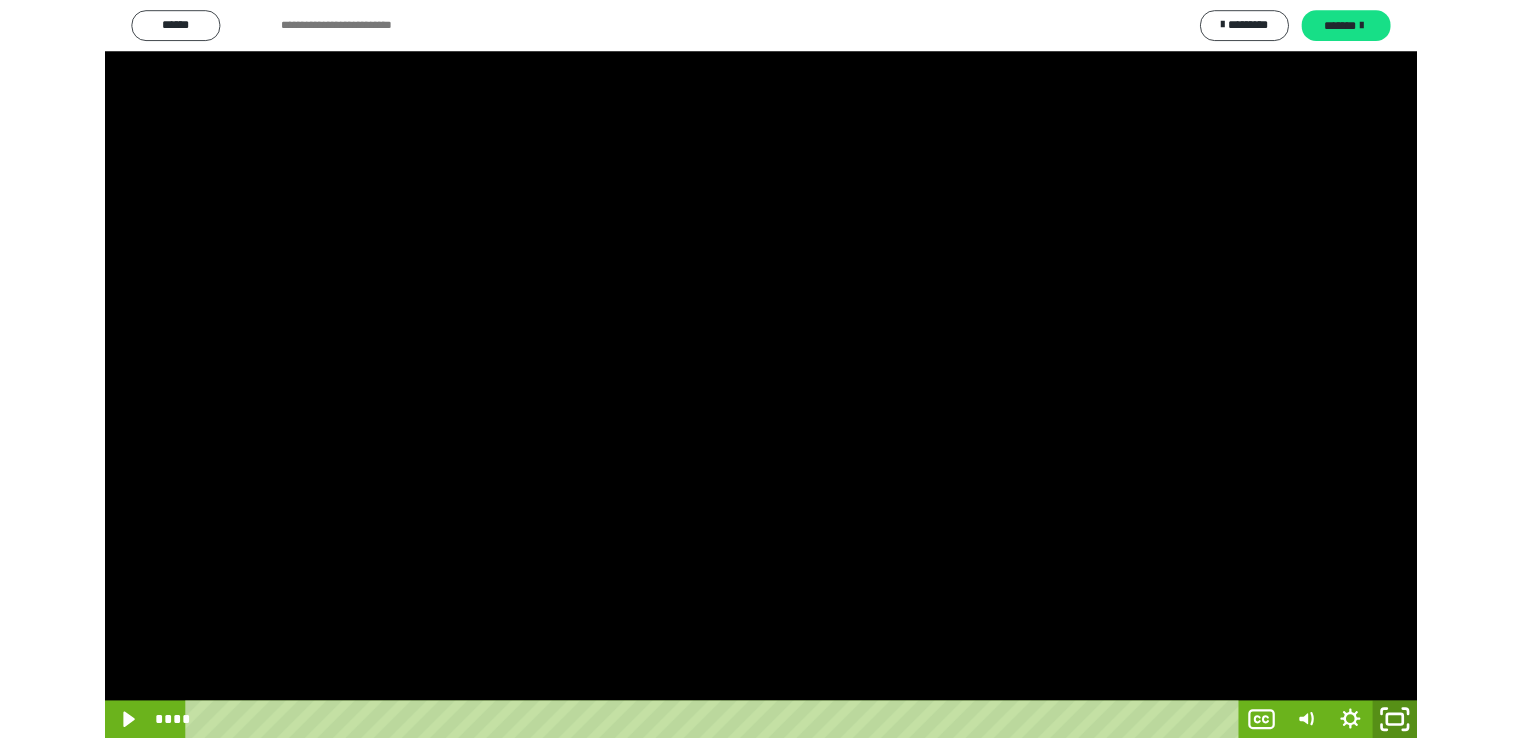 scroll, scrollTop: 4105, scrollLeft: 0, axis: vertical 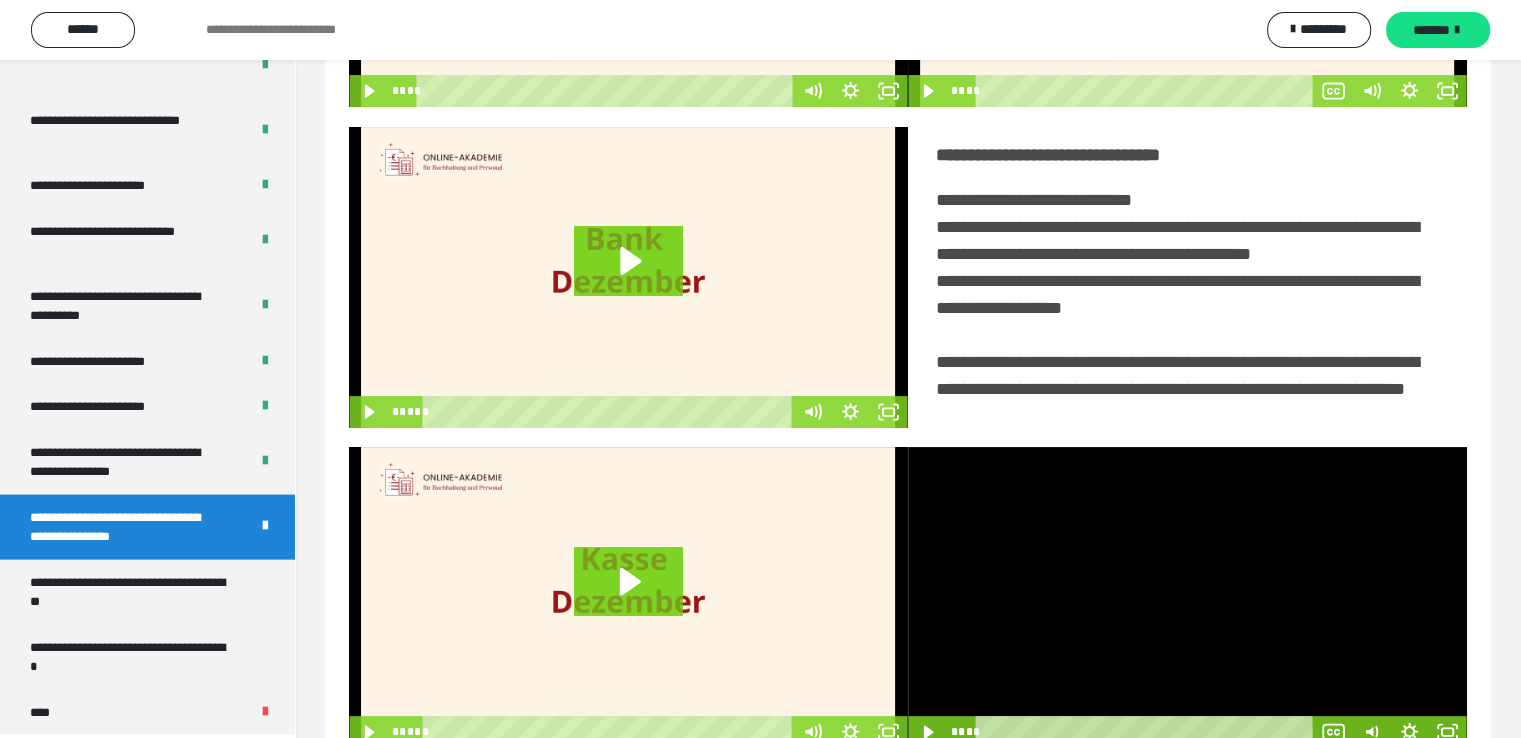 click at bounding box center [1187, 597] 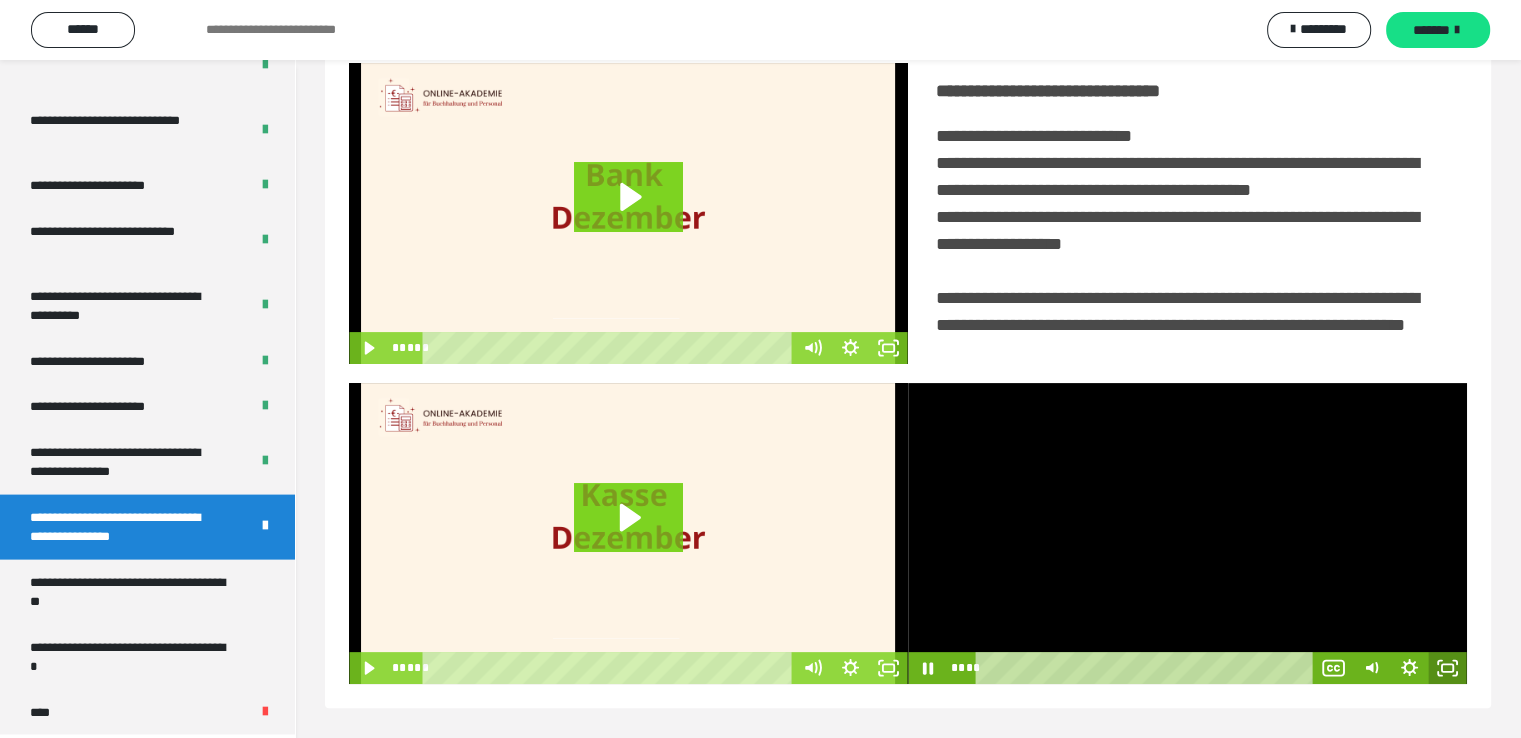 click 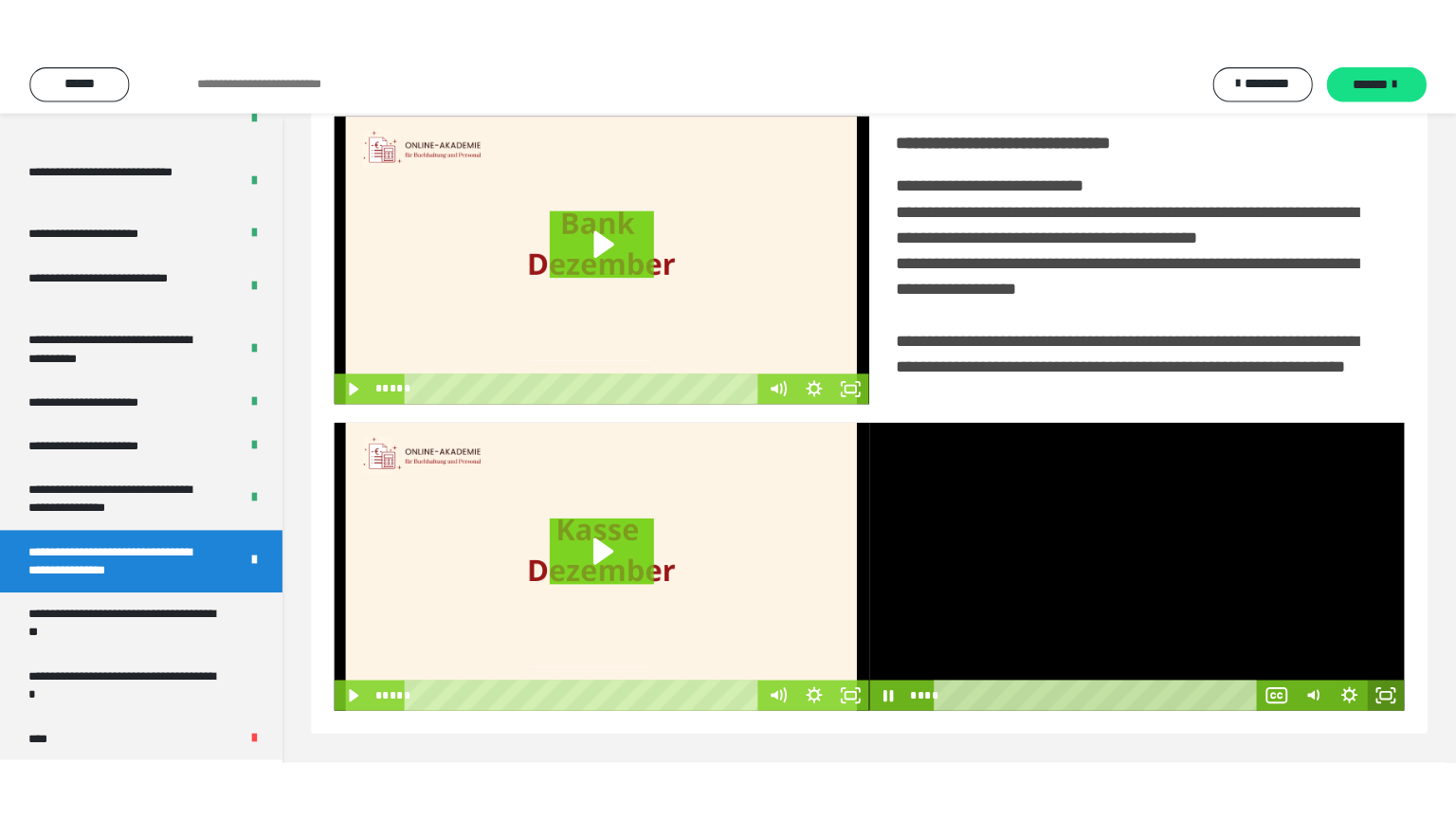 scroll, scrollTop: 317, scrollLeft: 0, axis: vertical 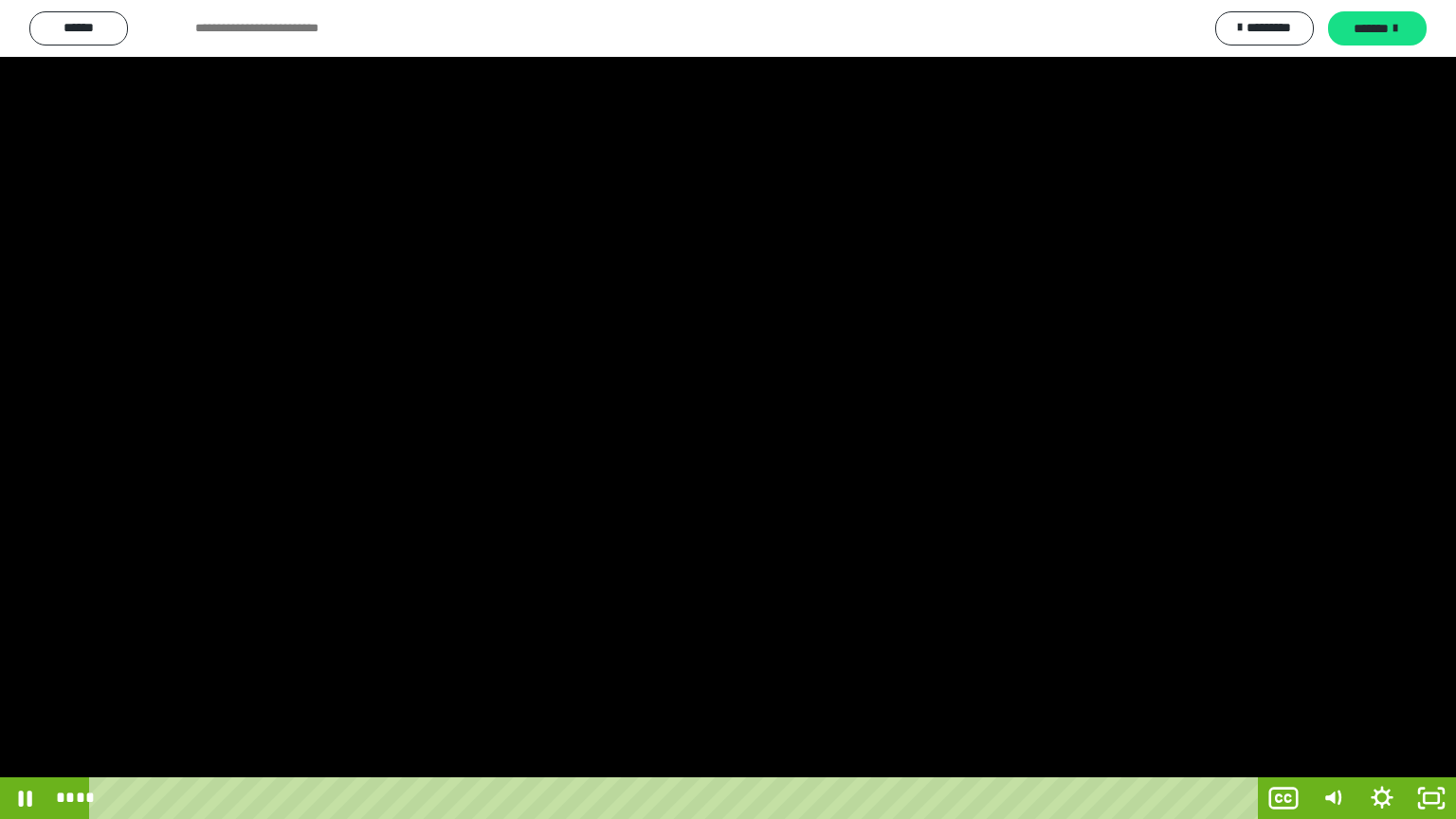 click at bounding box center [728, 410] 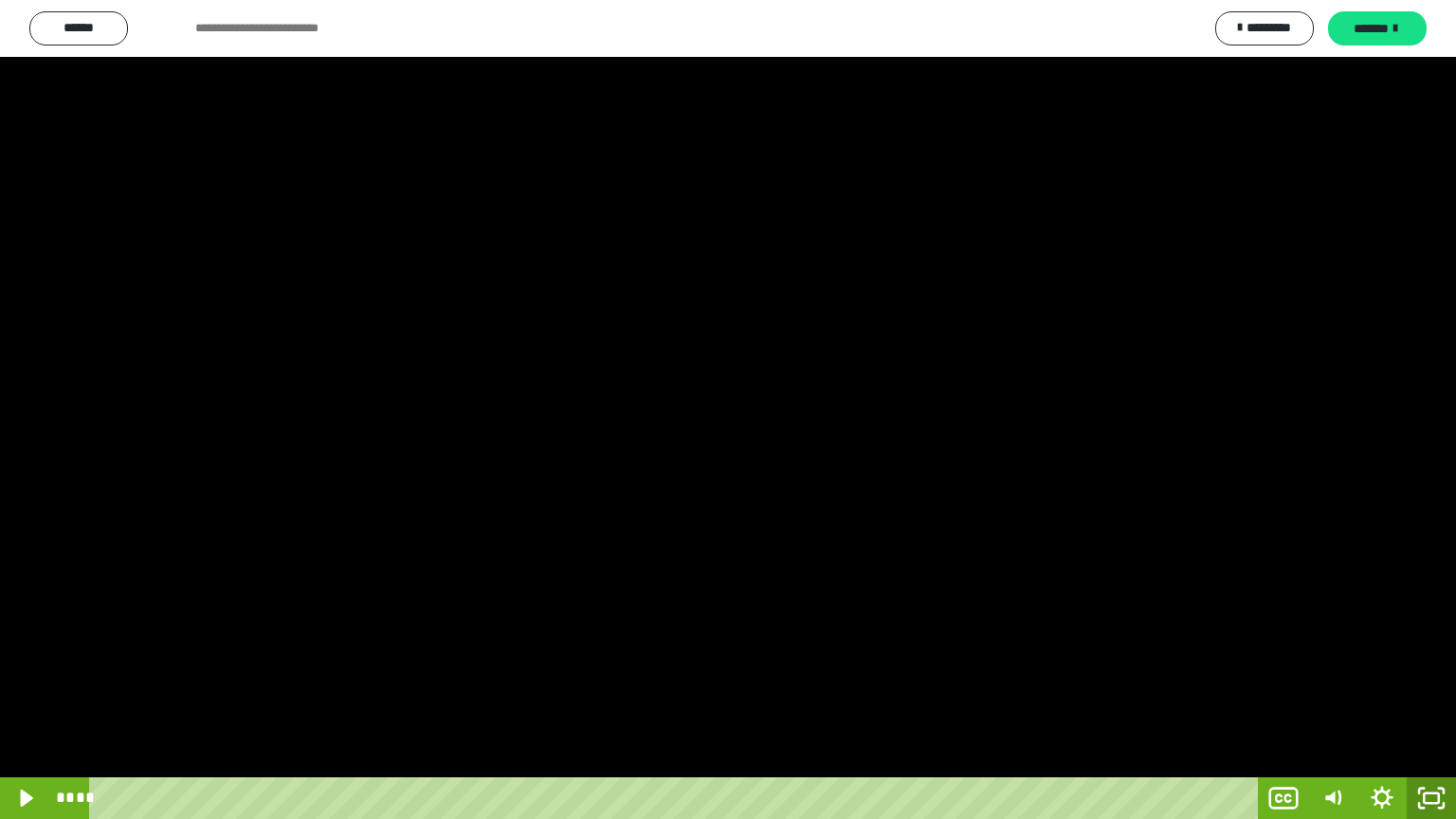 click 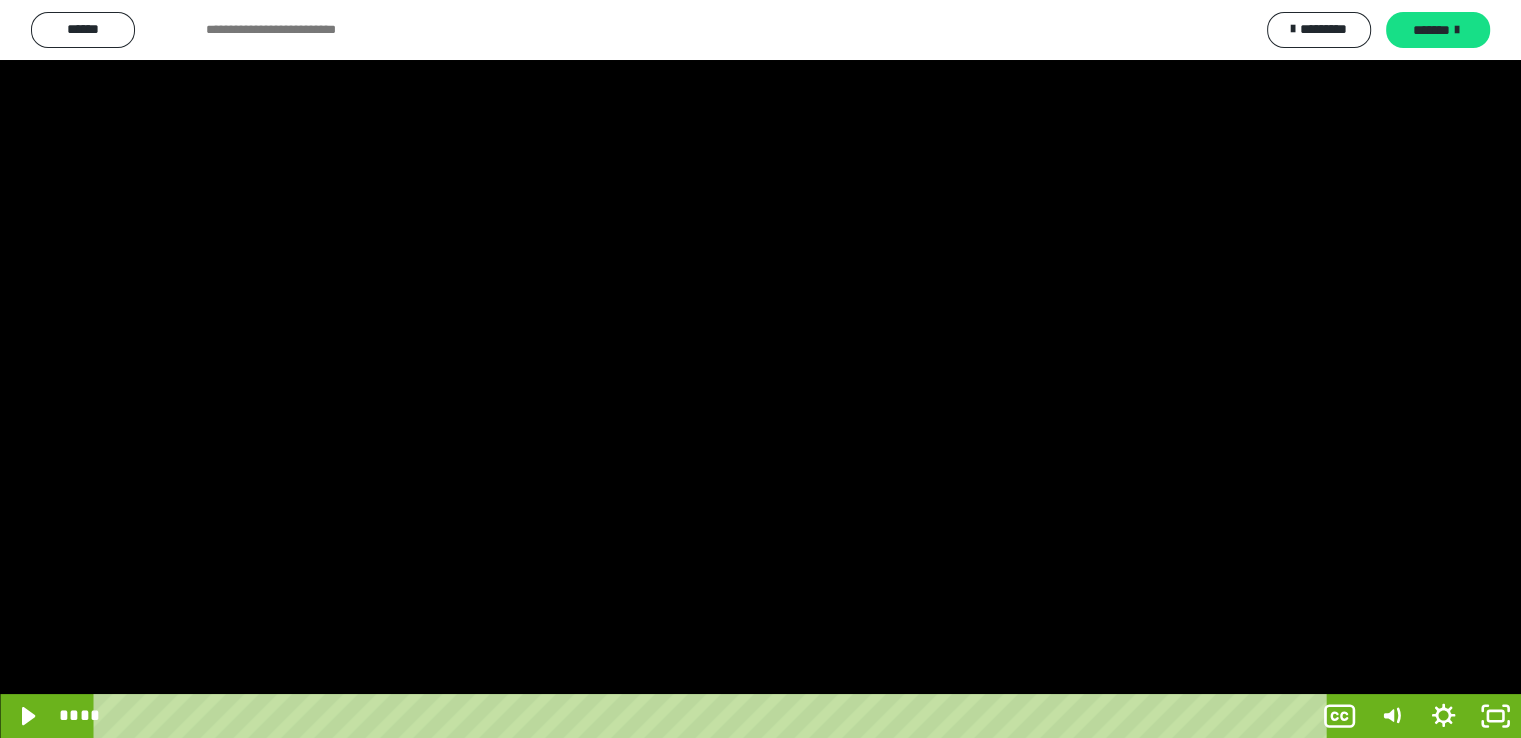 scroll, scrollTop: 4105, scrollLeft: 0, axis: vertical 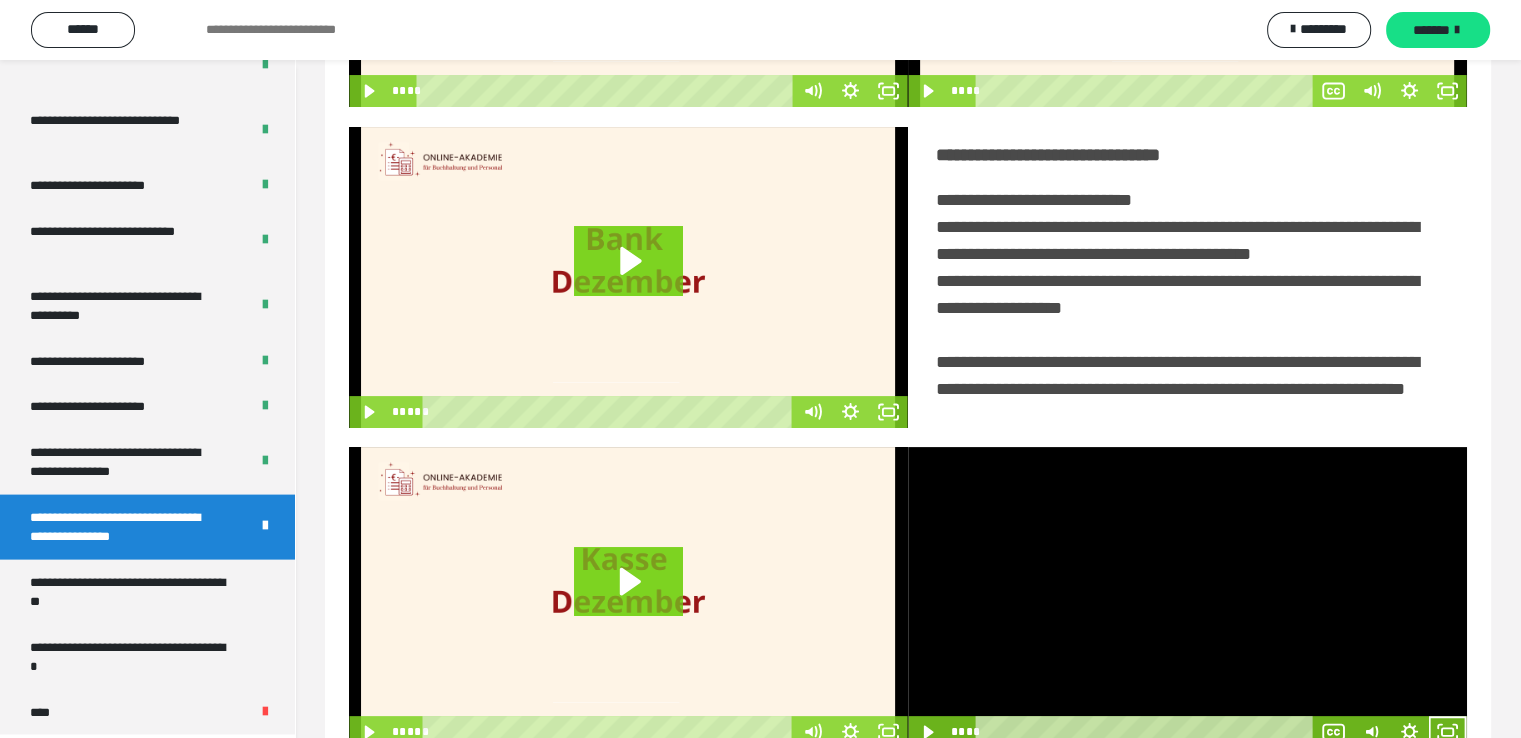 click at bounding box center [1187, 597] 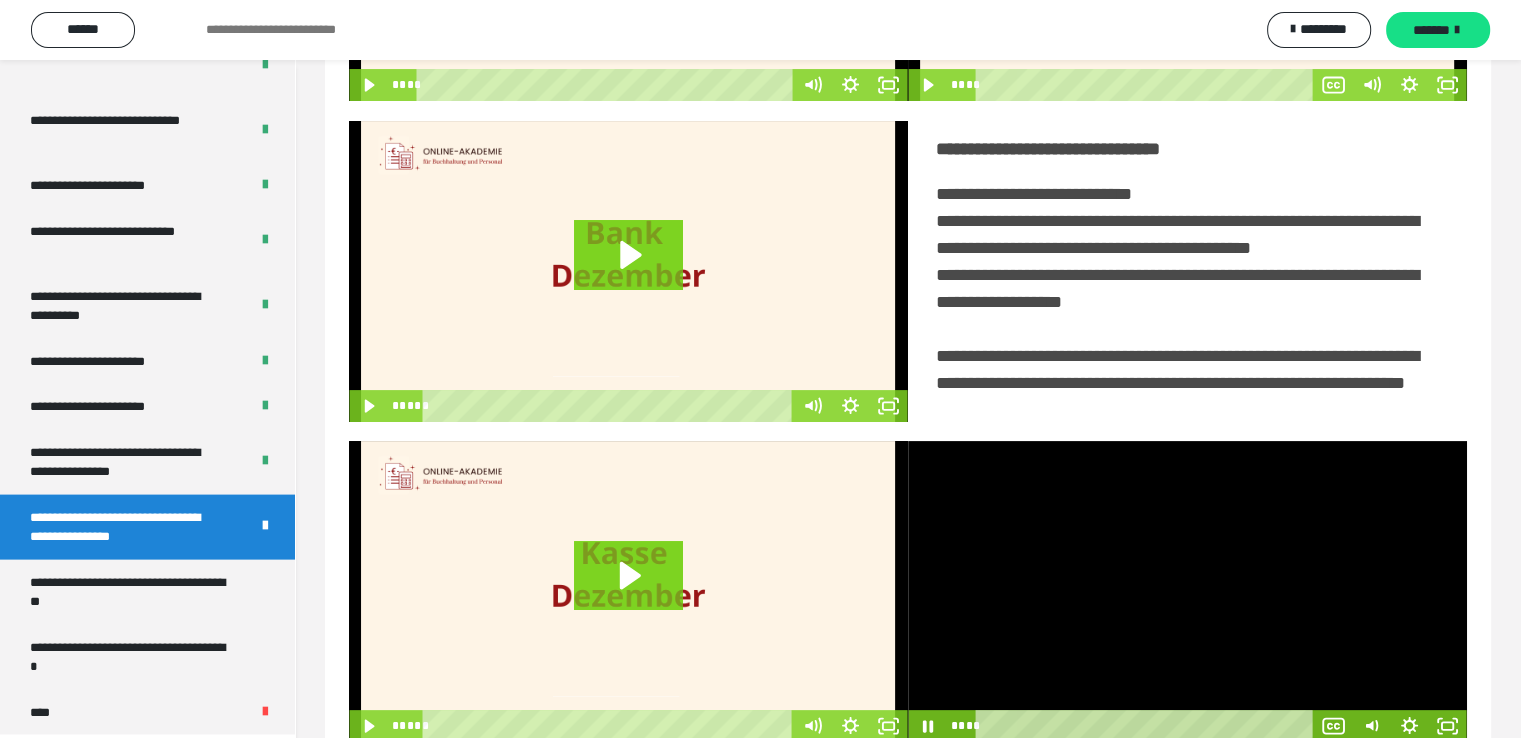 scroll, scrollTop: 452, scrollLeft: 0, axis: vertical 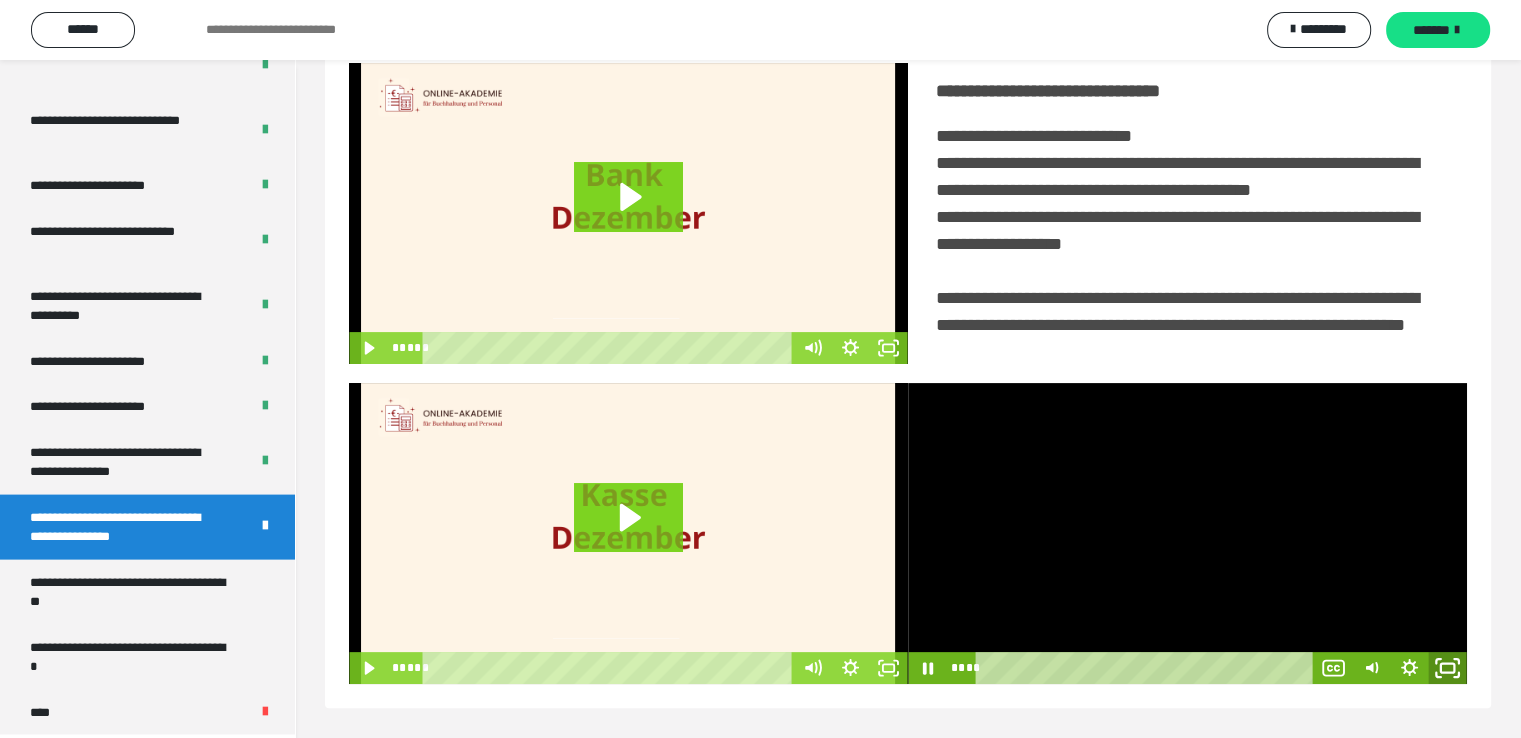 click 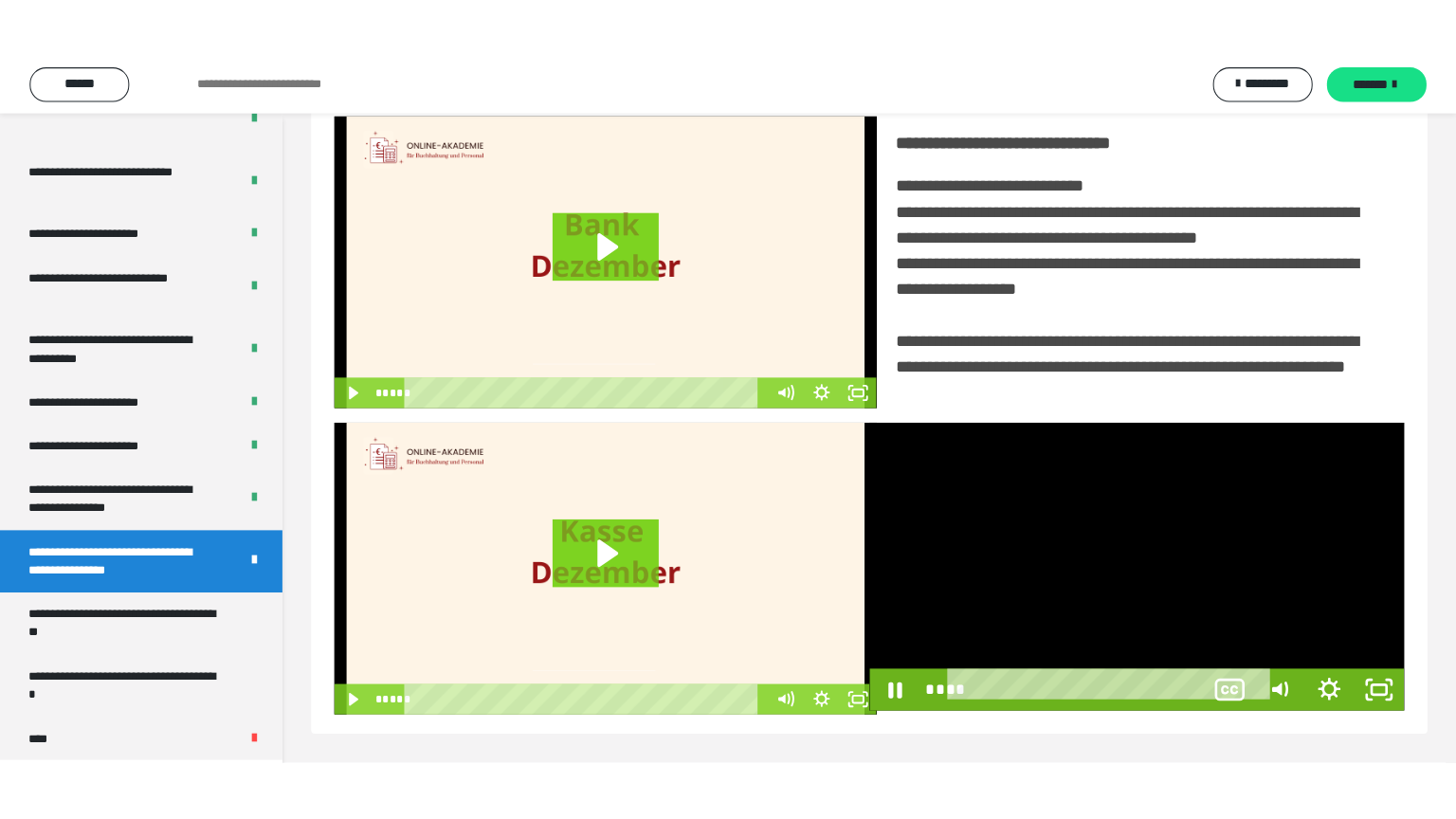 scroll, scrollTop: 317, scrollLeft: 0, axis: vertical 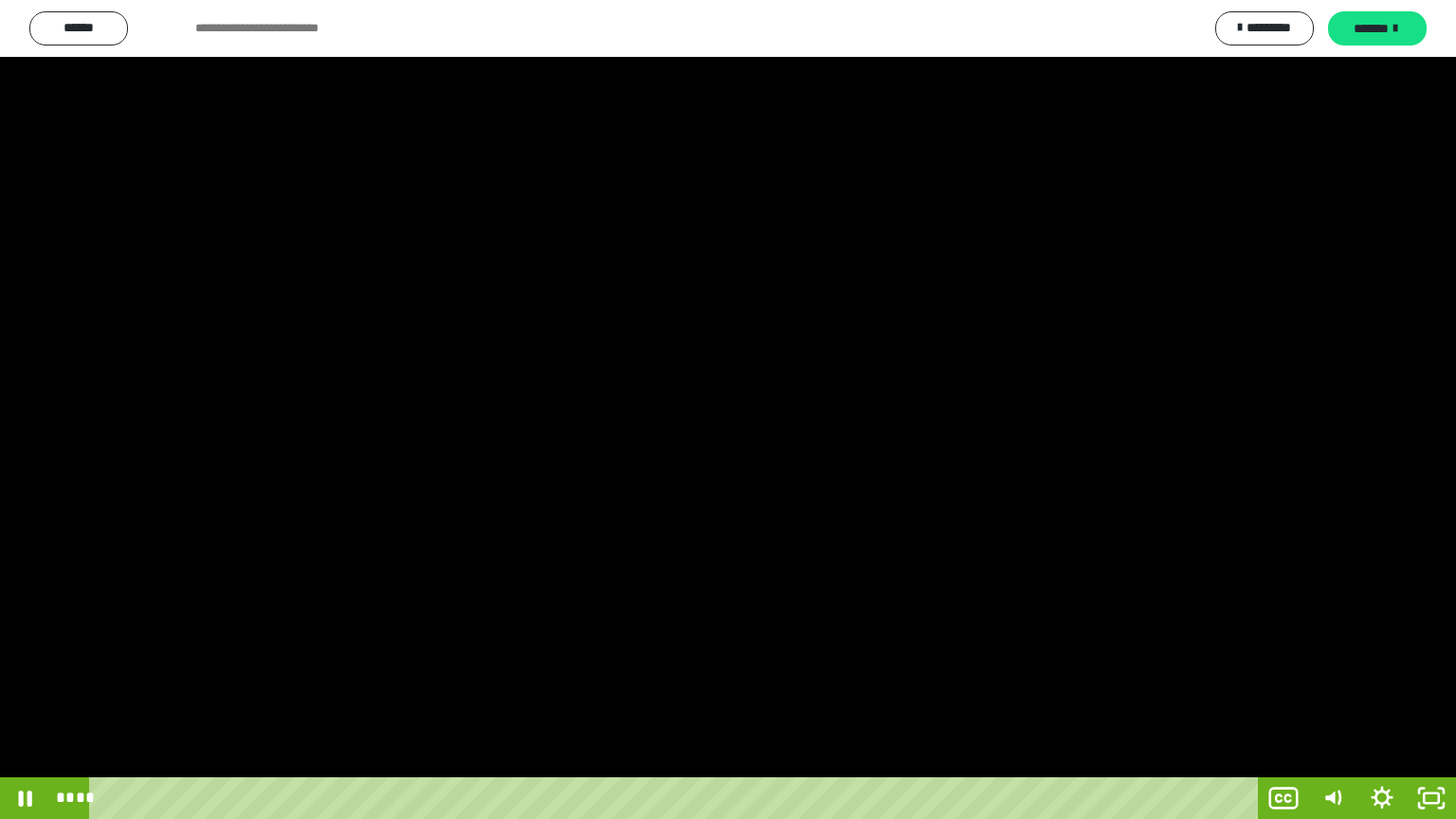 click at bounding box center [728, 410] 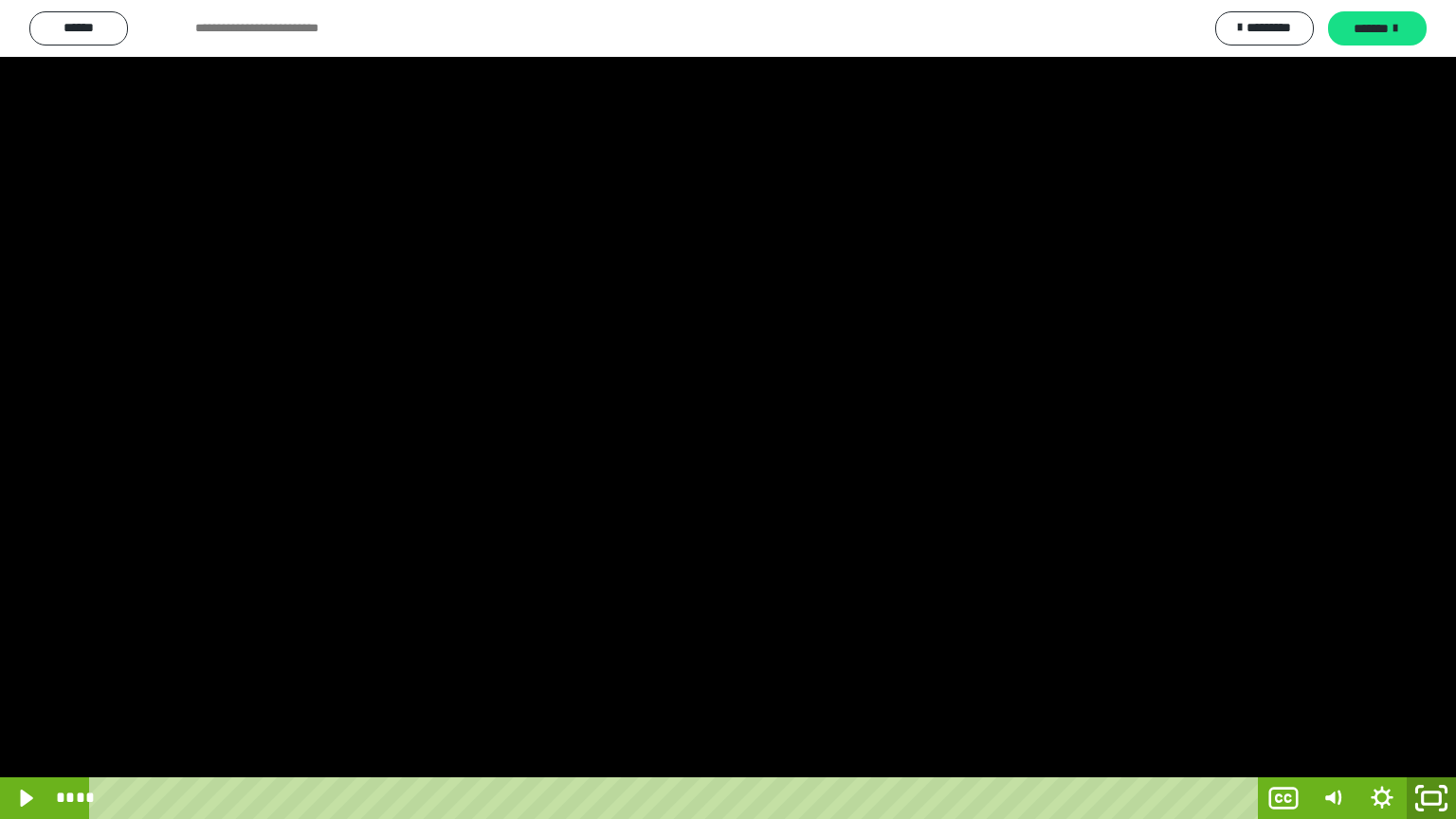 drag, startPoint x: 1427, startPoint y: 794, endPoint x: 1384, endPoint y: 695, distance: 107.935166 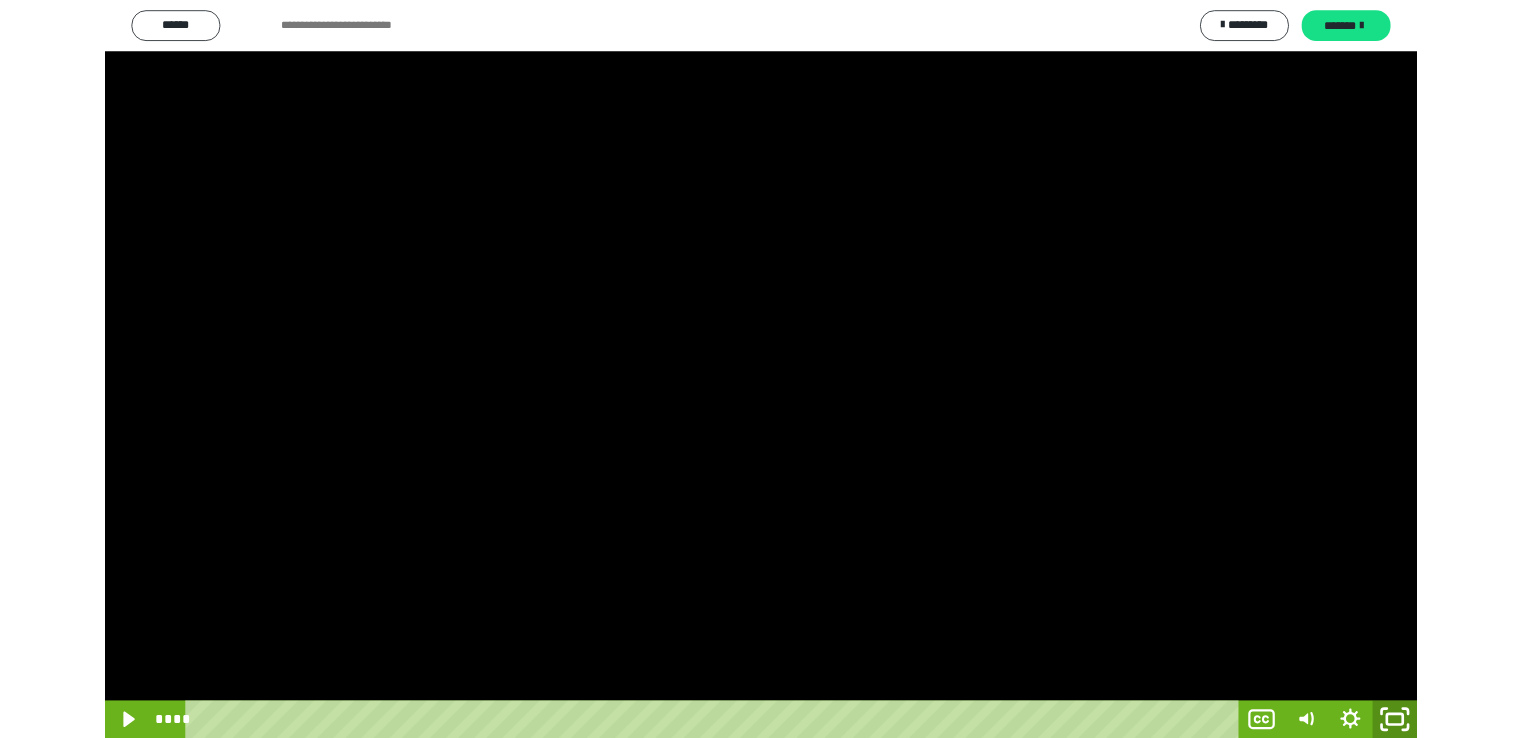 scroll, scrollTop: 4105, scrollLeft: 0, axis: vertical 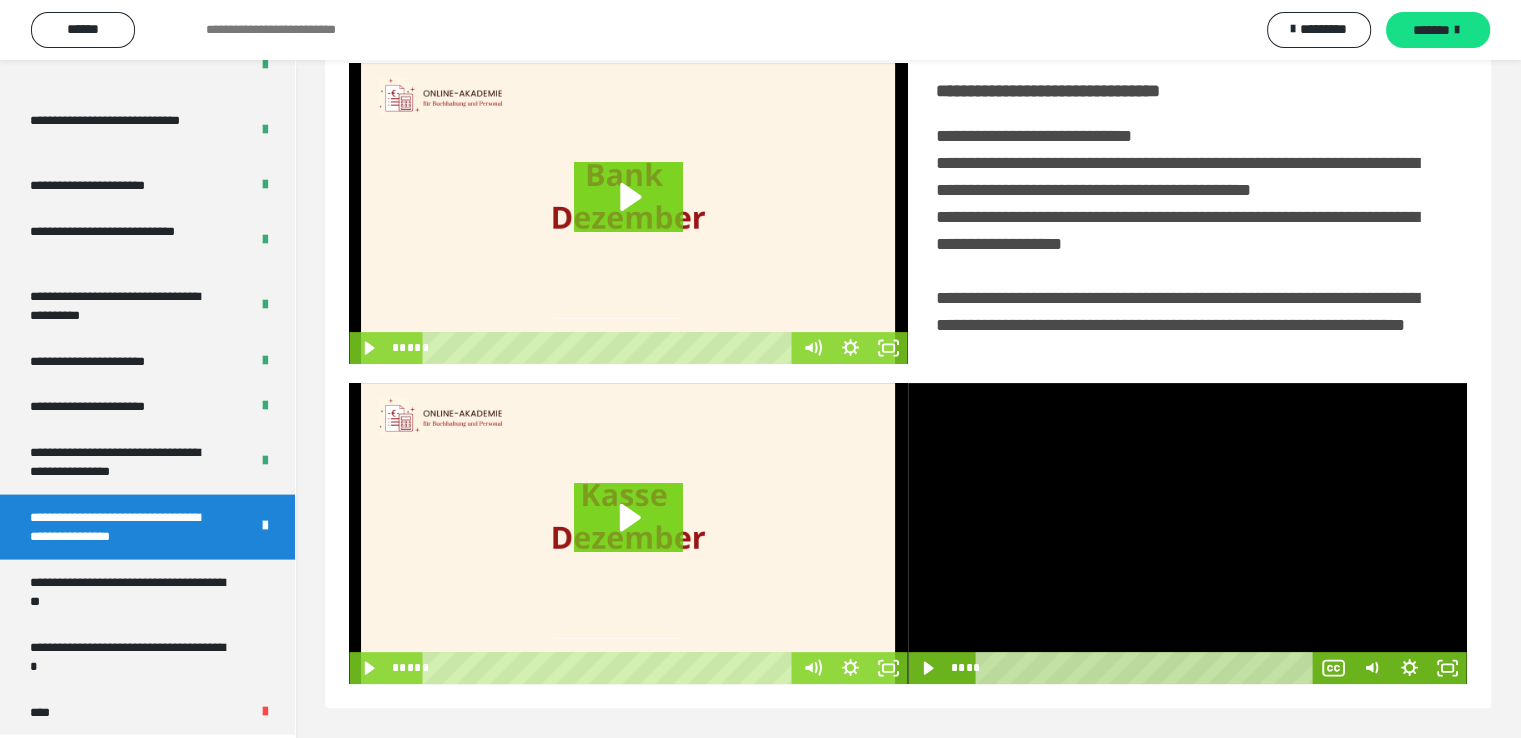 click at bounding box center (1187, 533) 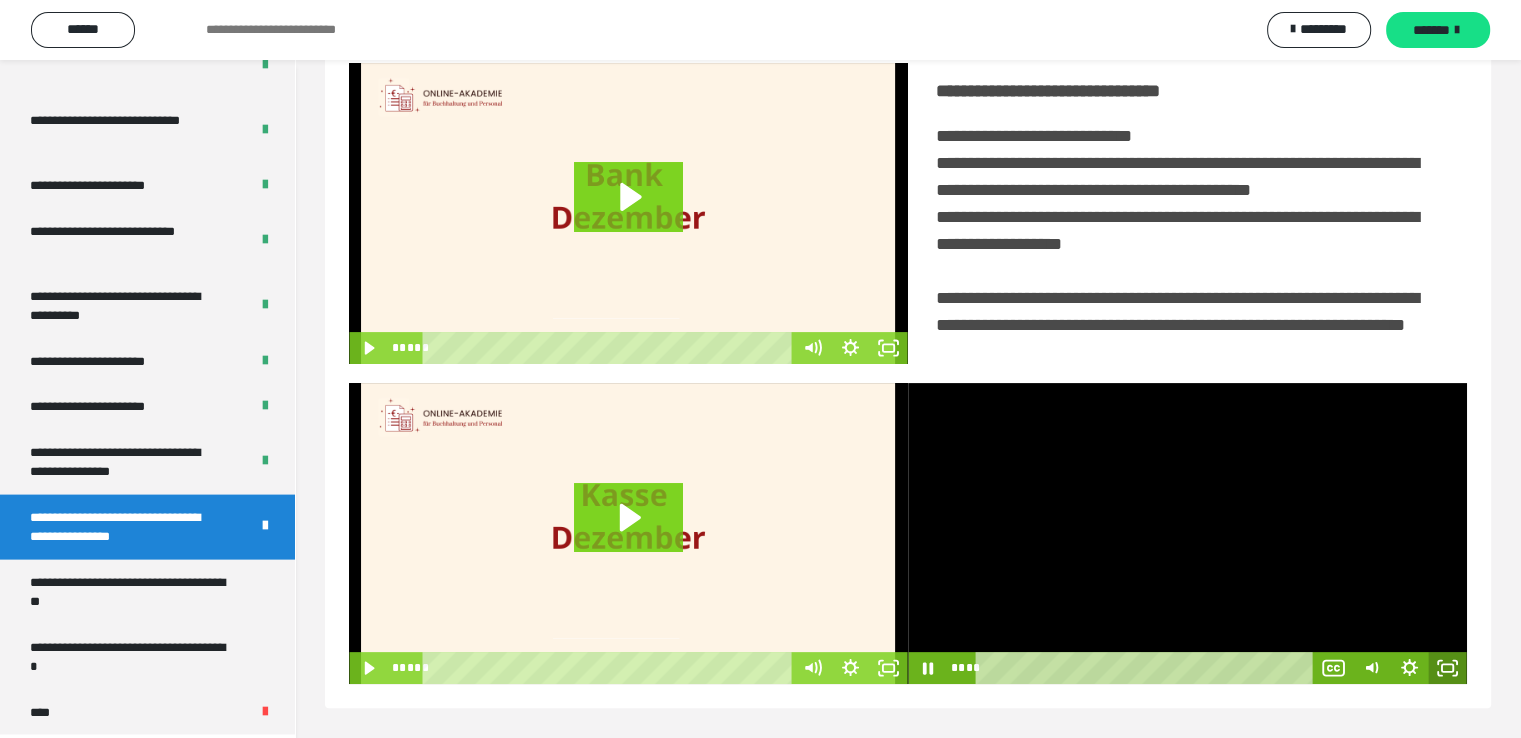 click 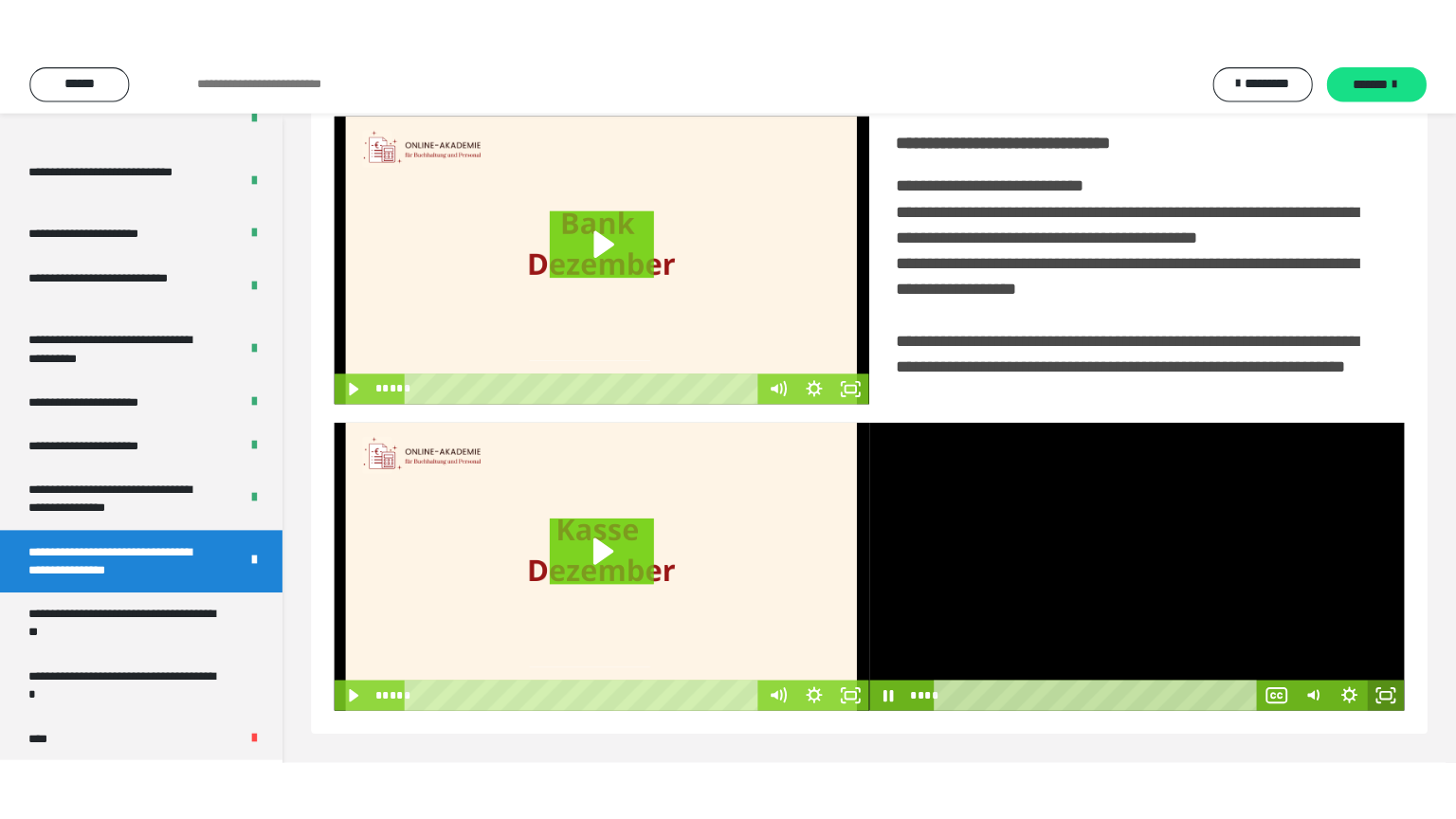 scroll, scrollTop: 317, scrollLeft: 0, axis: vertical 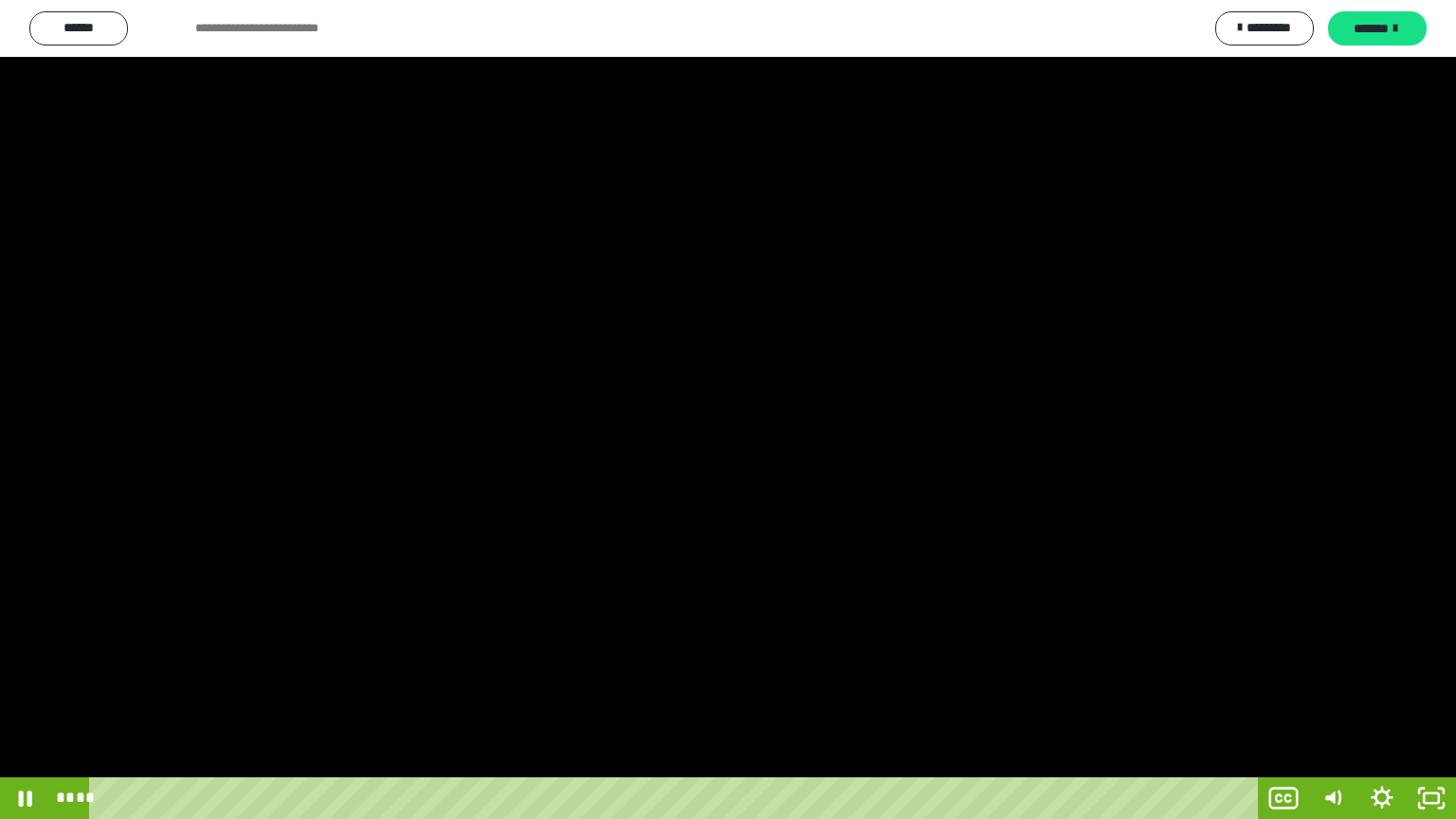 click at bounding box center [728, 410] 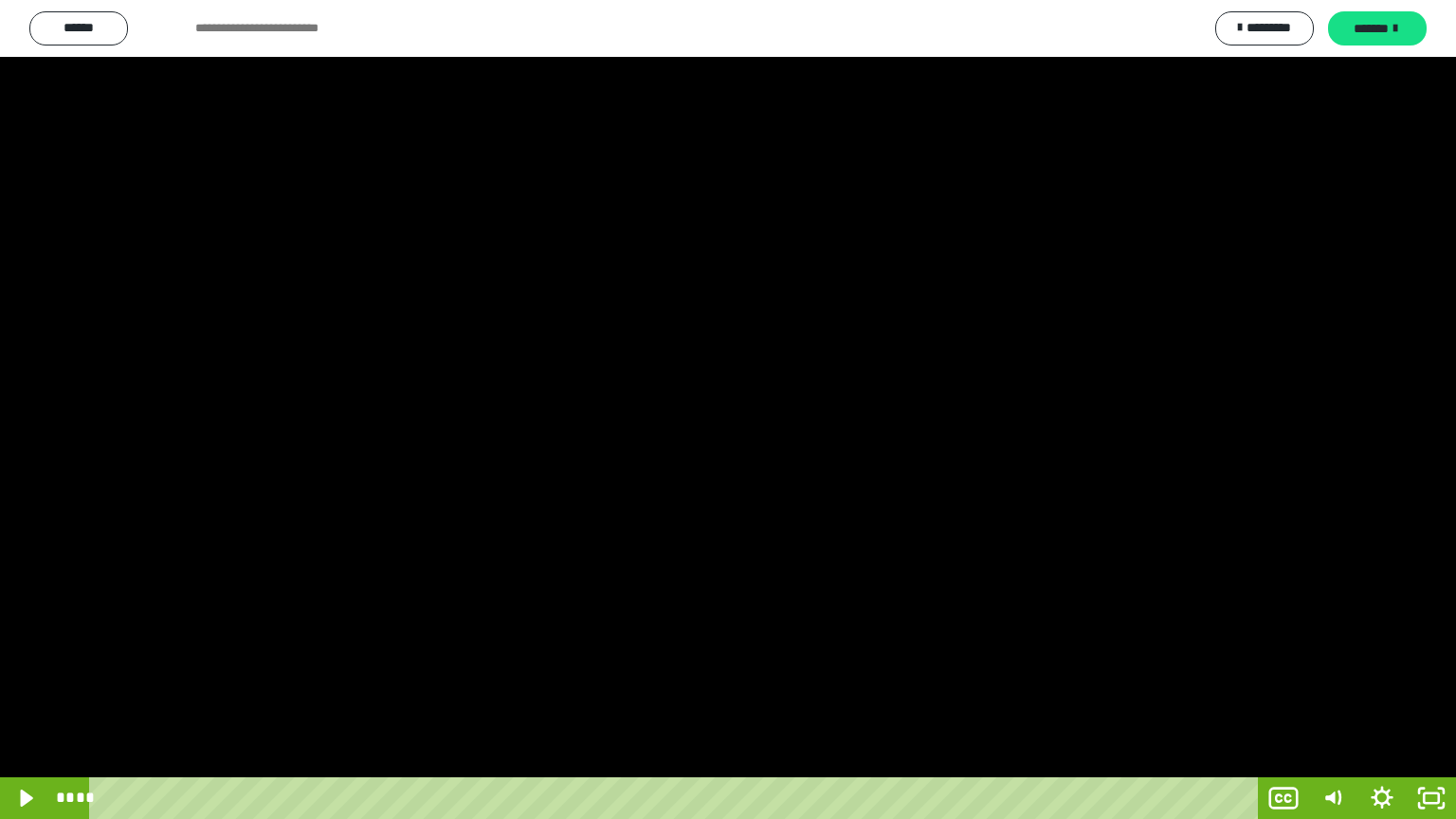 click at bounding box center [728, 410] 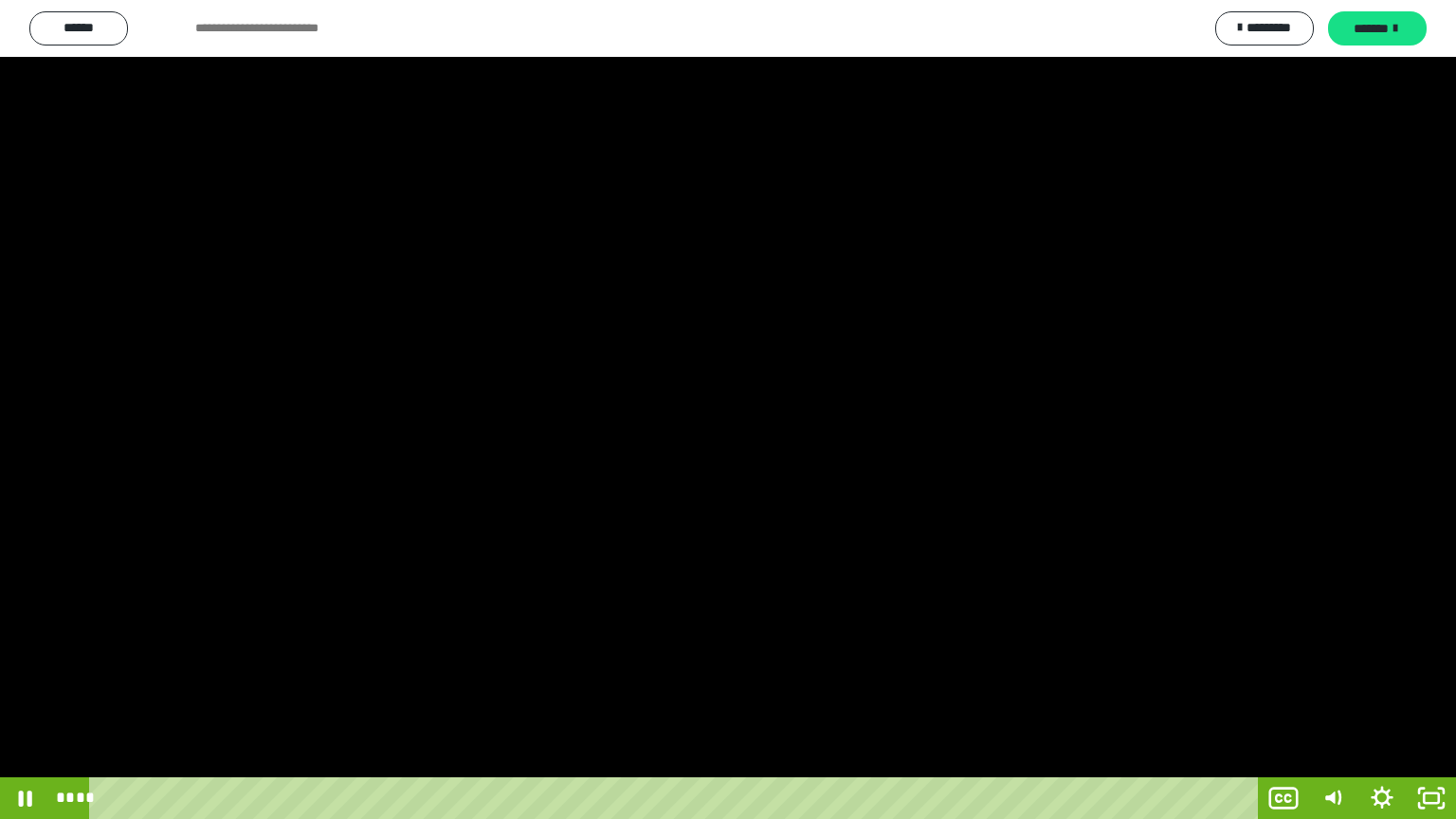 click at bounding box center (728, 410) 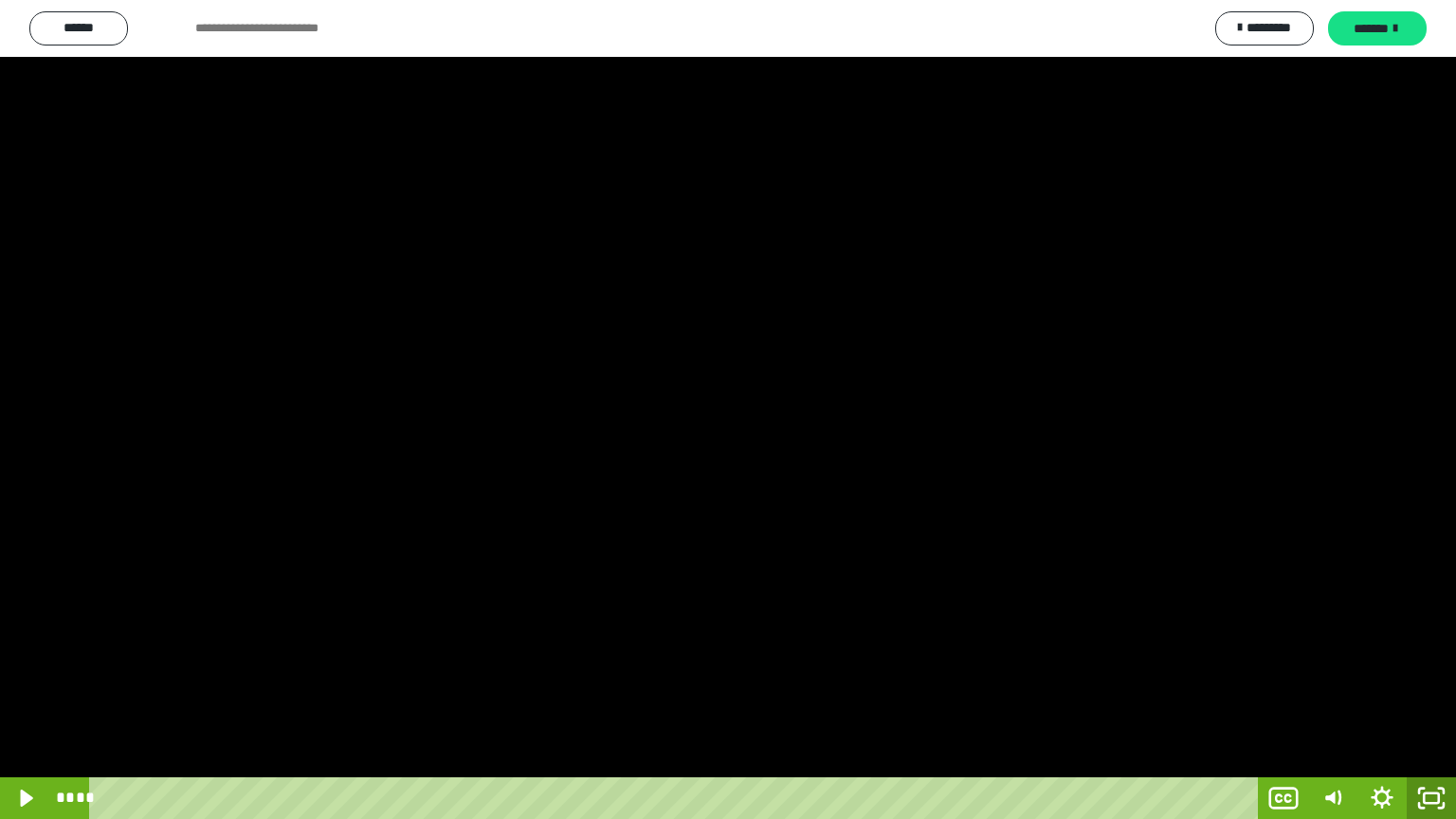 click 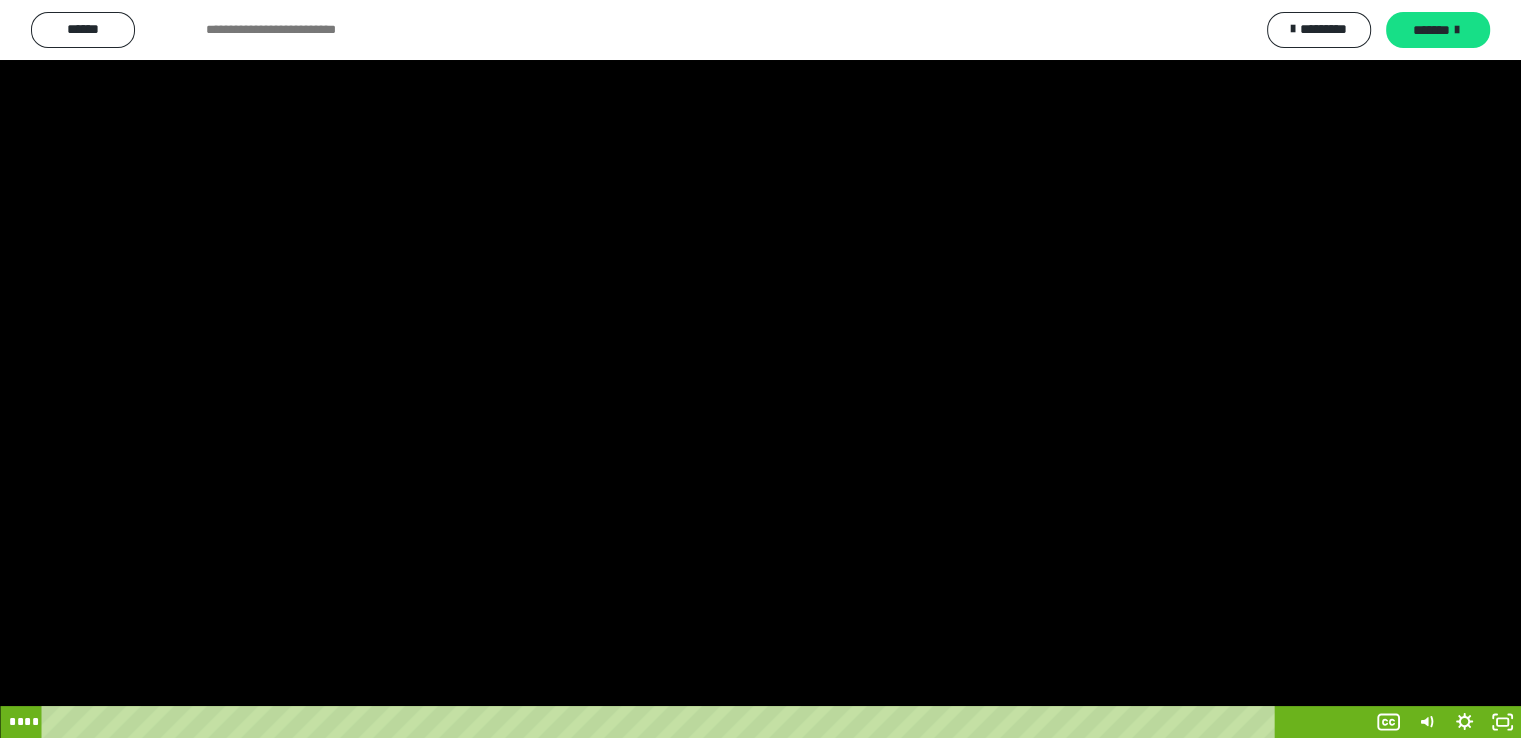 scroll, scrollTop: 4105, scrollLeft: 0, axis: vertical 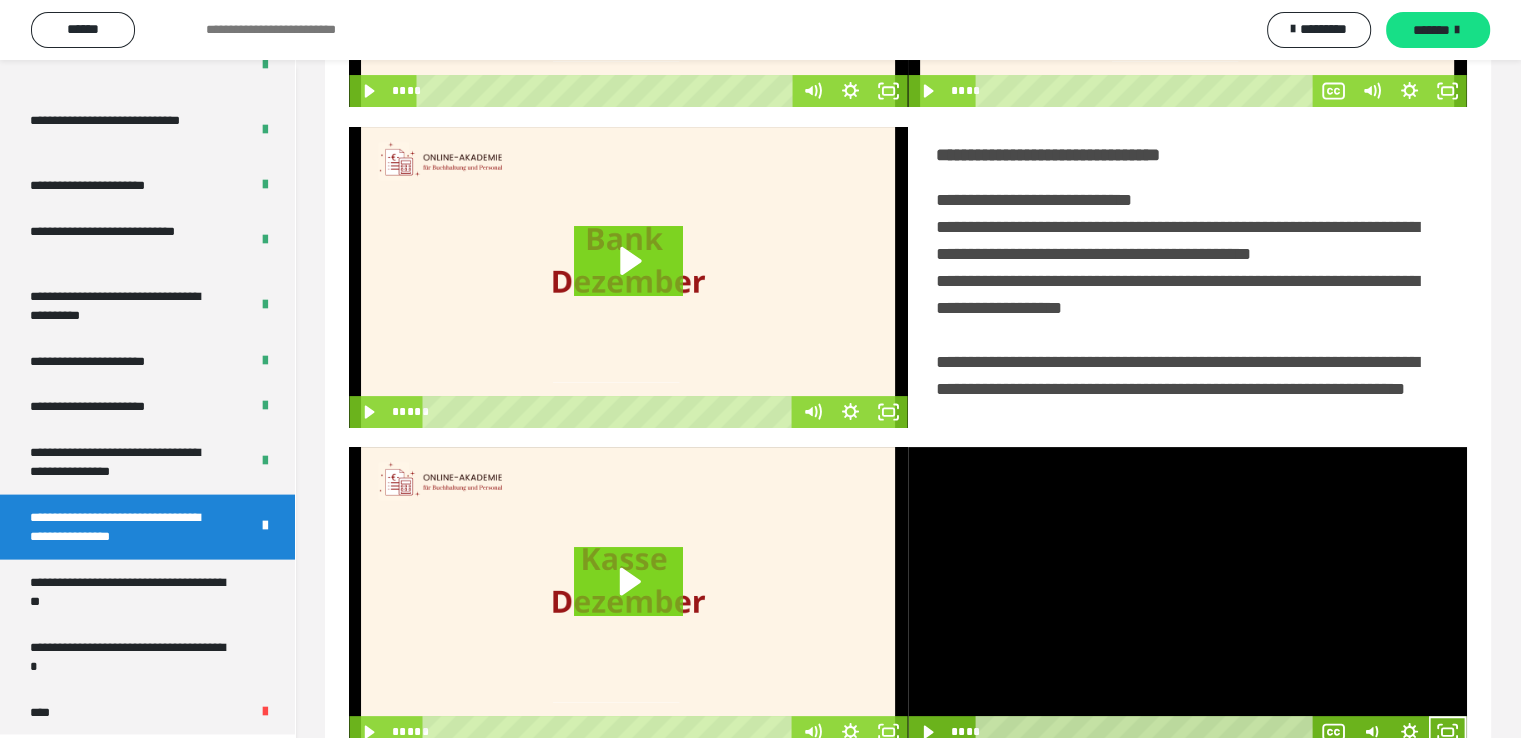 click at bounding box center [1187, 597] 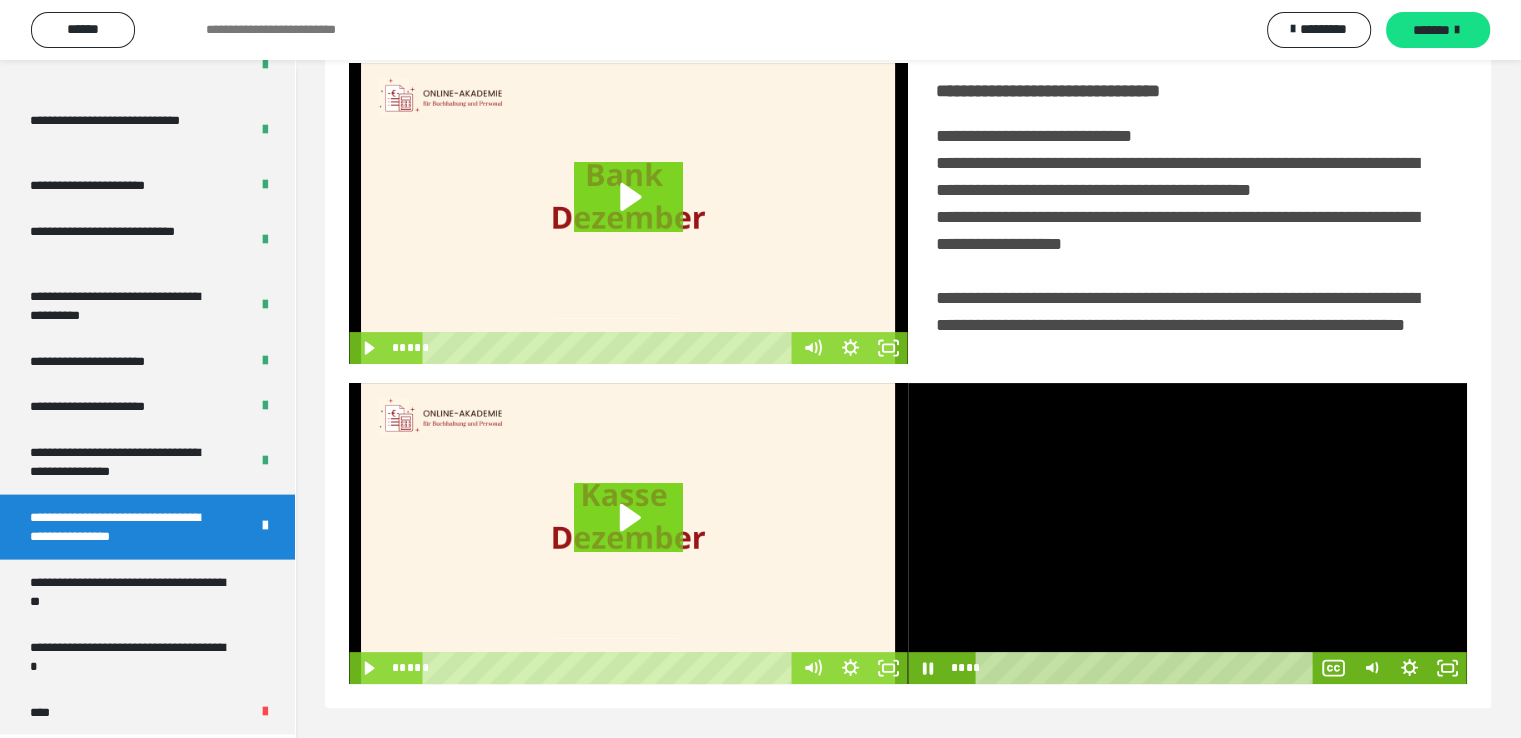 scroll, scrollTop: 452, scrollLeft: 0, axis: vertical 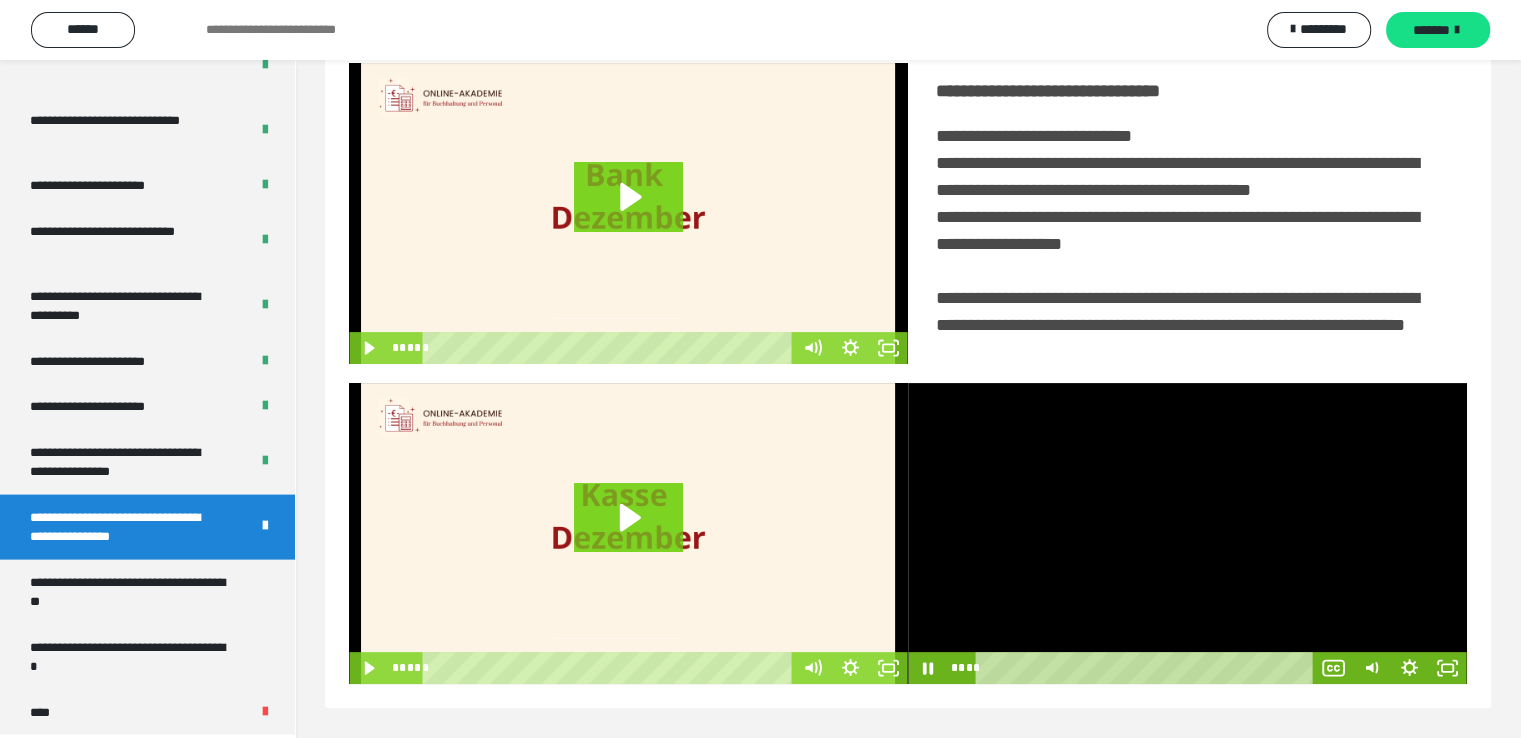 click at bounding box center [1187, 533] 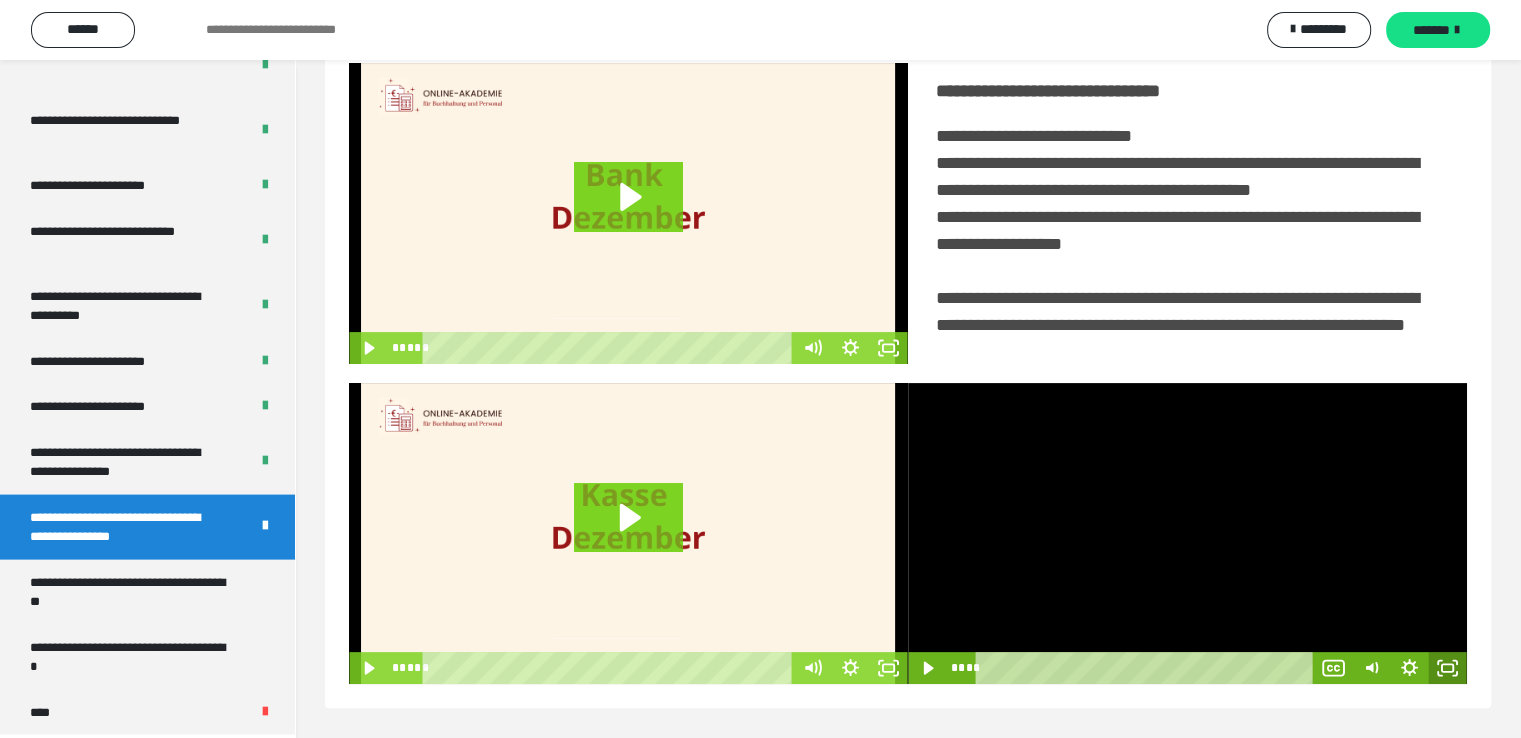 click 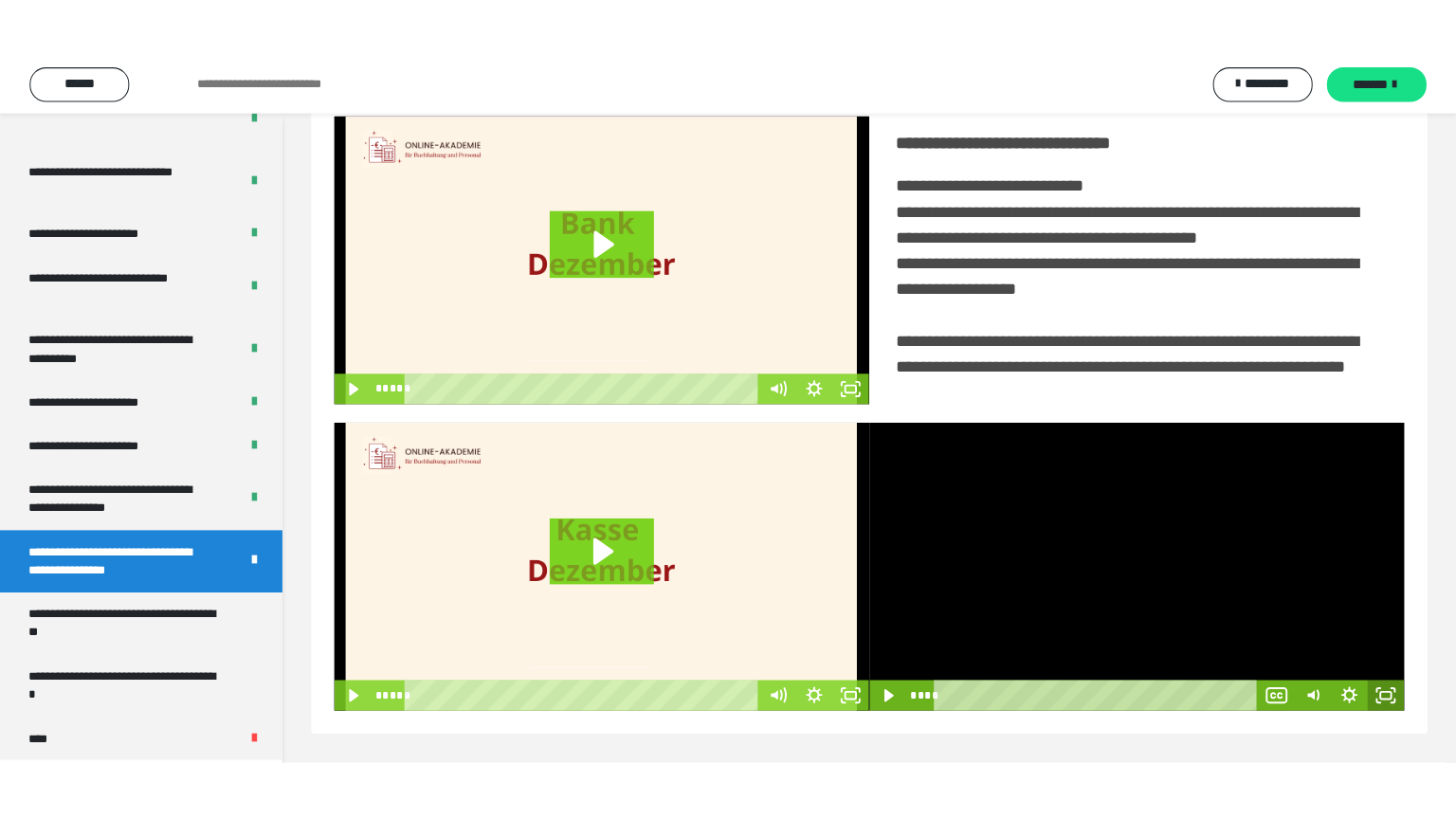 scroll, scrollTop: 317, scrollLeft: 0, axis: vertical 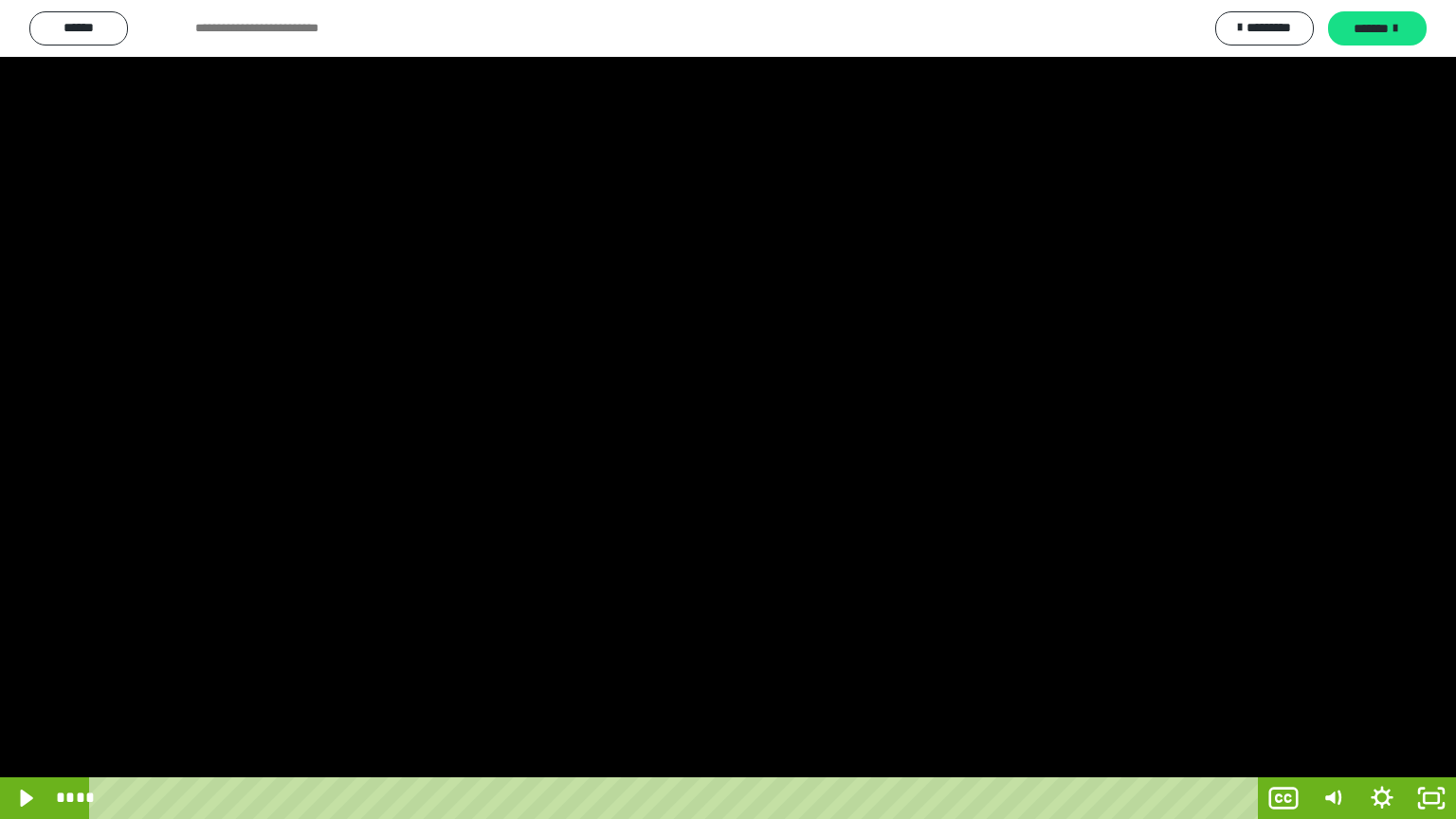 click at bounding box center (728, 410) 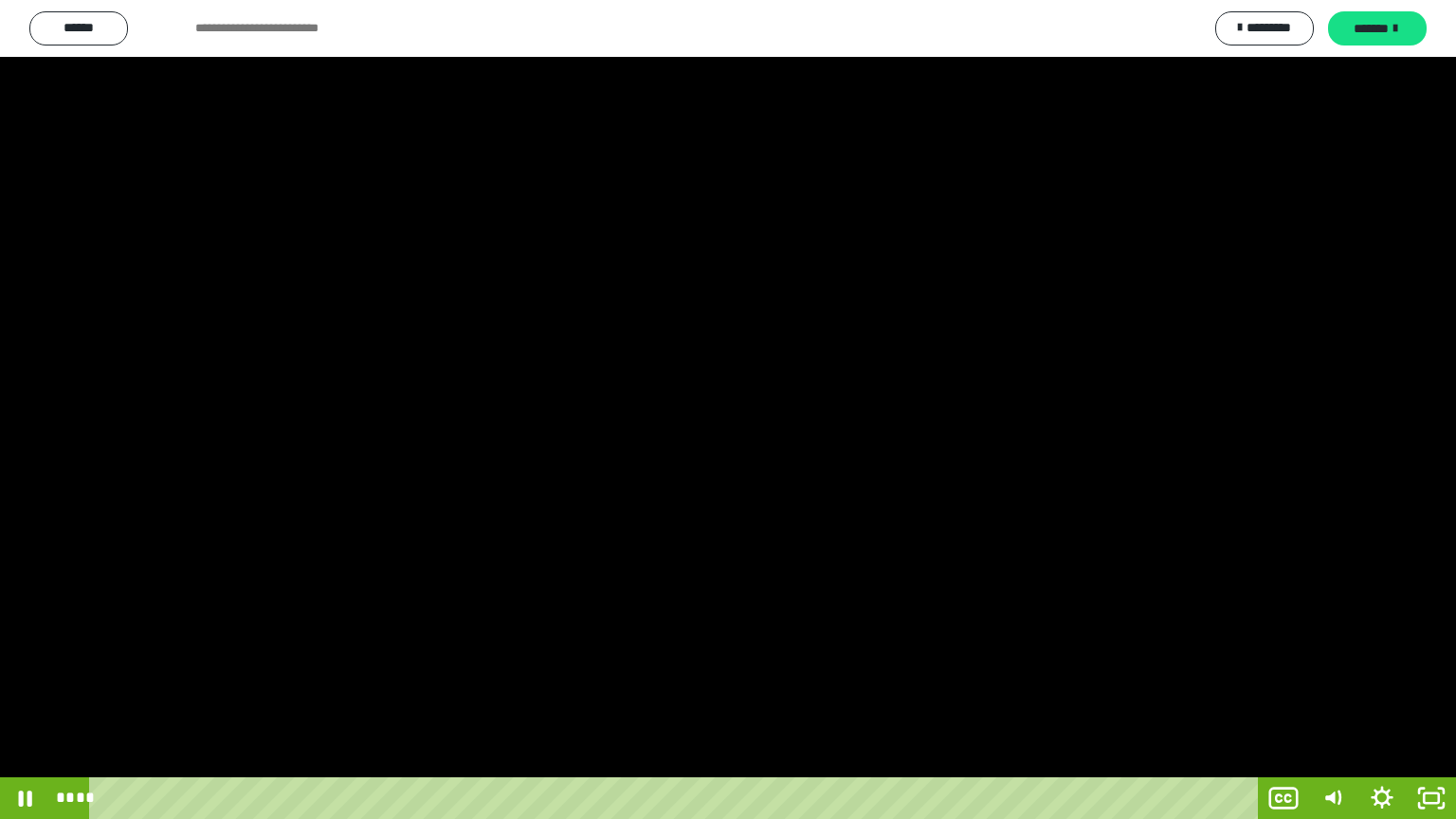 click at bounding box center (728, 410) 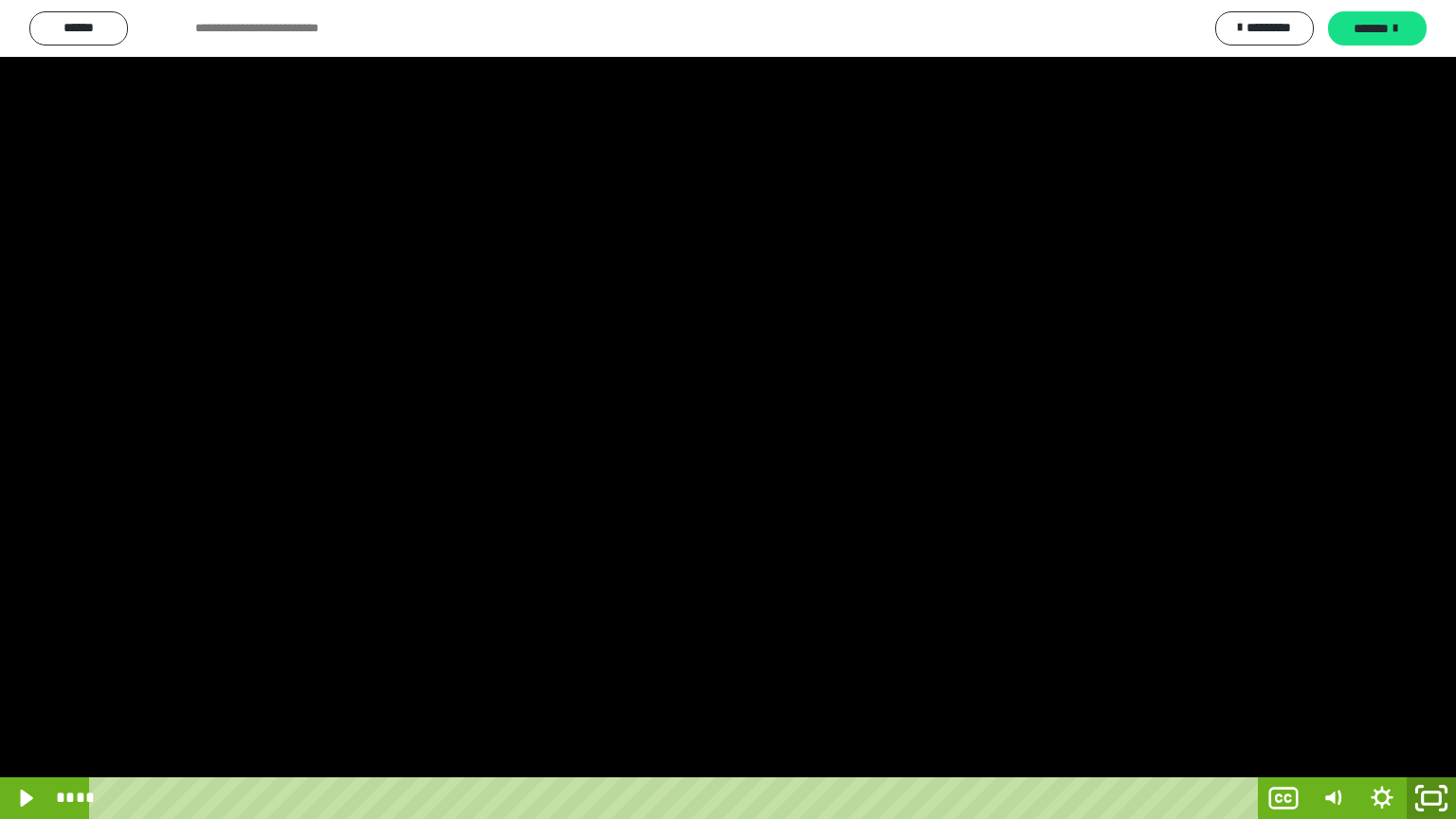click 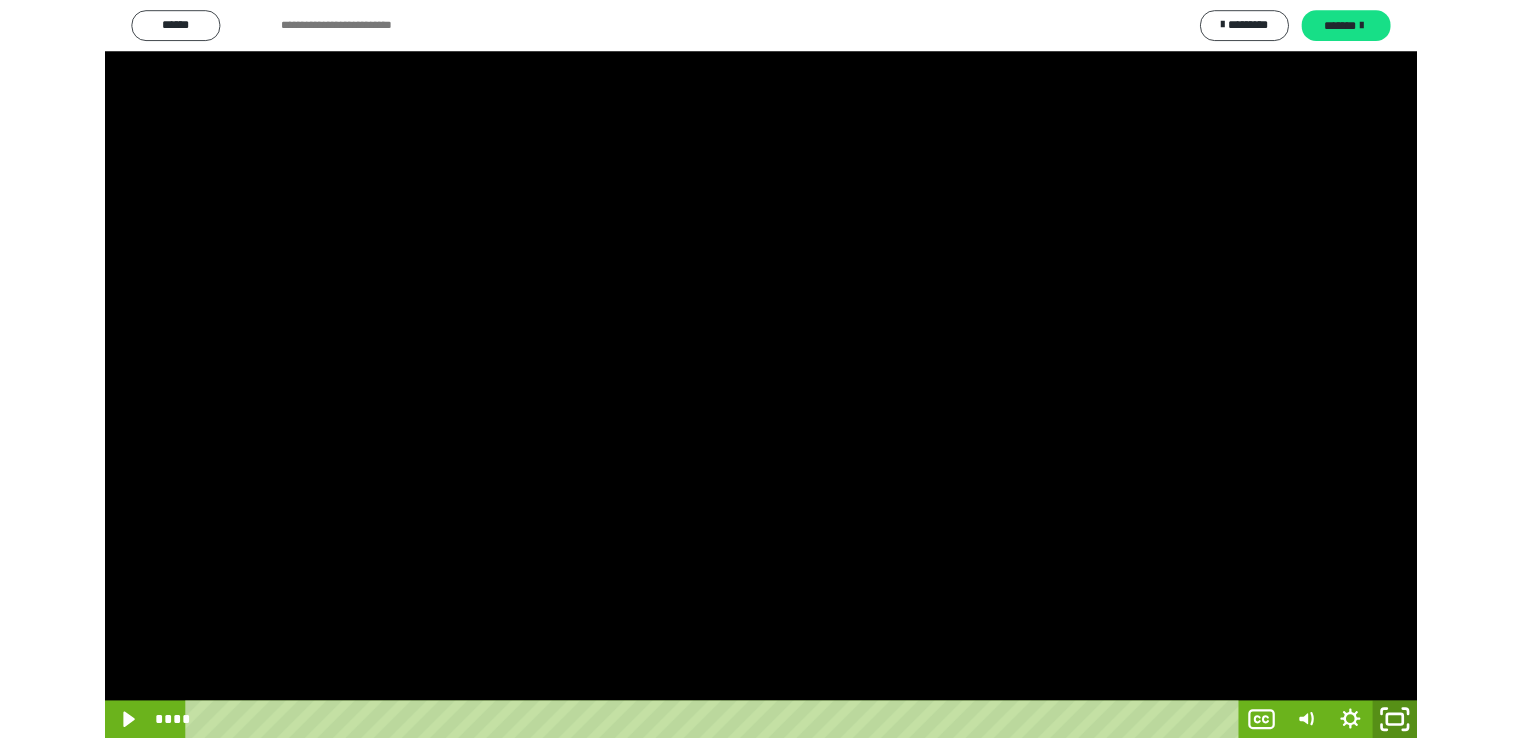 scroll, scrollTop: 4105, scrollLeft: 0, axis: vertical 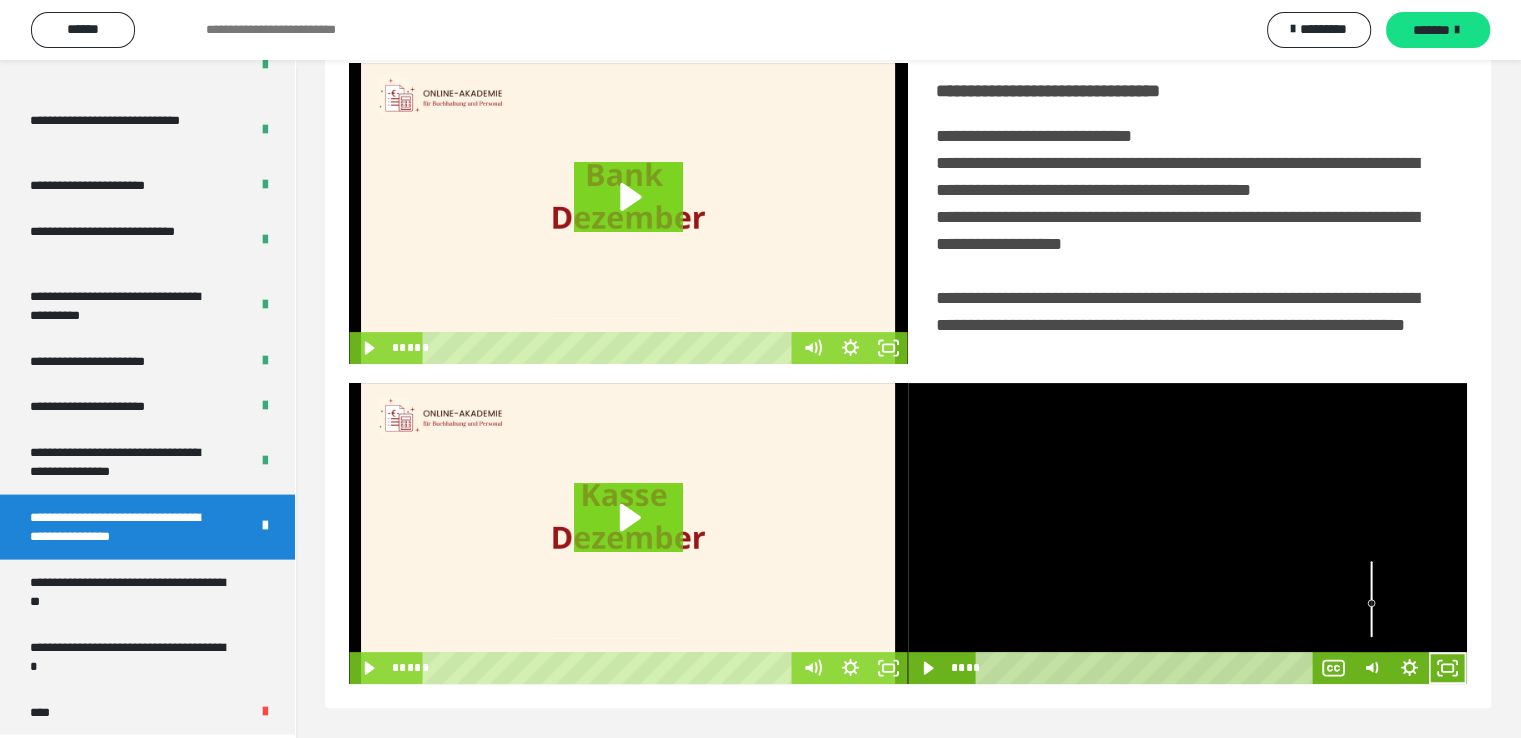 click at bounding box center [1187, 533] 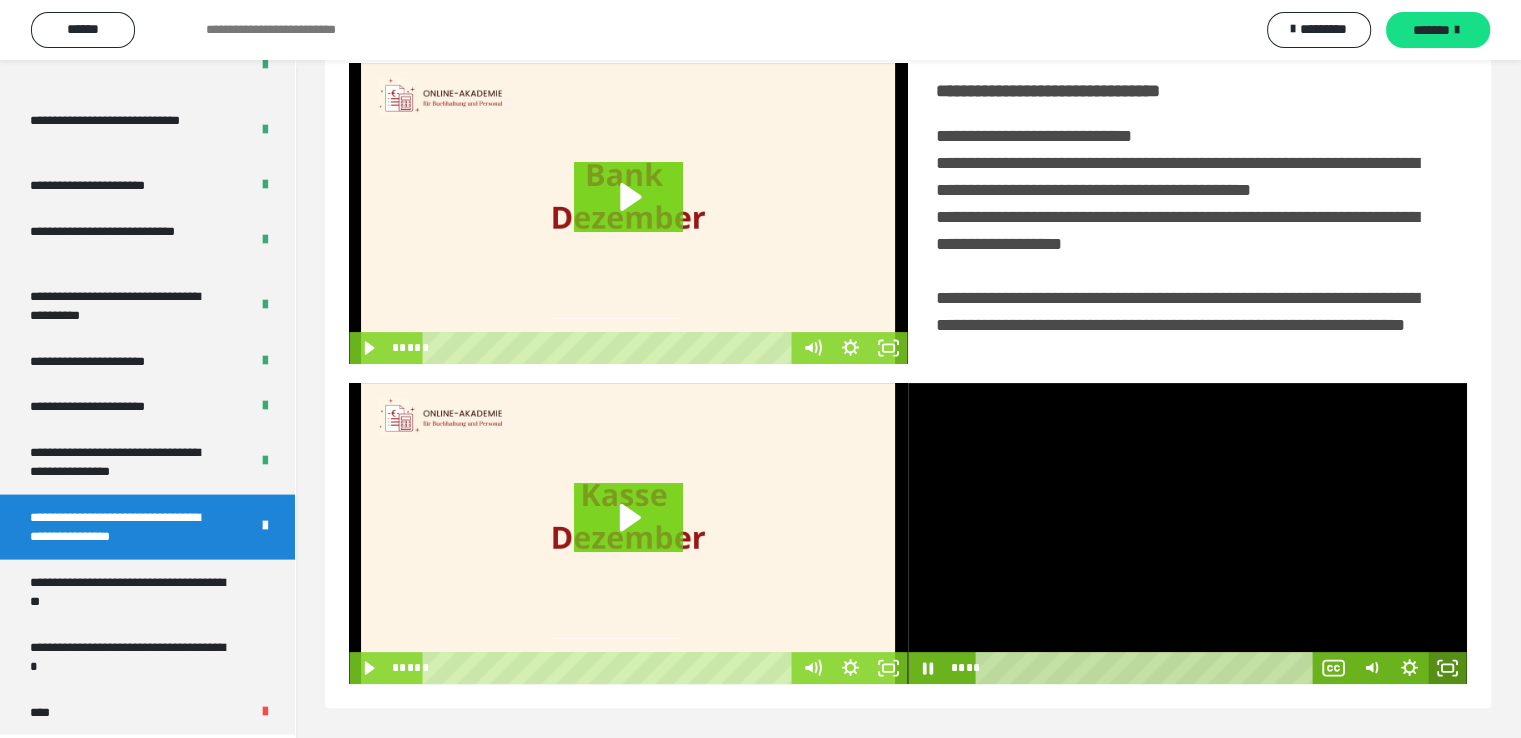click 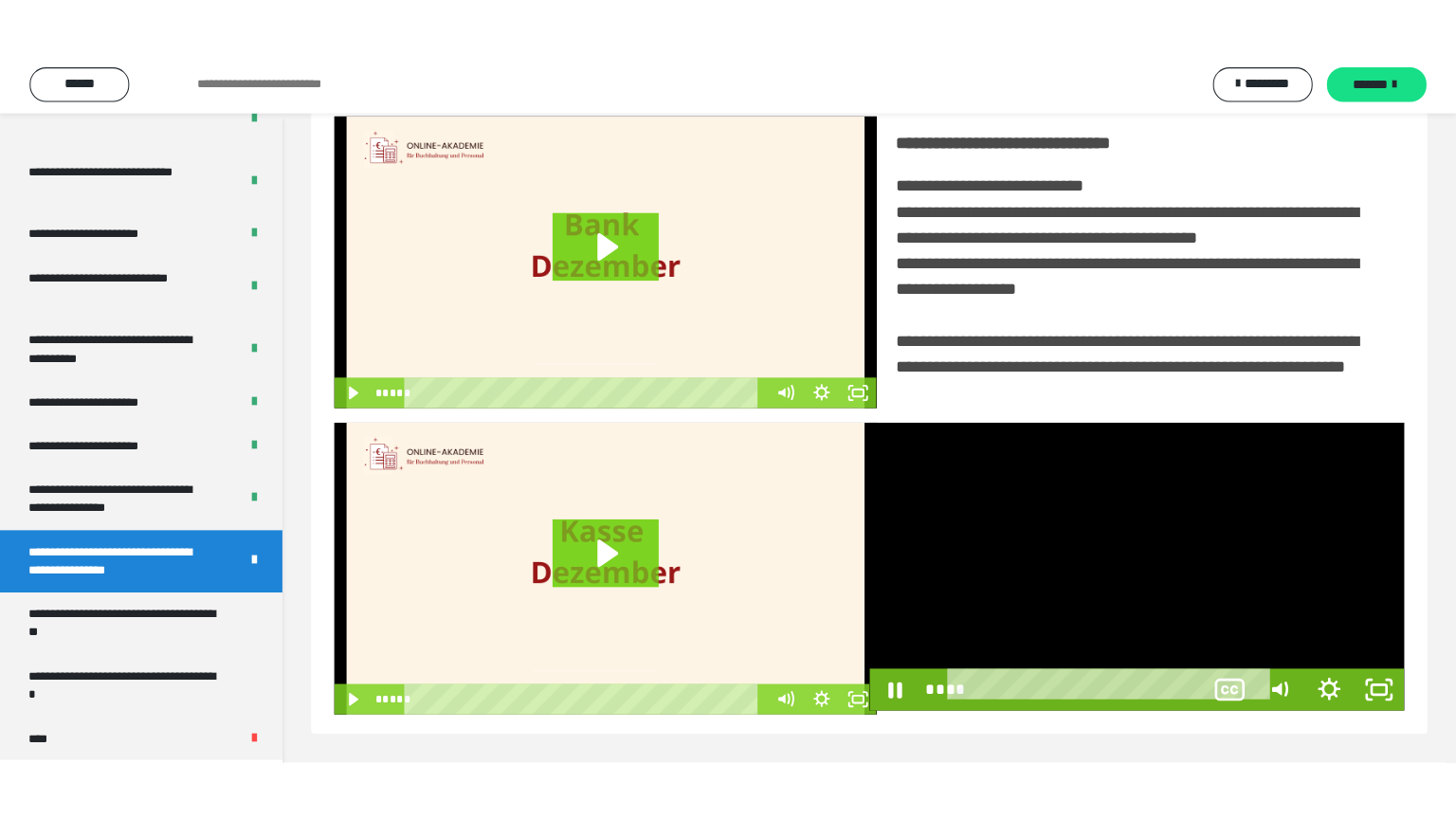 scroll, scrollTop: 317, scrollLeft: 0, axis: vertical 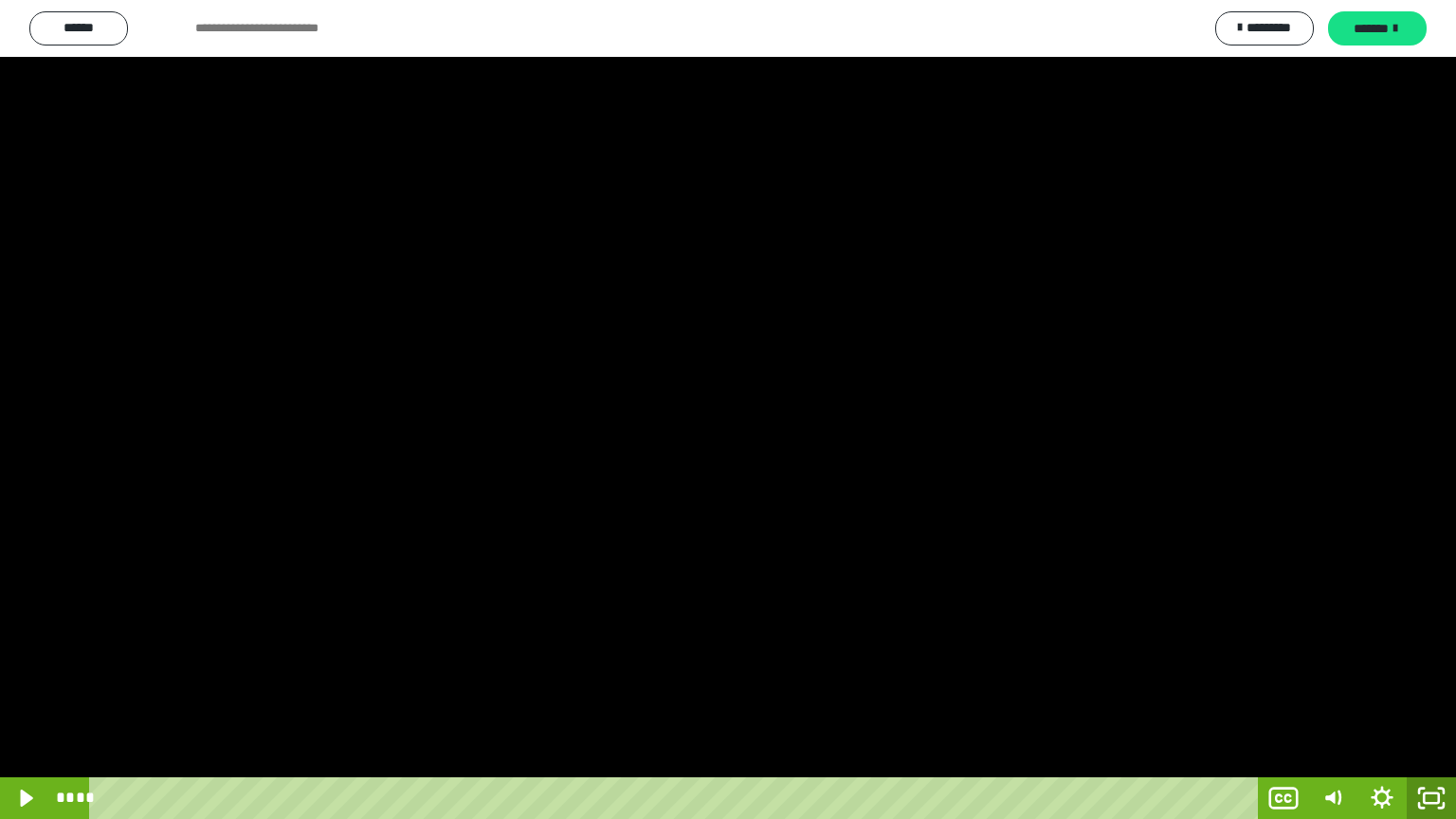 drag, startPoint x: 1433, startPoint y: 793, endPoint x: 1359, endPoint y: 643, distance: 167.26028 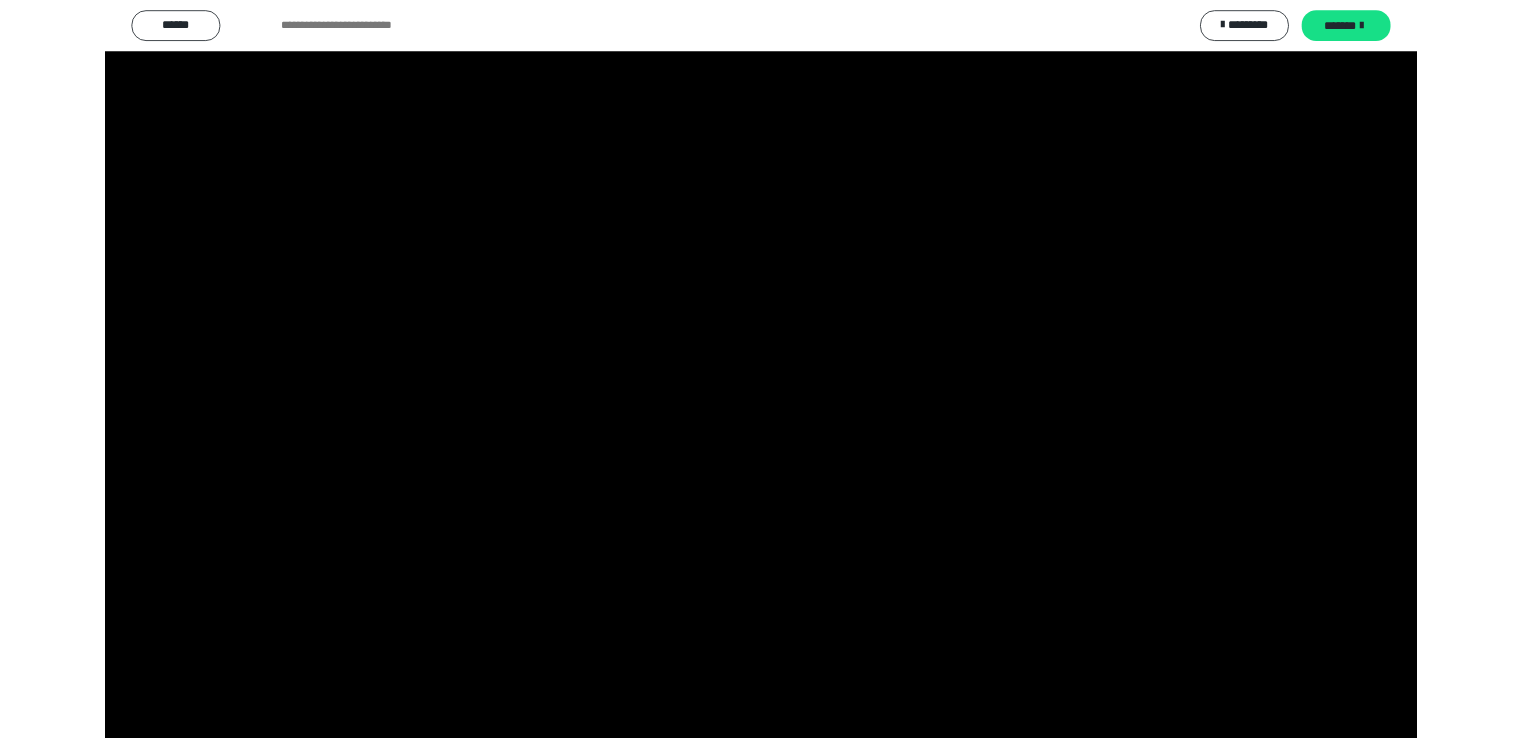 scroll, scrollTop: 4105, scrollLeft: 0, axis: vertical 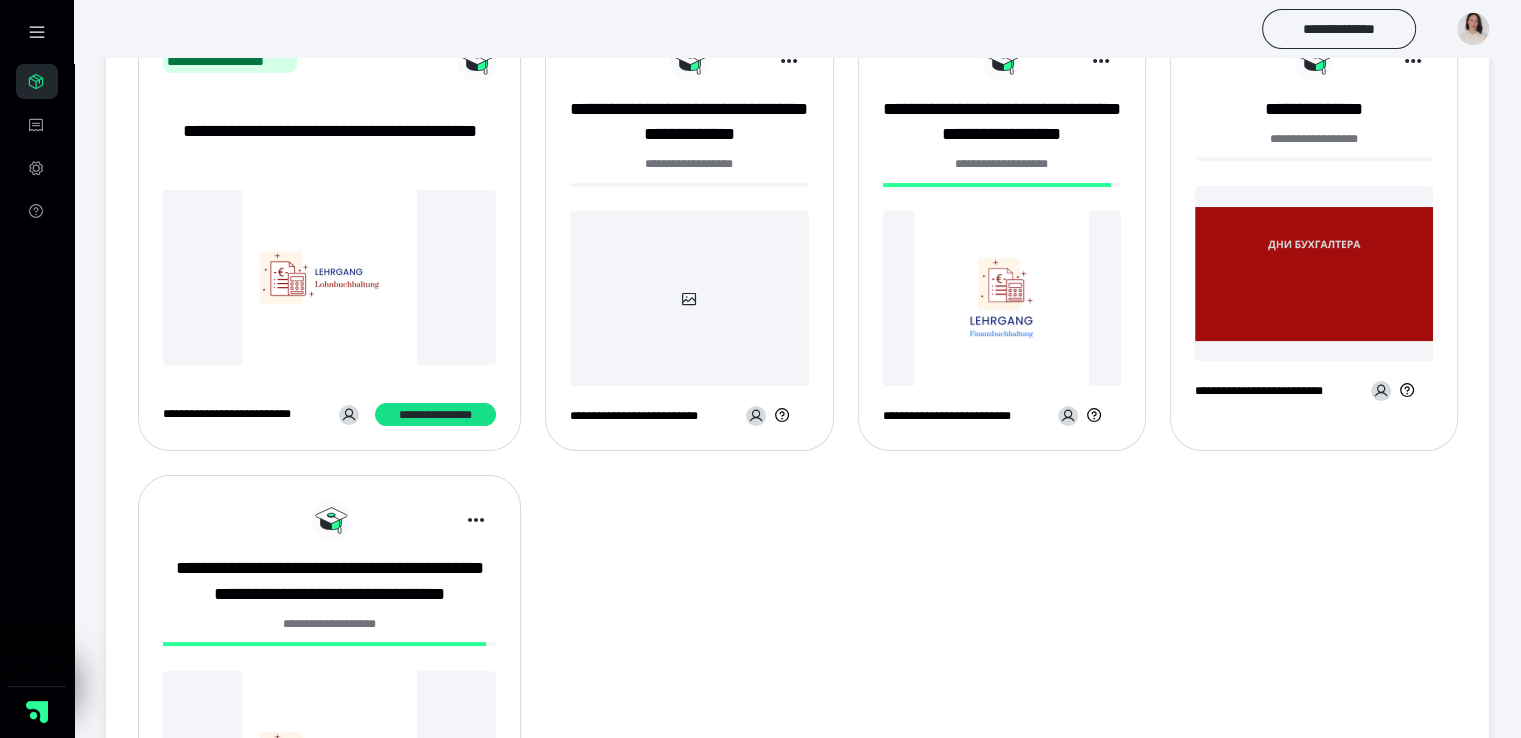click at bounding box center [1002, 298] 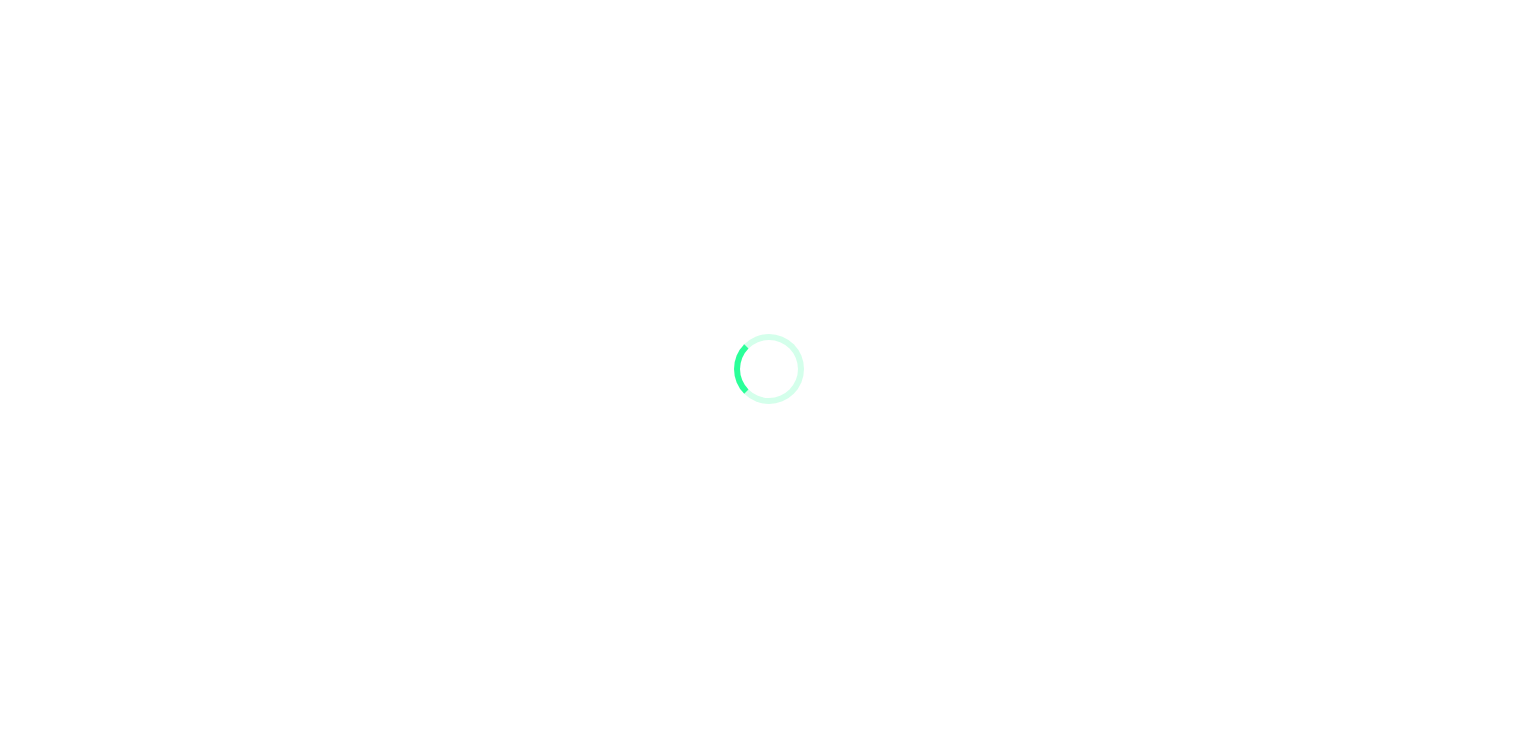 scroll, scrollTop: 0, scrollLeft: 0, axis: both 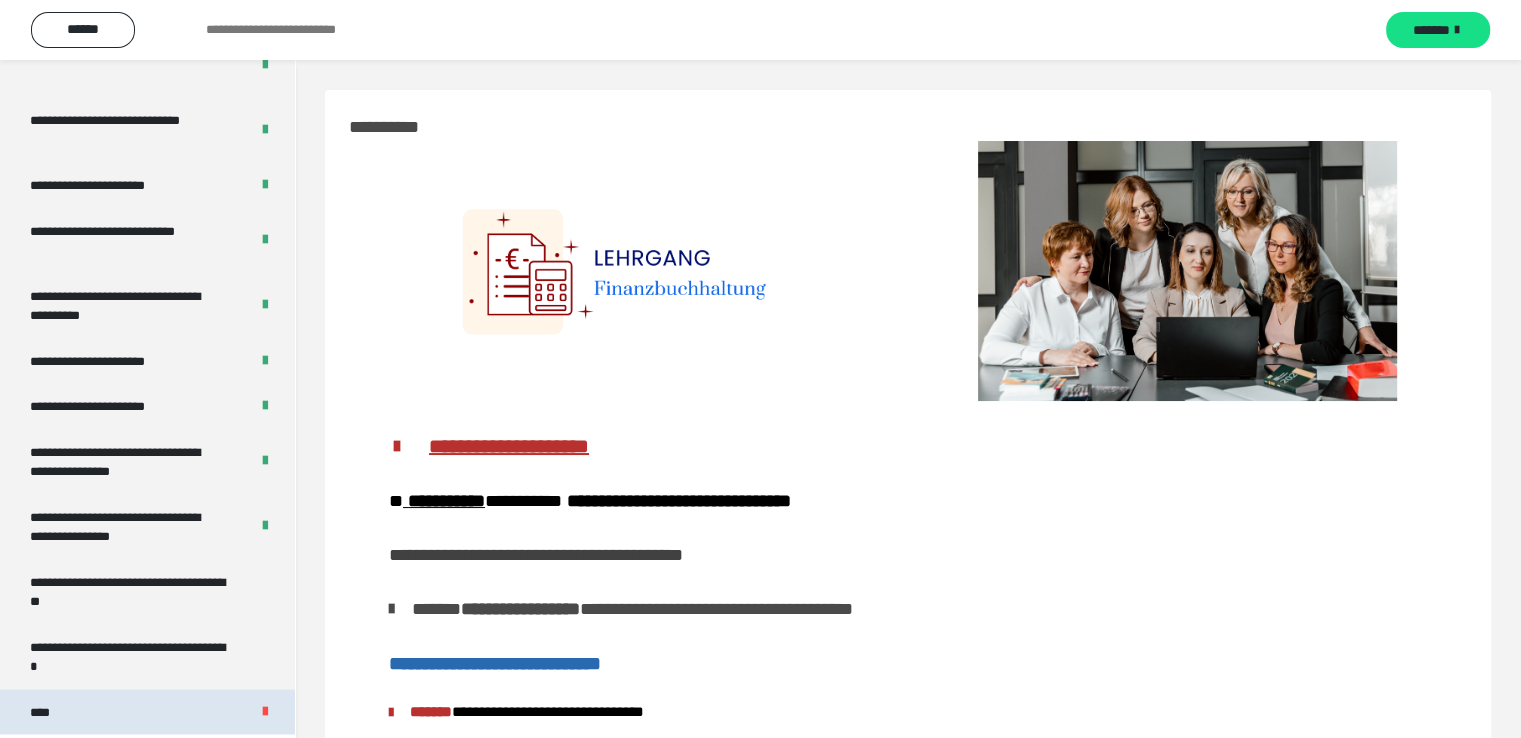 click on "****" at bounding box center (147, 713) 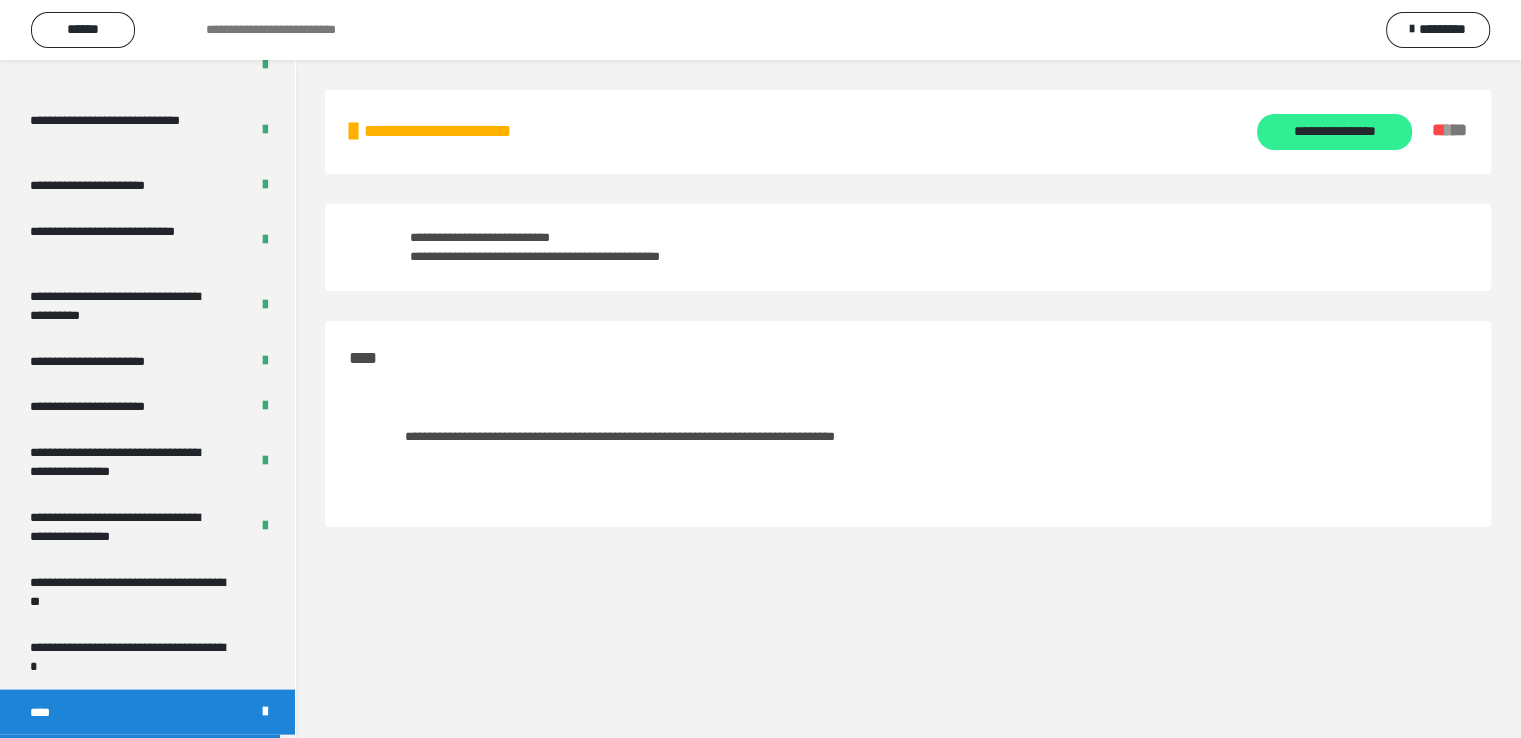 click on "**********" at bounding box center (1334, 132) 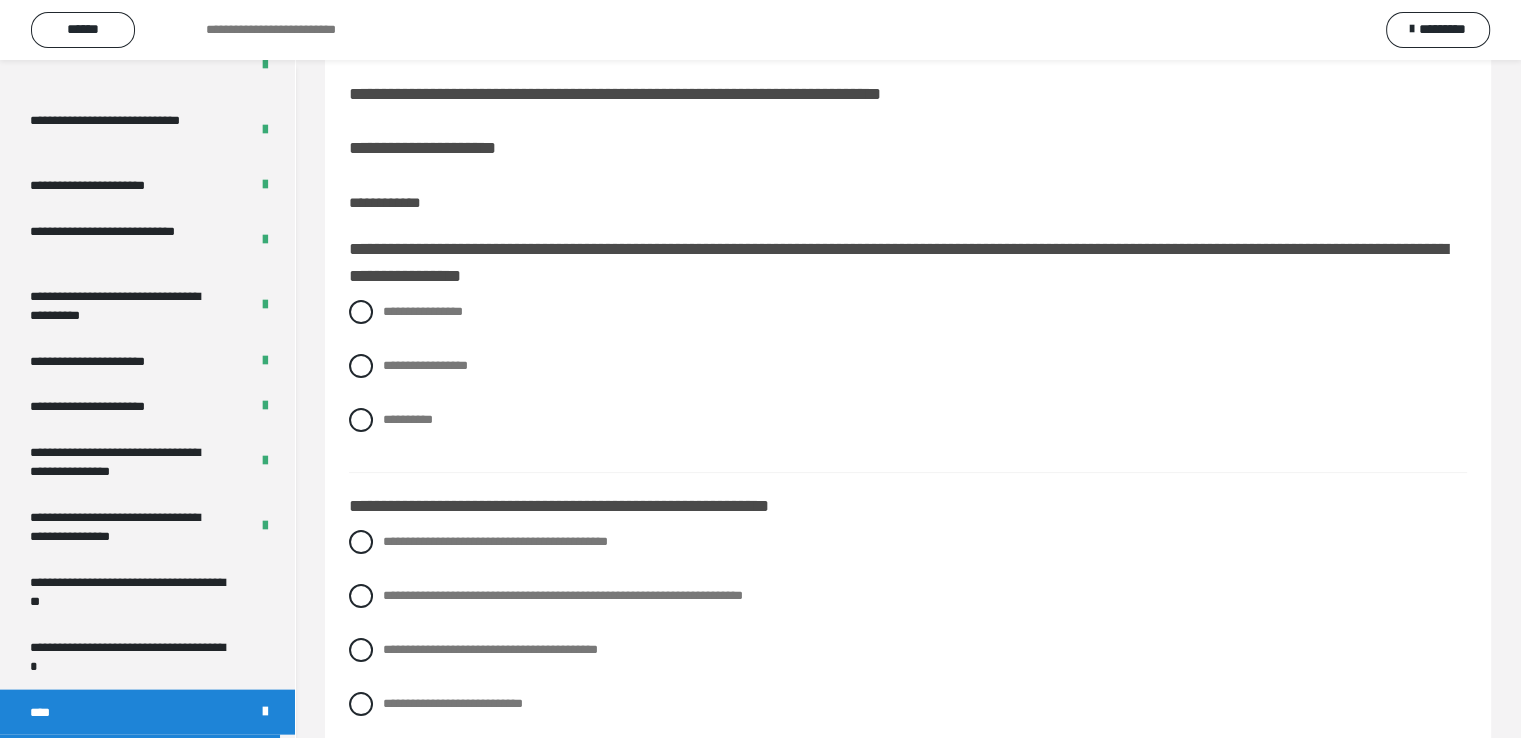 scroll, scrollTop: 200, scrollLeft: 0, axis: vertical 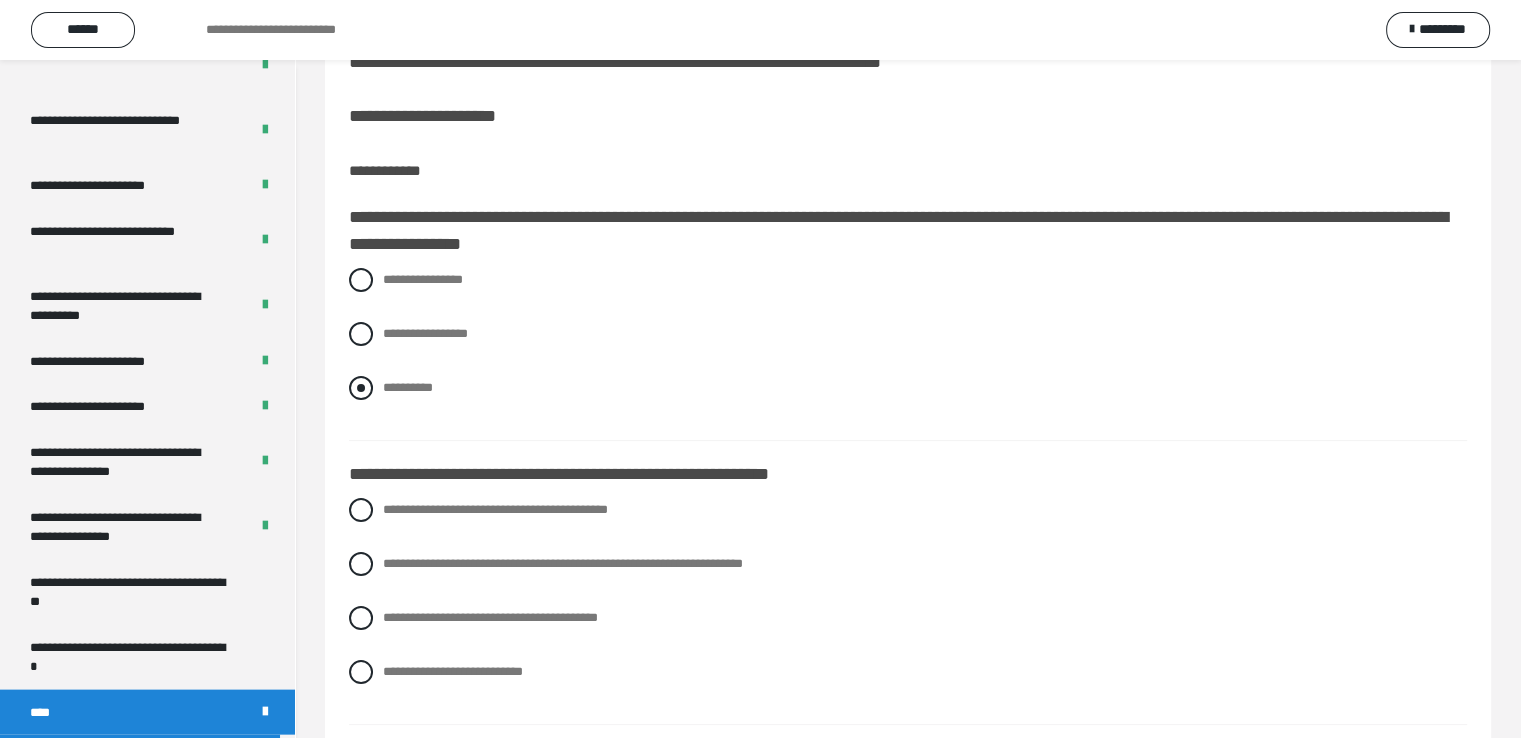 click at bounding box center [361, 388] 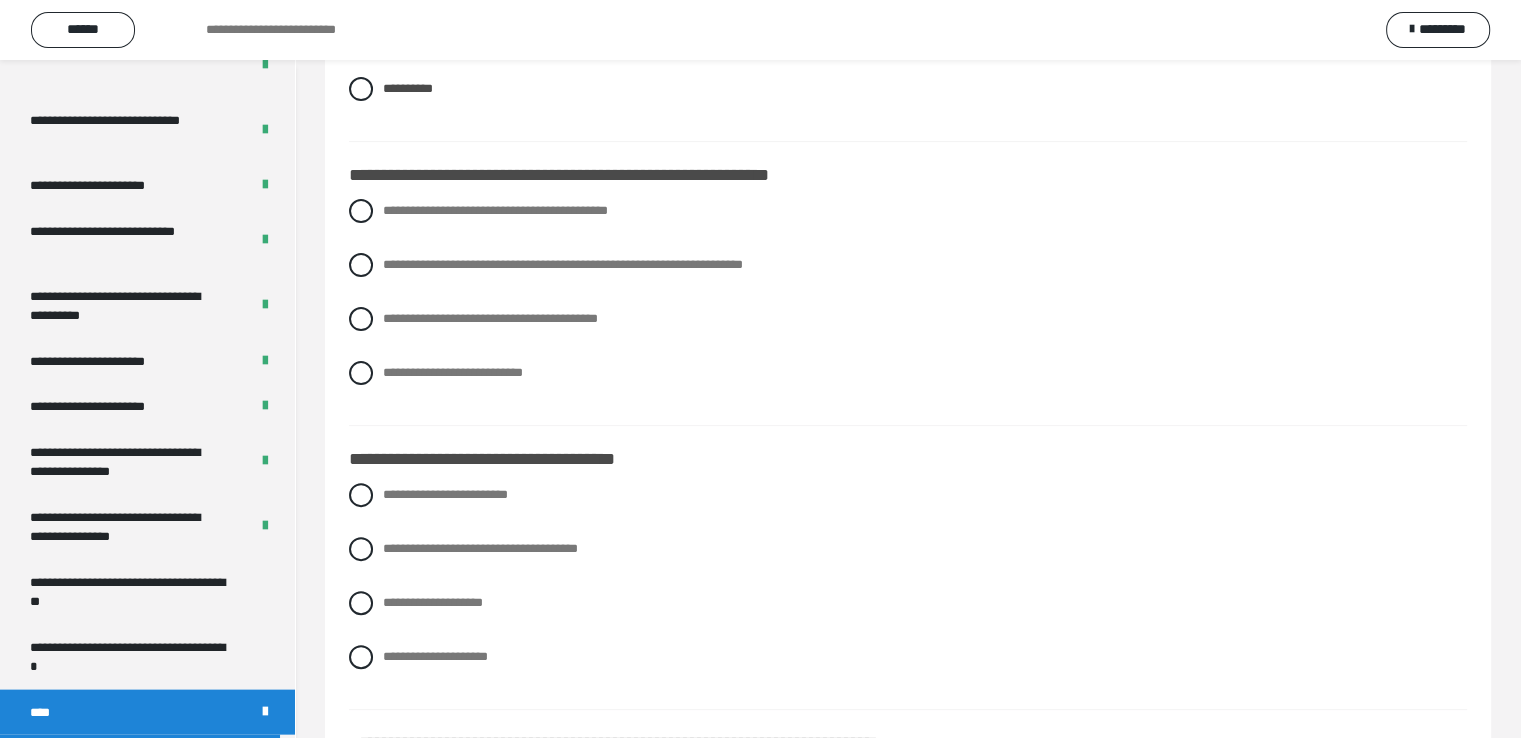 scroll, scrollTop: 500, scrollLeft: 0, axis: vertical 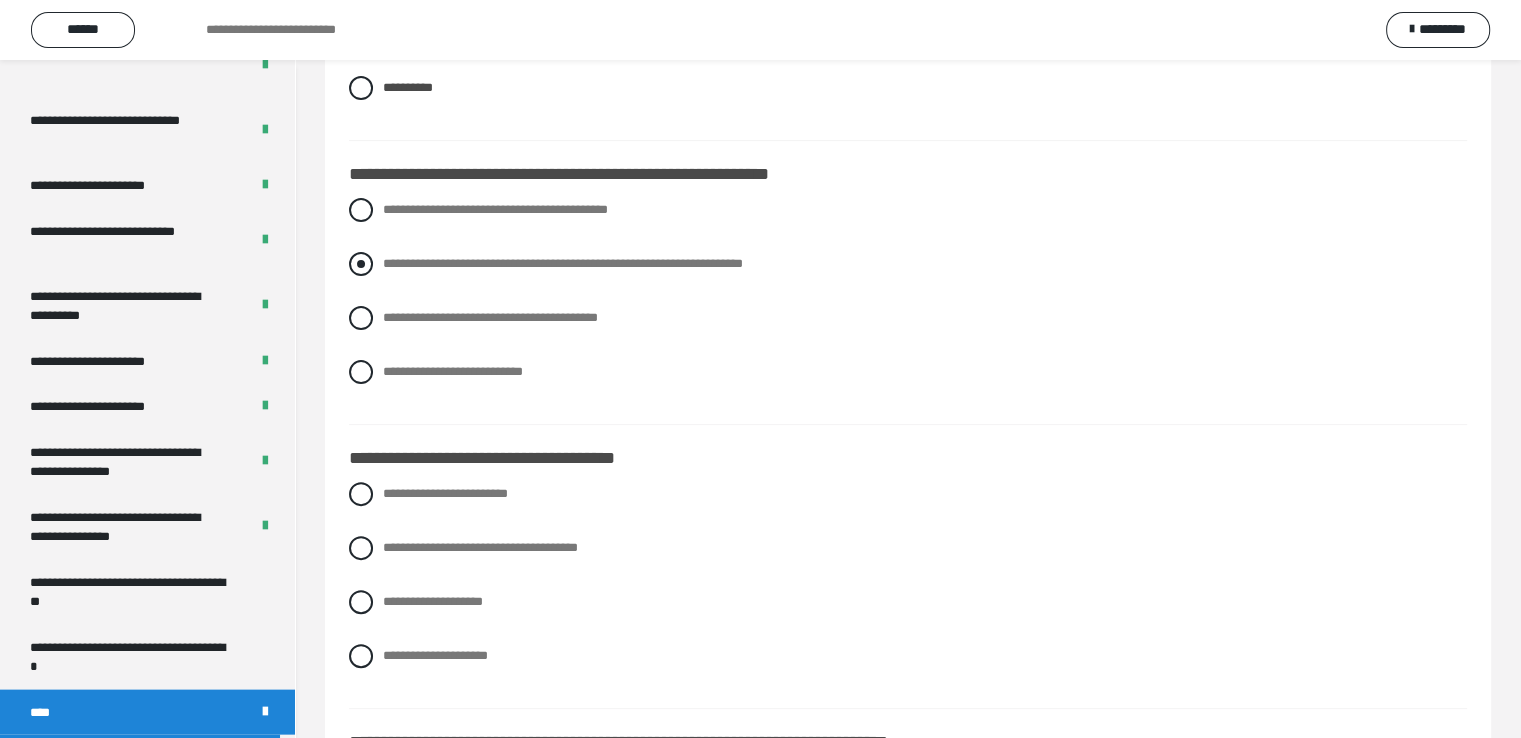 click at bounding box center [361, 264] 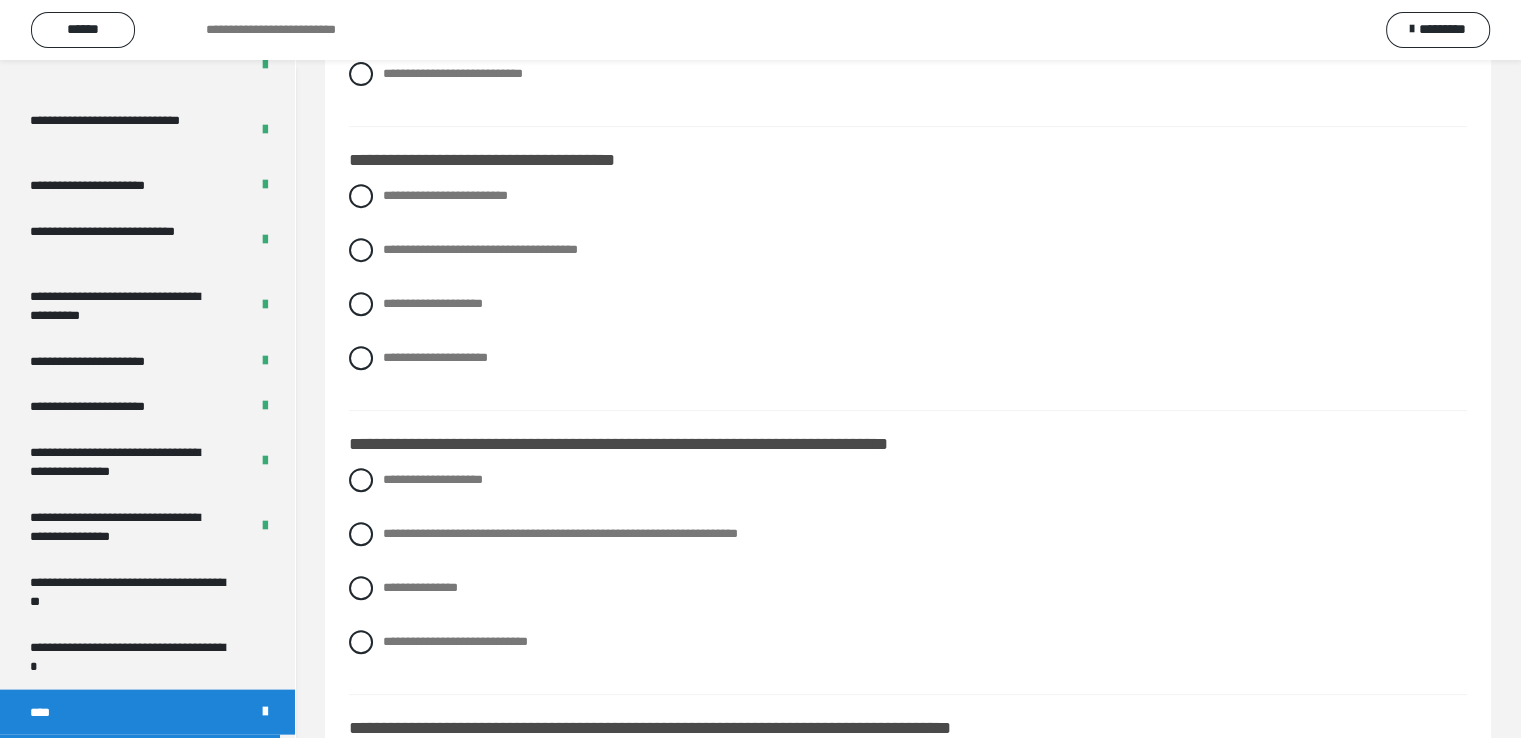 scroll, scrollTop: 800, scrollLeft: 0, axis: vertical 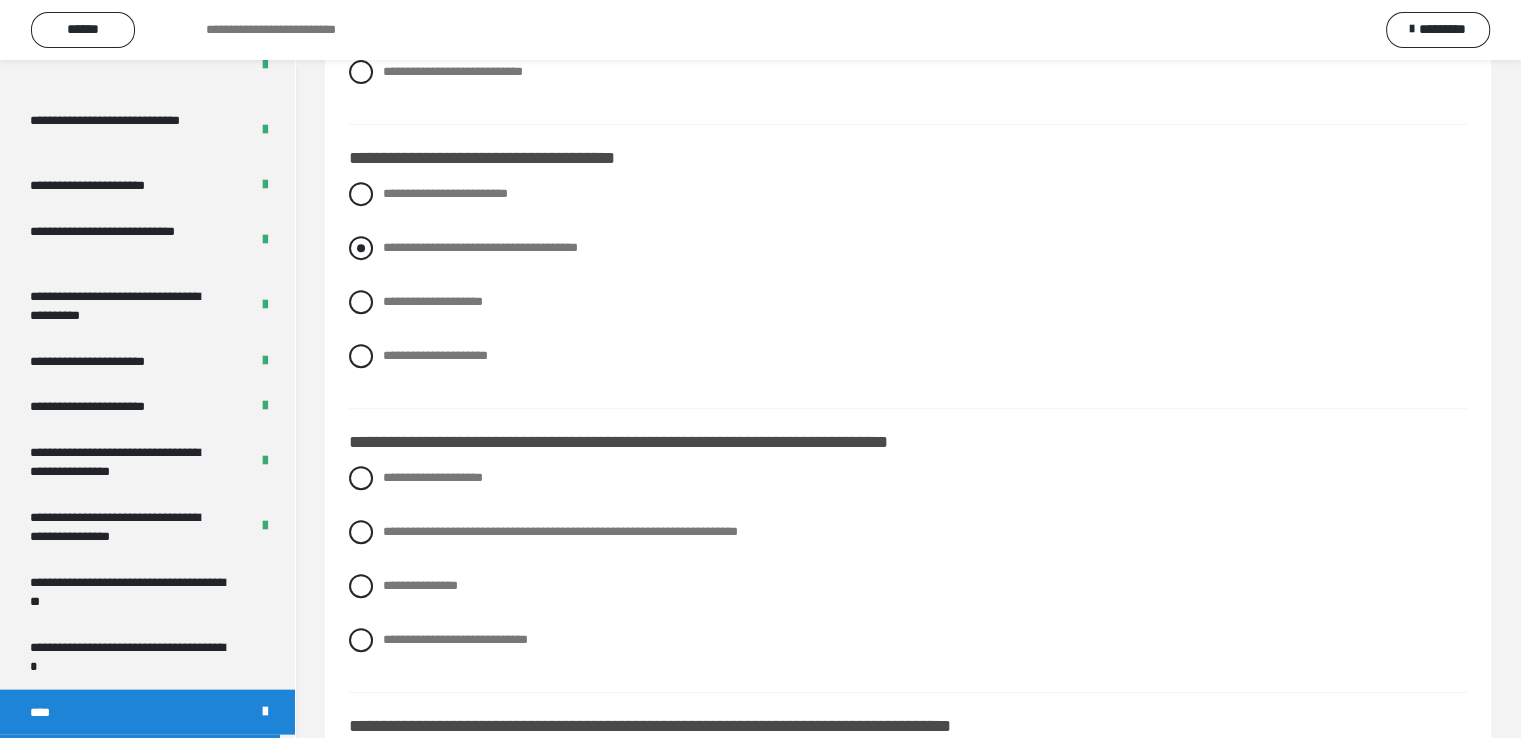 click at bounding box center (361, 248) 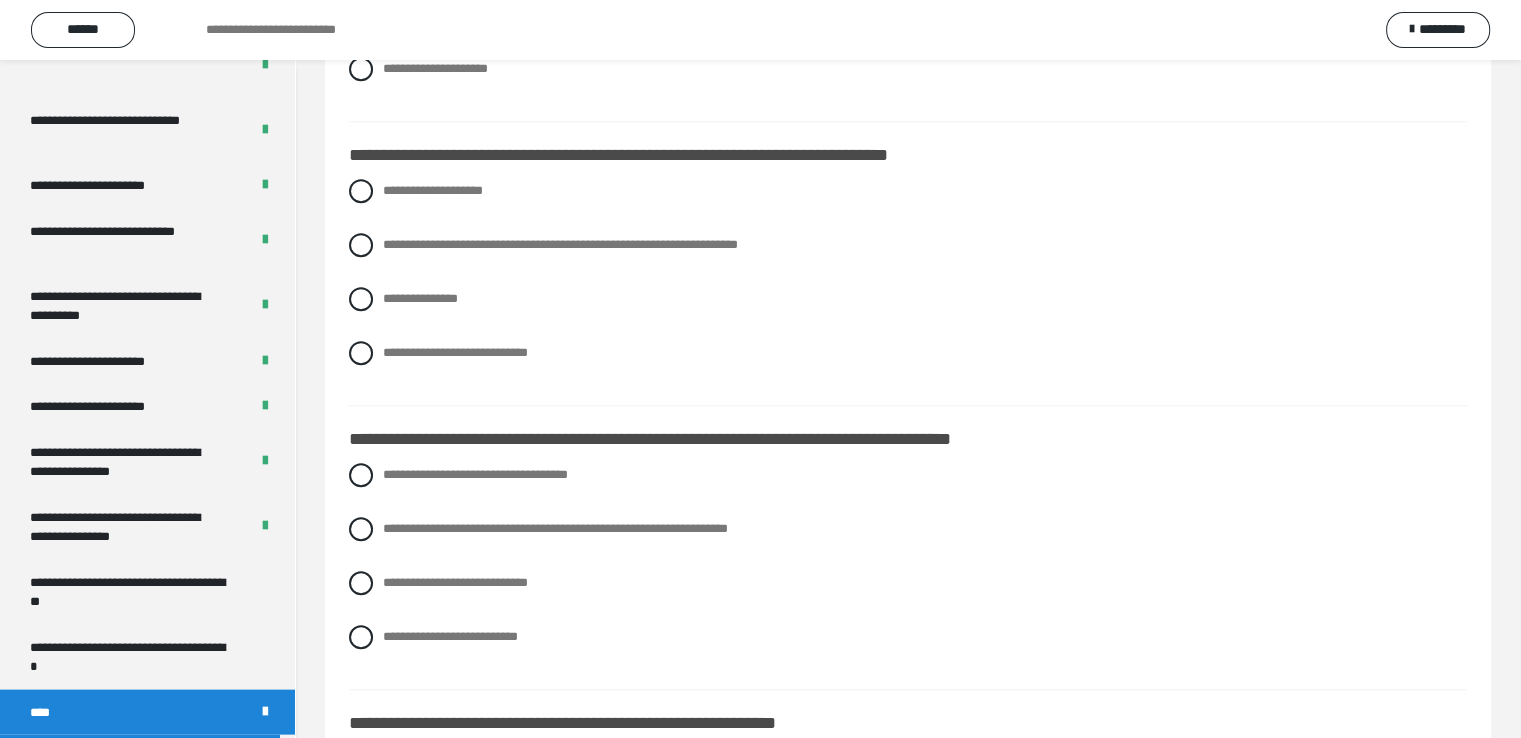 scroll, scrollTop: 1100, scrollLeft: 0, axis: vertical 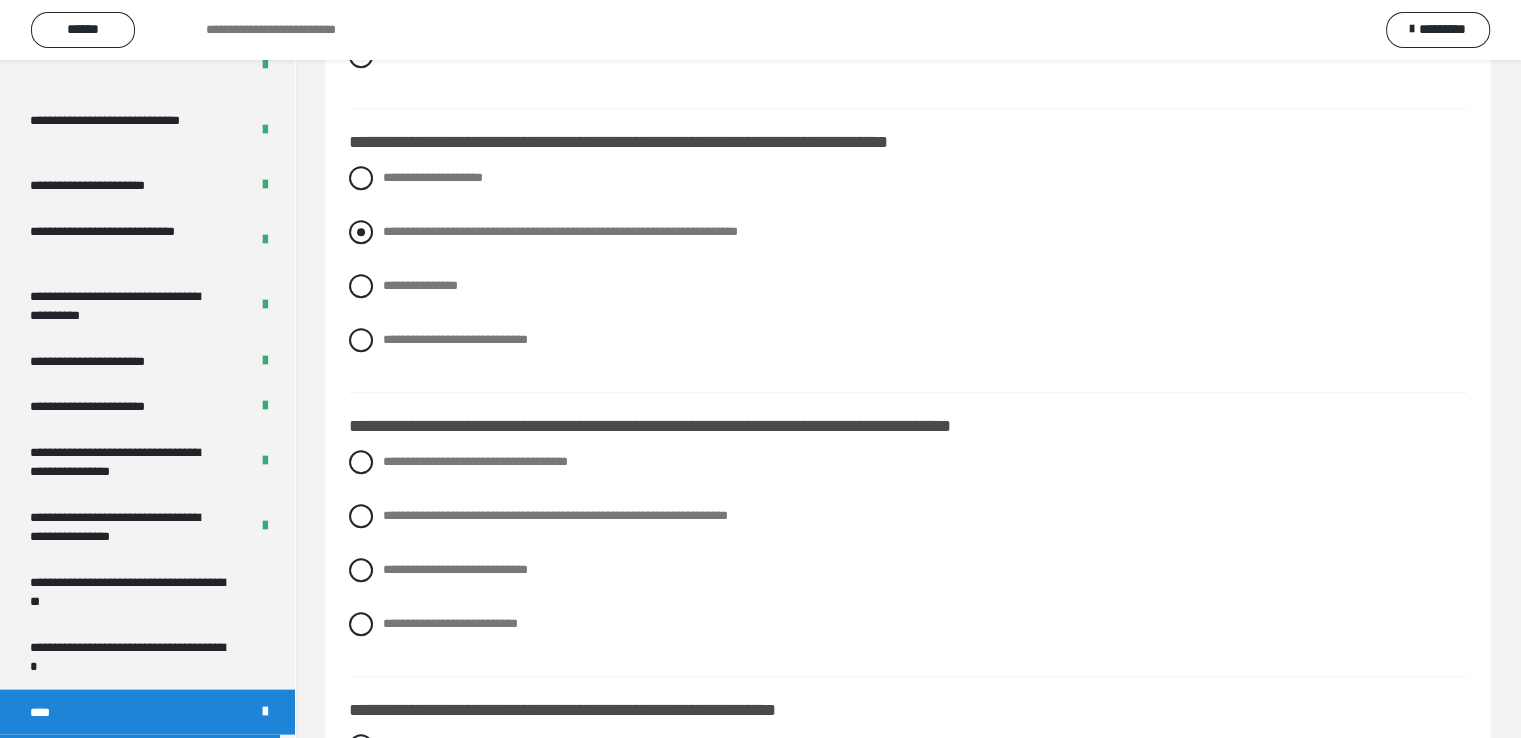 click at bounding box center [361, 232] 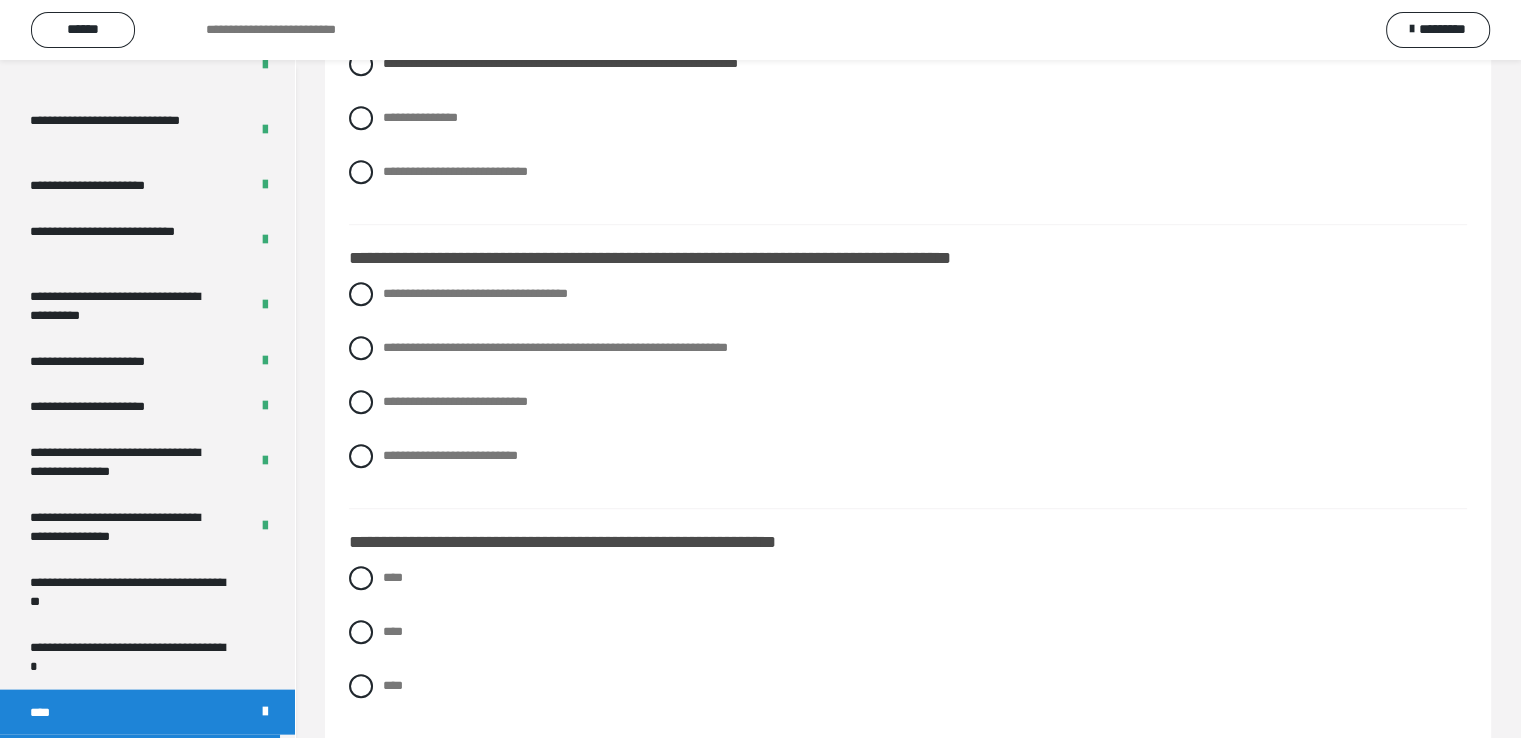 scroll, scrollTop: 1300, scrollLeft: 0, axis: vertical 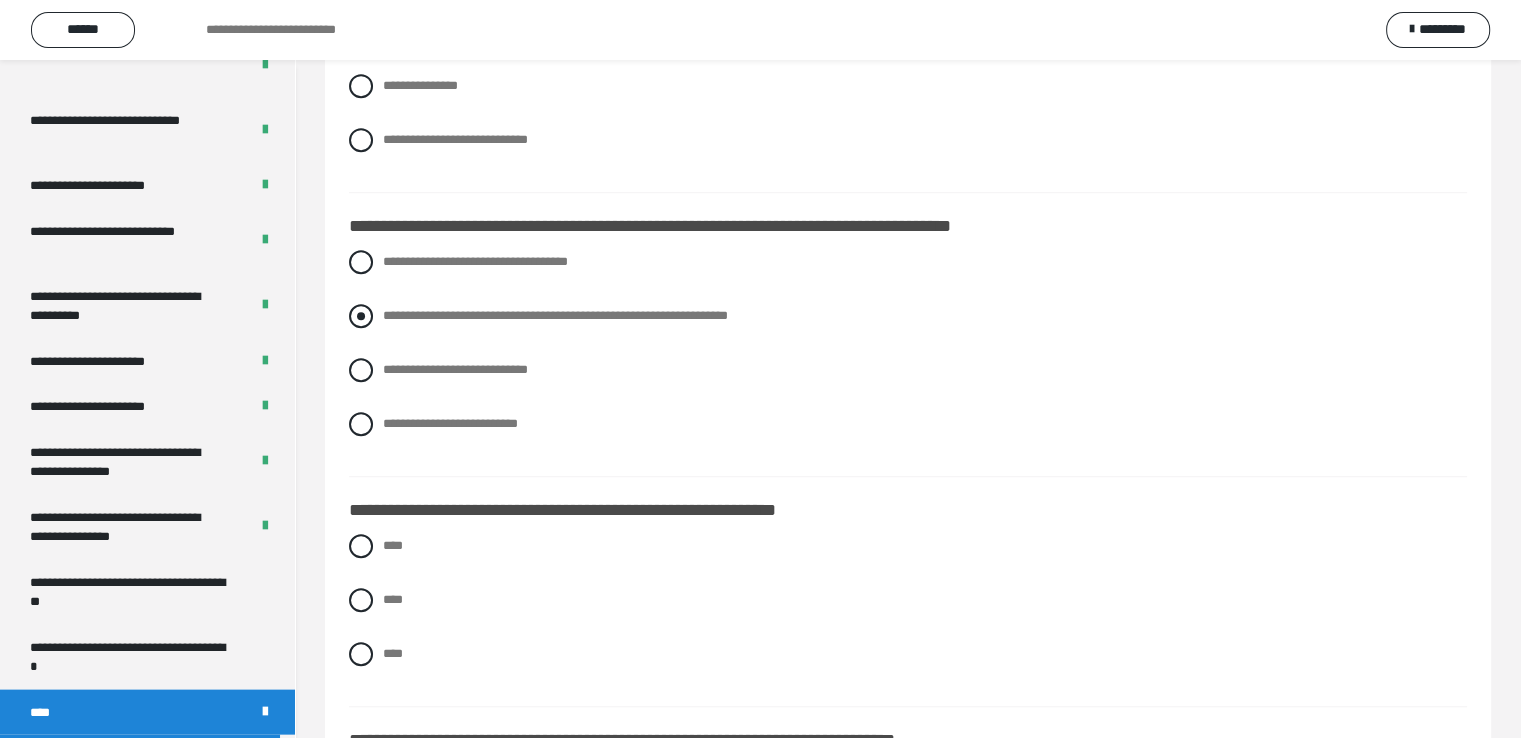 click at bounding box center [361, 316] 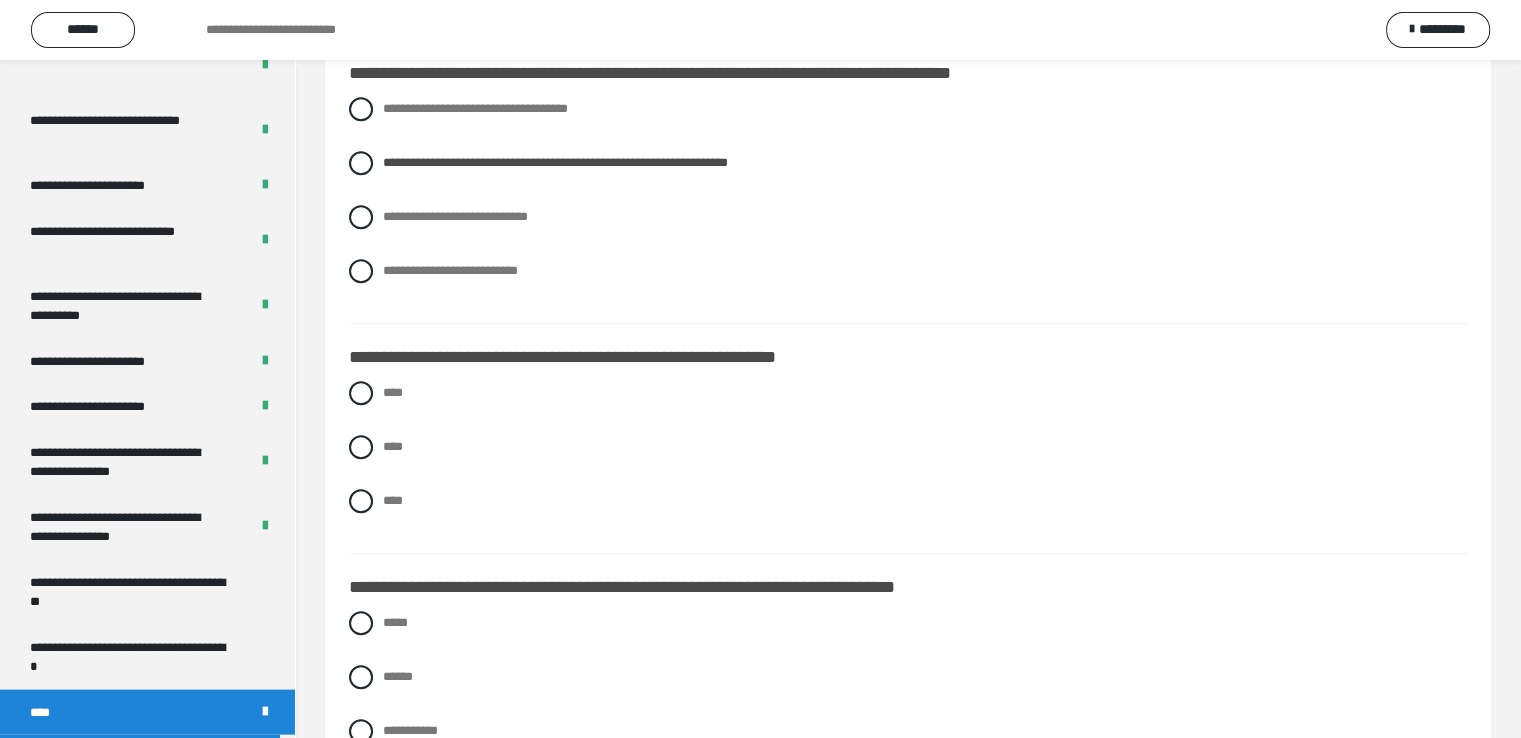 scroll, scrollTop: 1500, scrollLeft: 0, axis: vertical 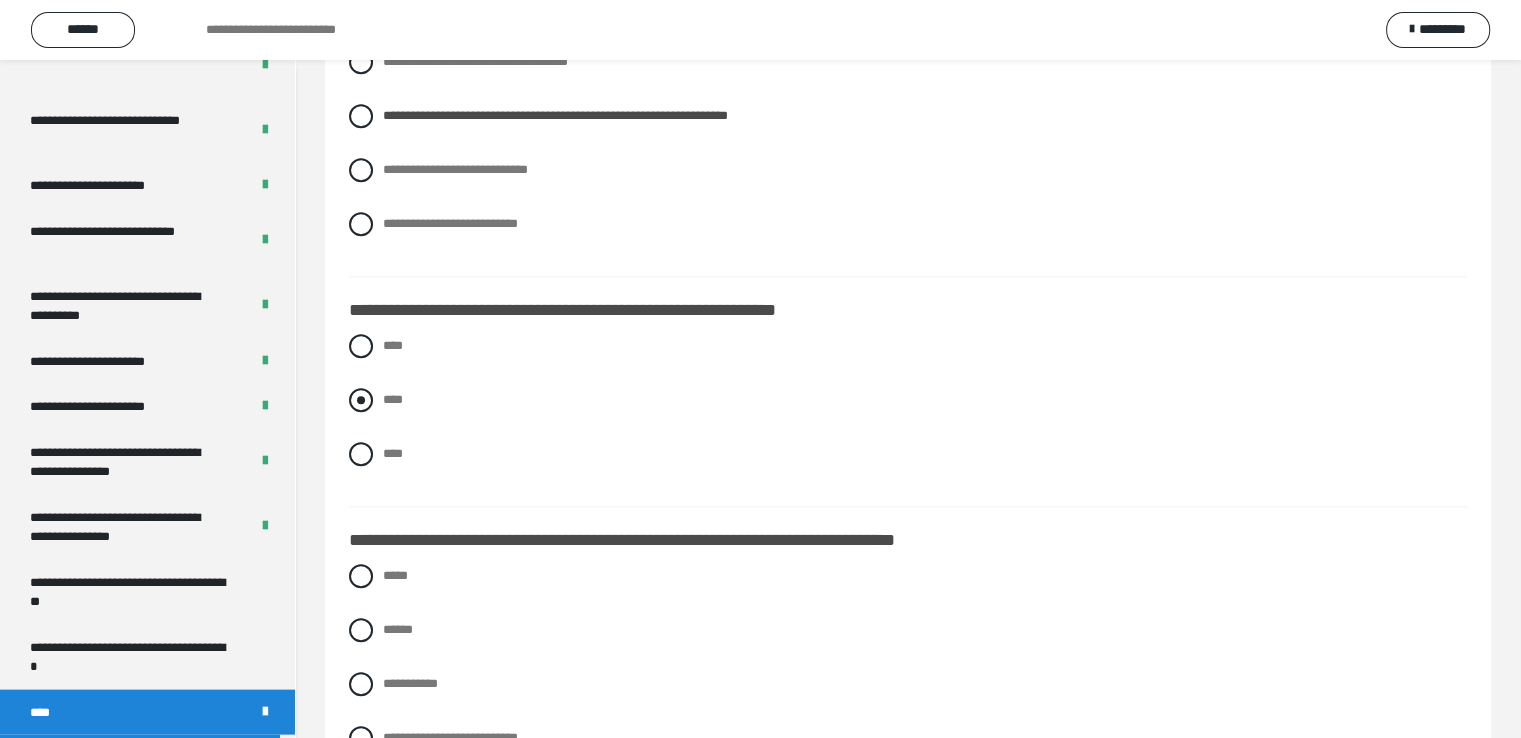 click at bounding box center [361, 400] 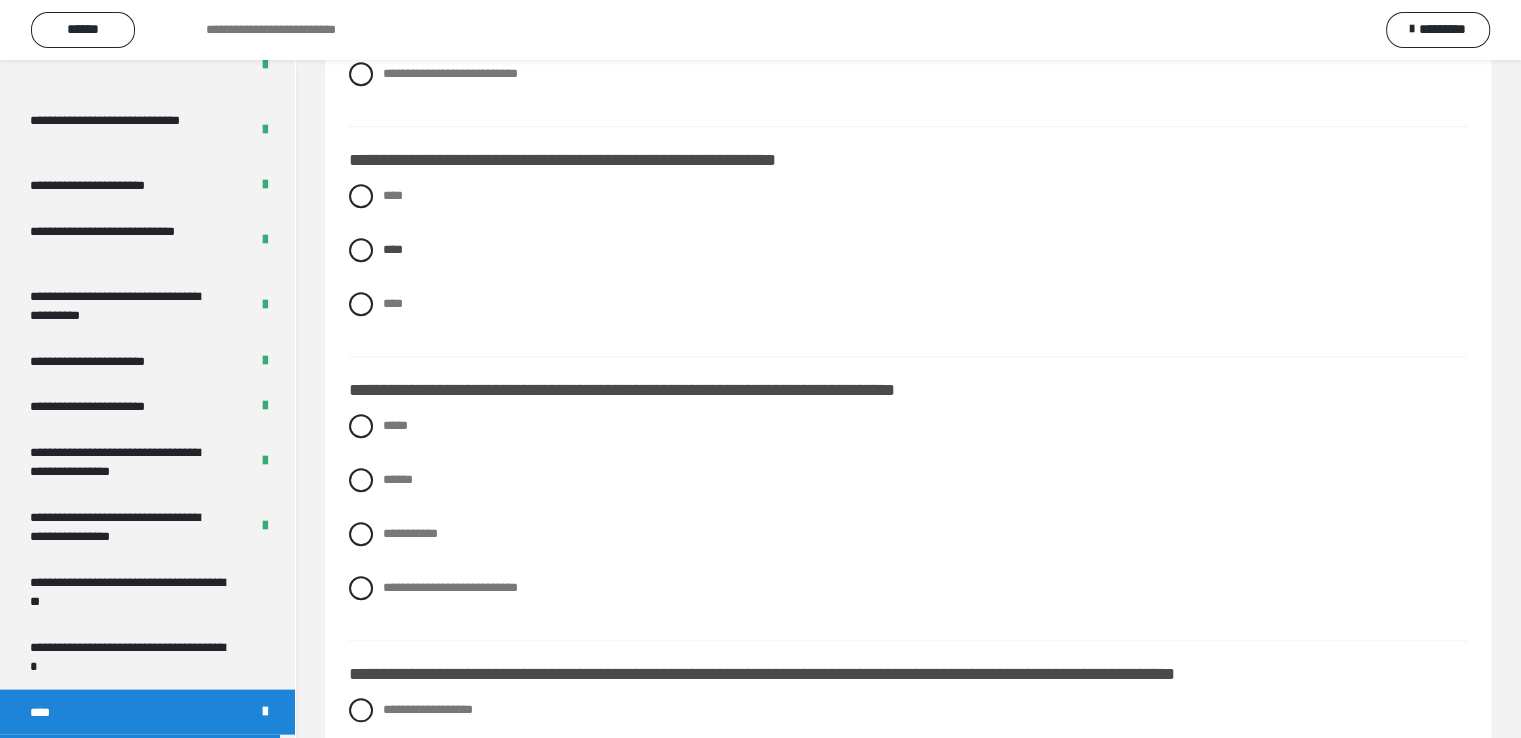scroll, scrollTop: 1700, scrollLeft: 0, axis: vertical 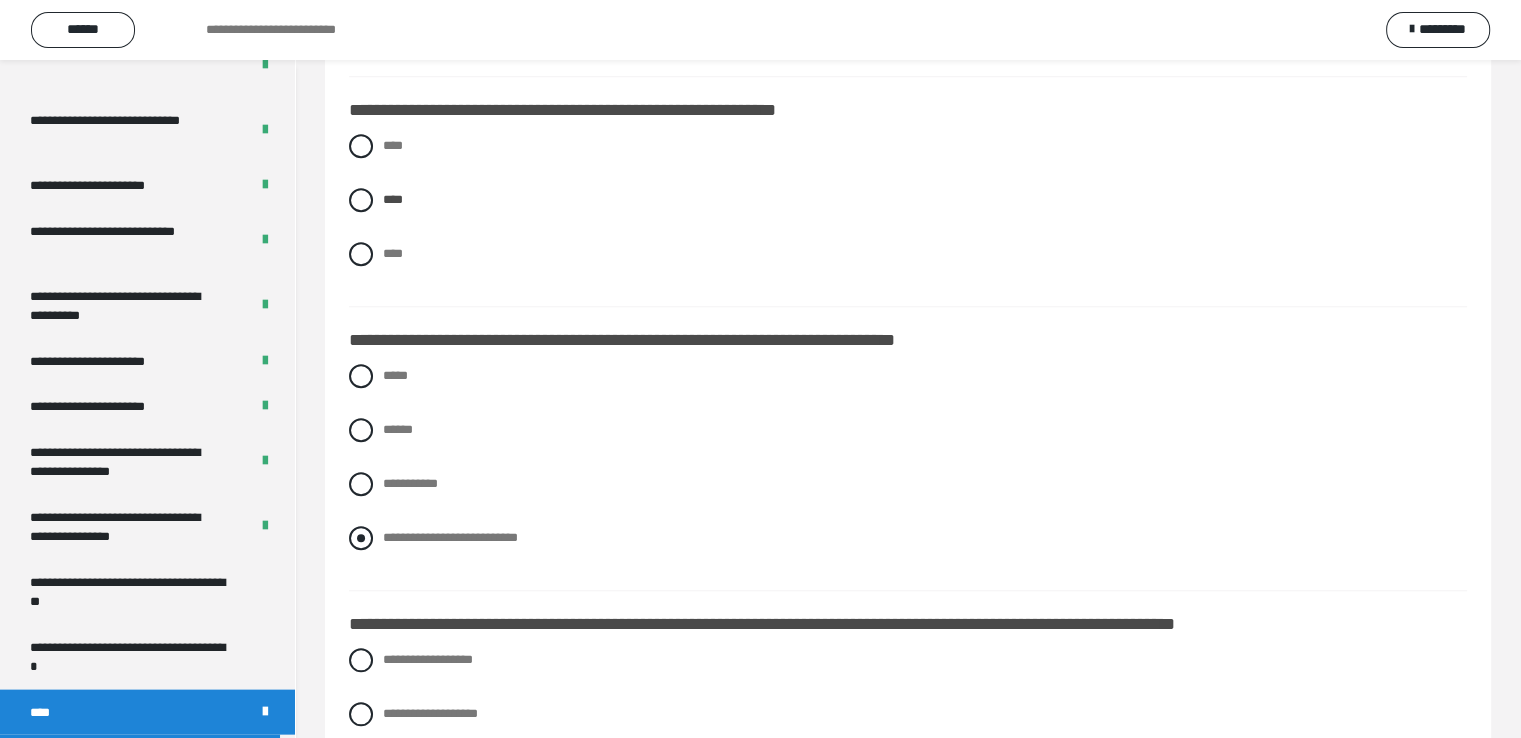 click at bounding box center [361, 538] 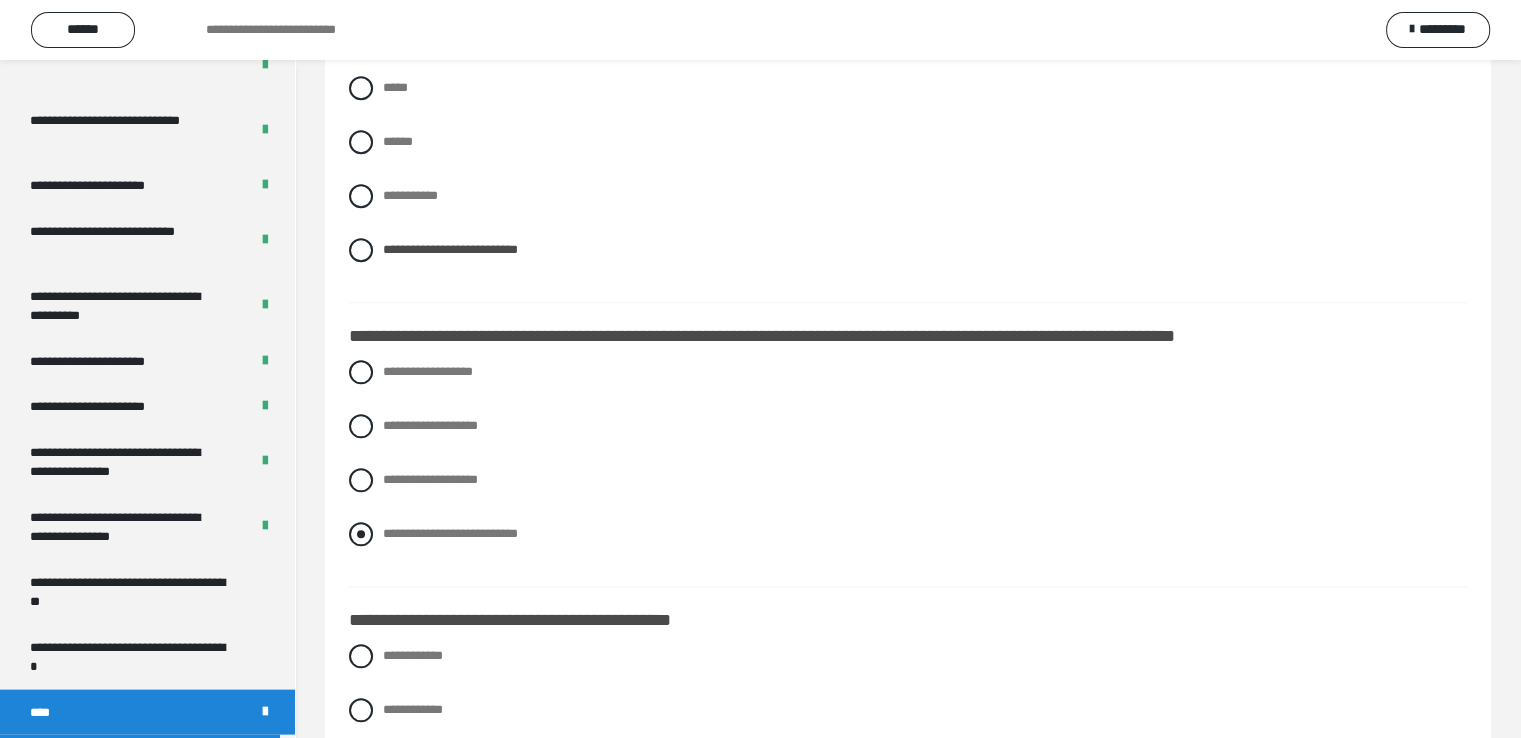 scroll, scrollTop: 2000, scrollLeft: 0, axis: vertical 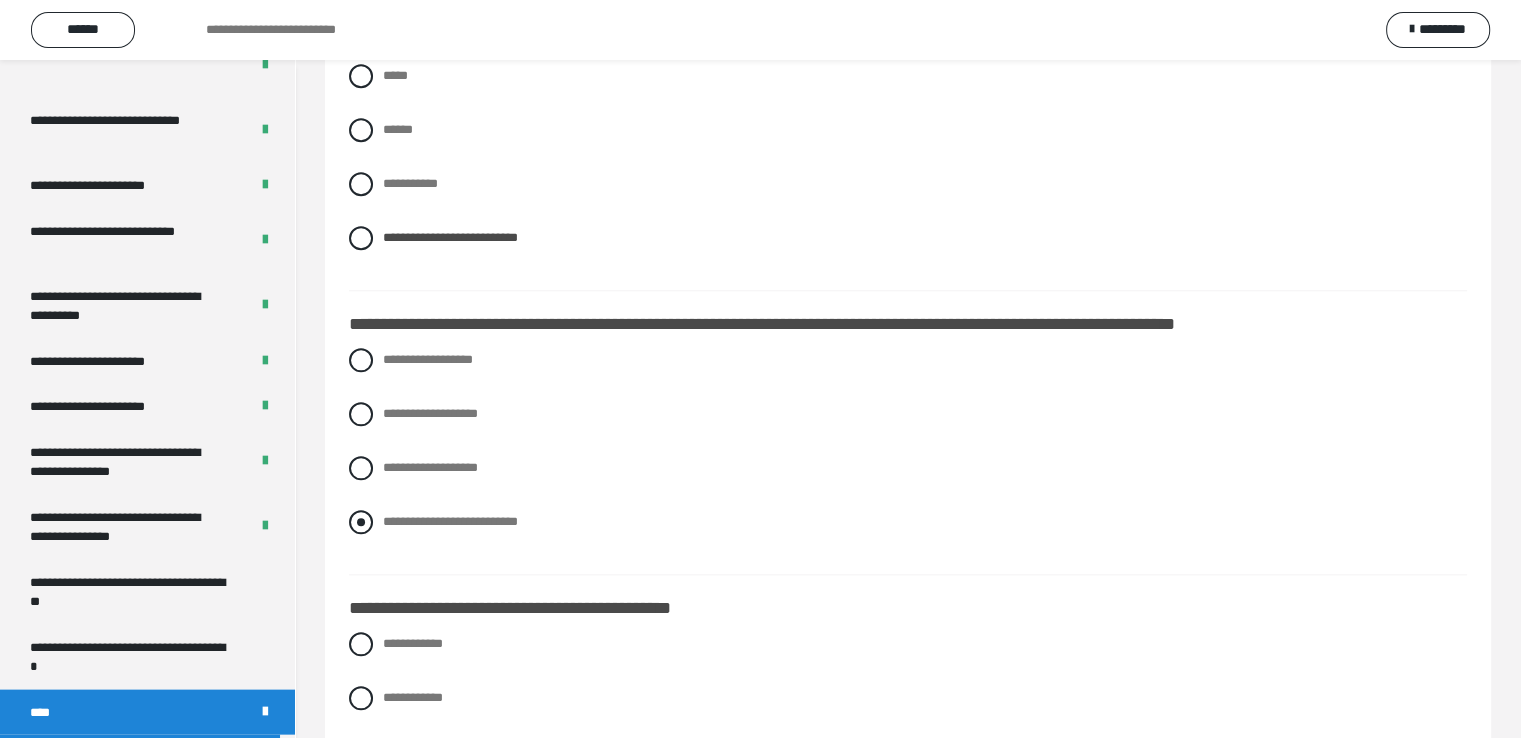 click at bounding box center (361, 522) 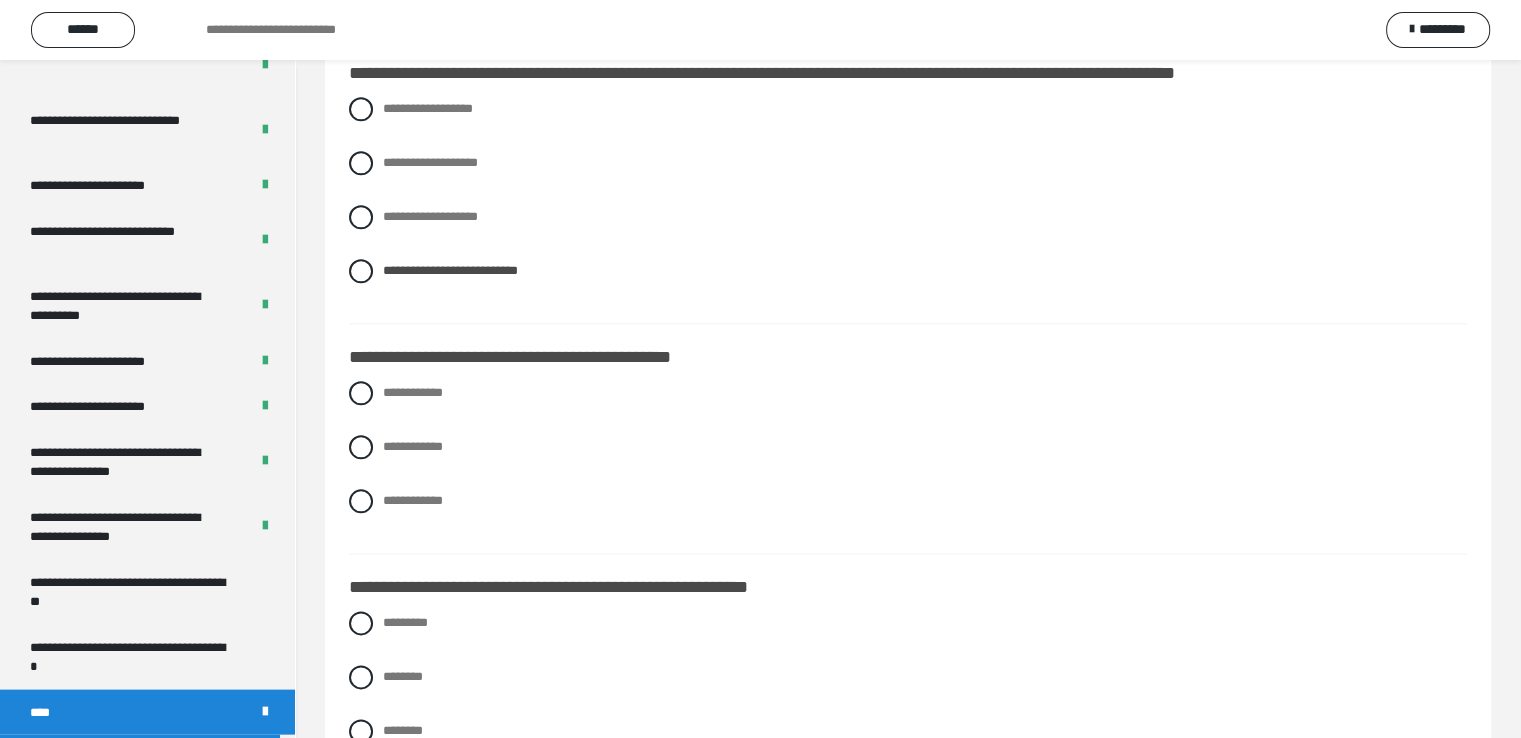 scroll, scrollTop: 2300, scrollLeft: 0, axis: vertical 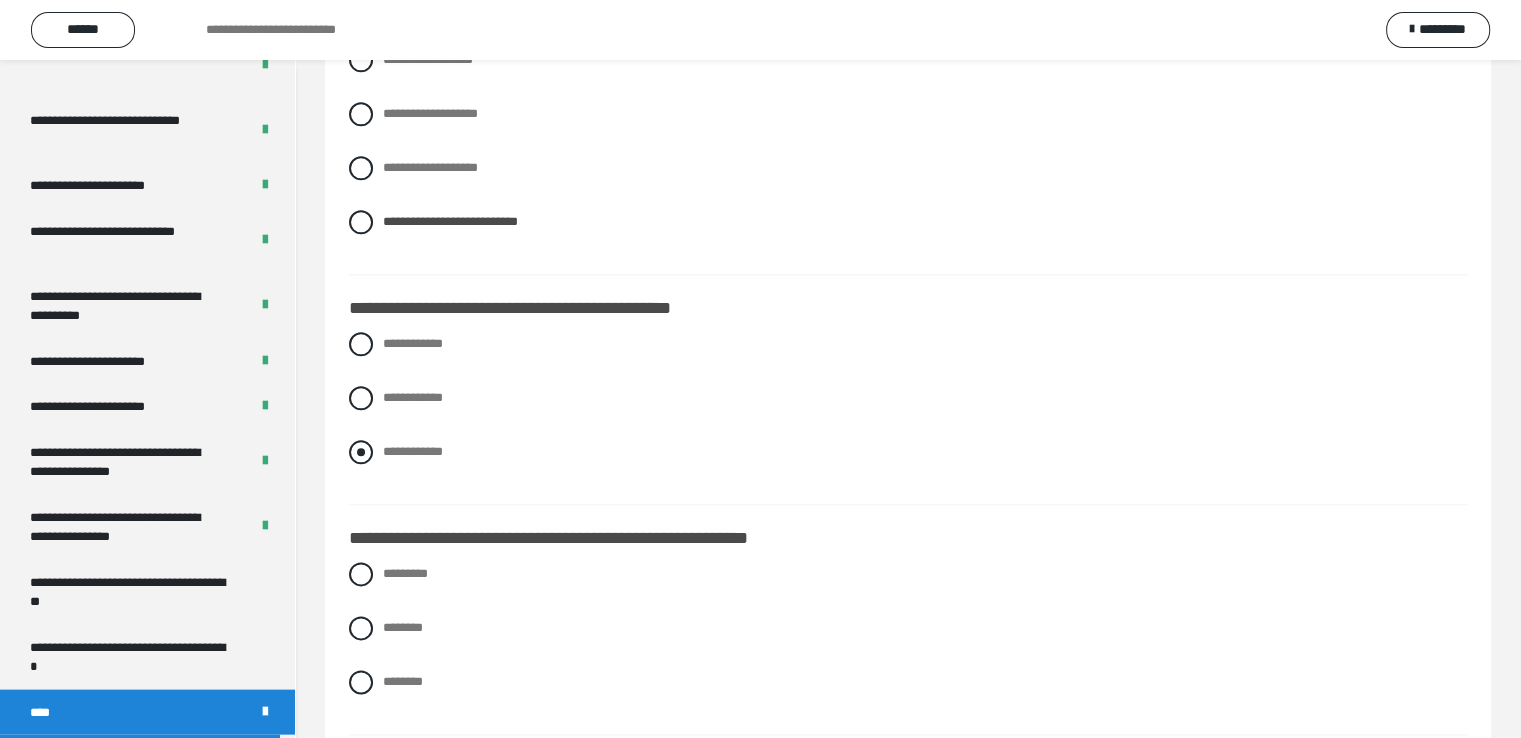 click at bounding box center [361, 452] 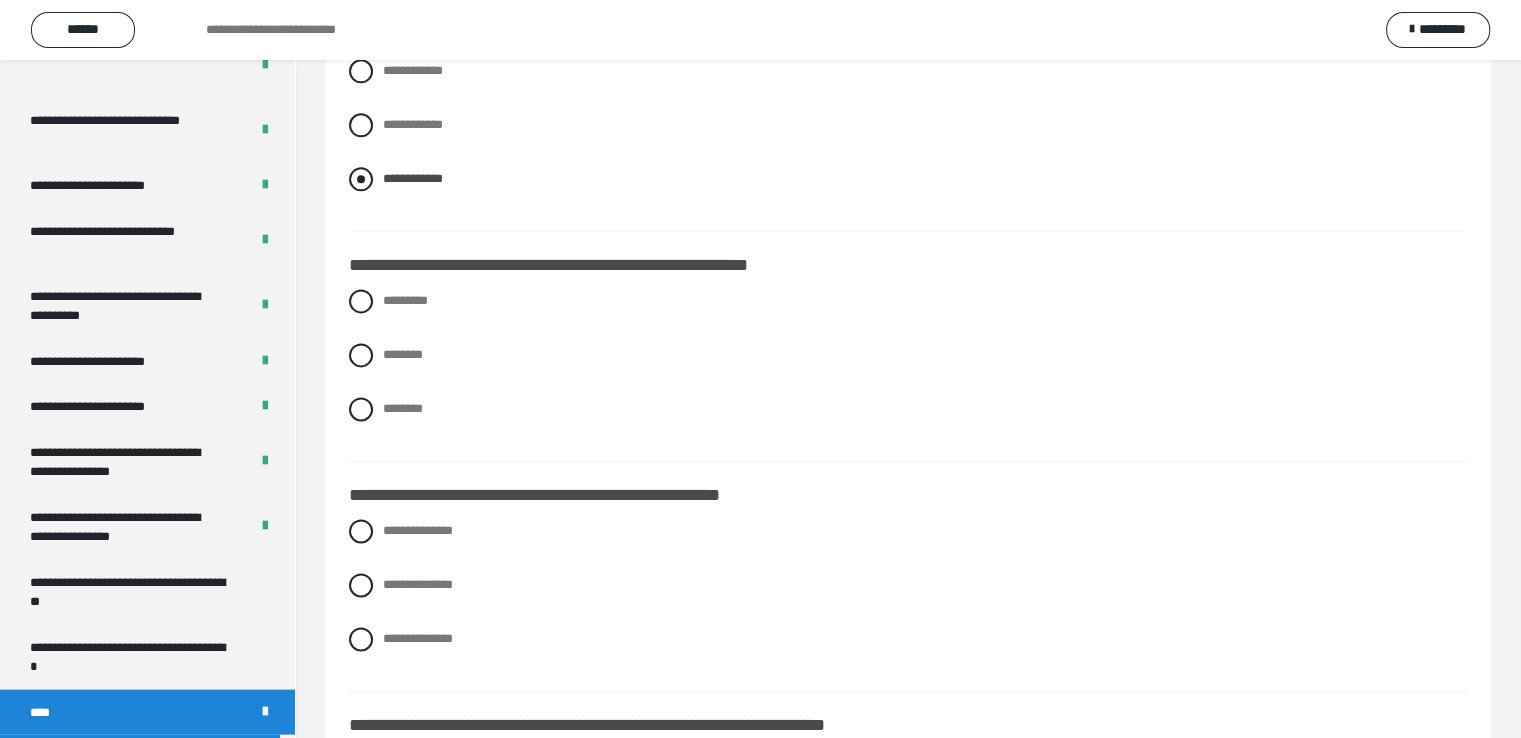 scroll, scrollTop: 2600, scrollLeft: 0, axis: vertical 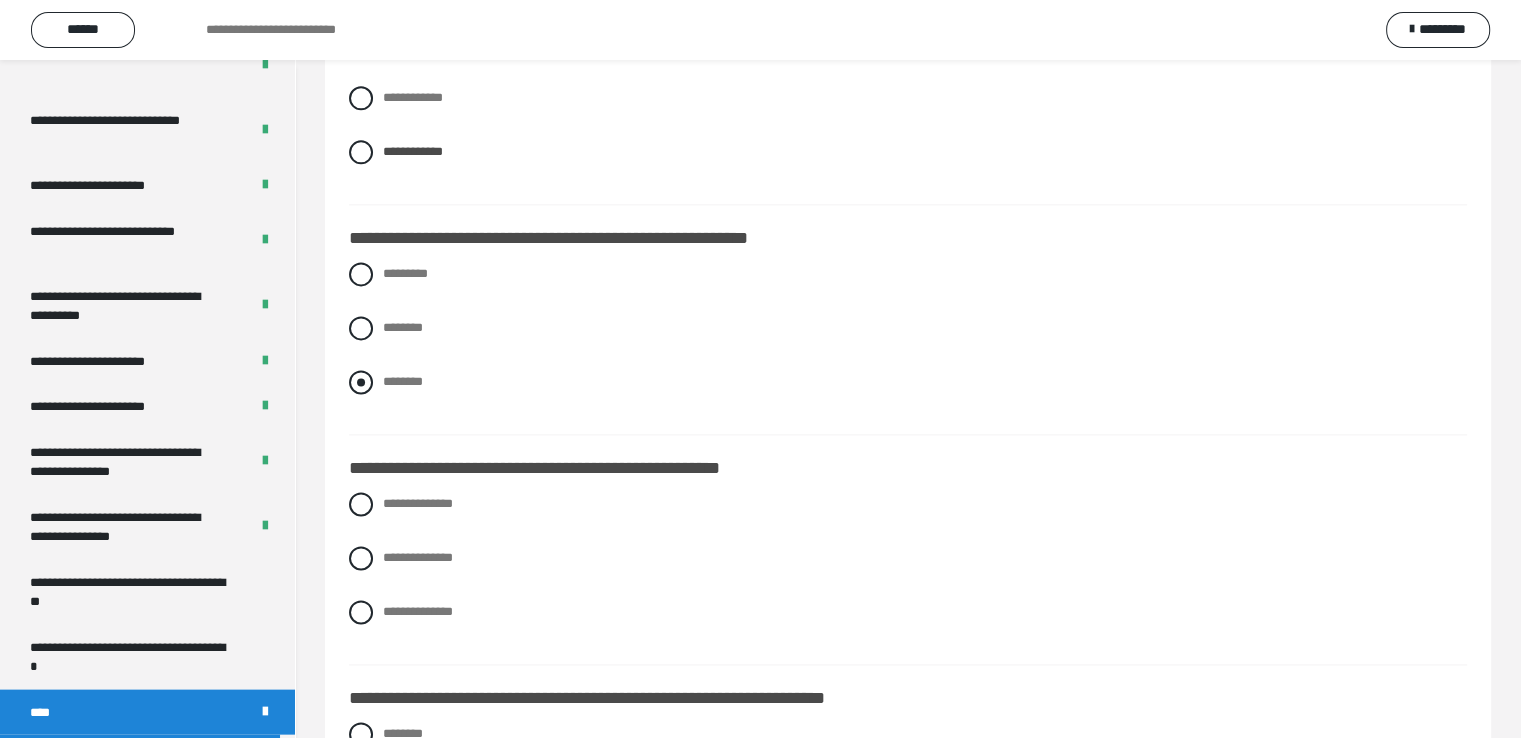 click at bounding box center (361, 382) 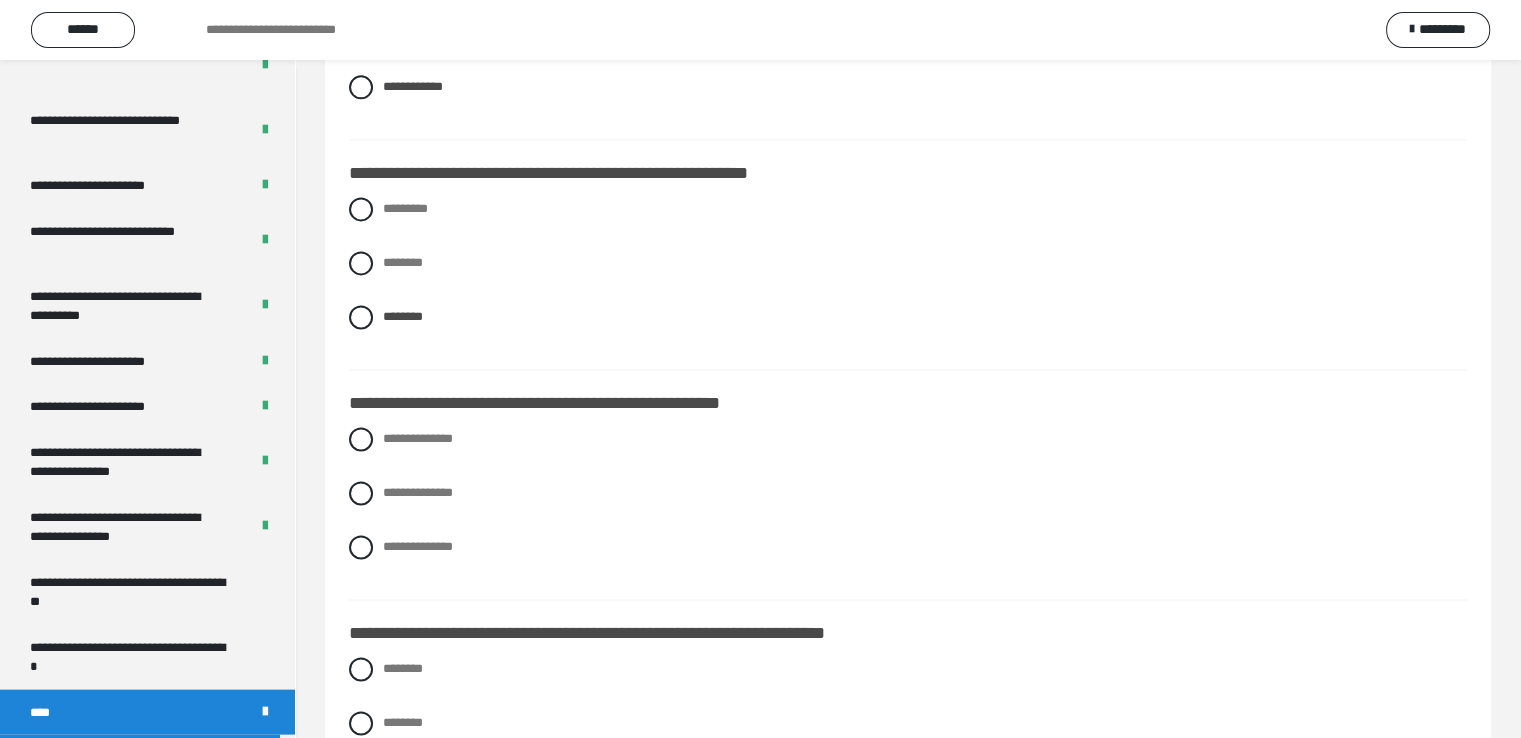 scroll, scrollTop: 2800, scrollLeft: 0, axis: vertical 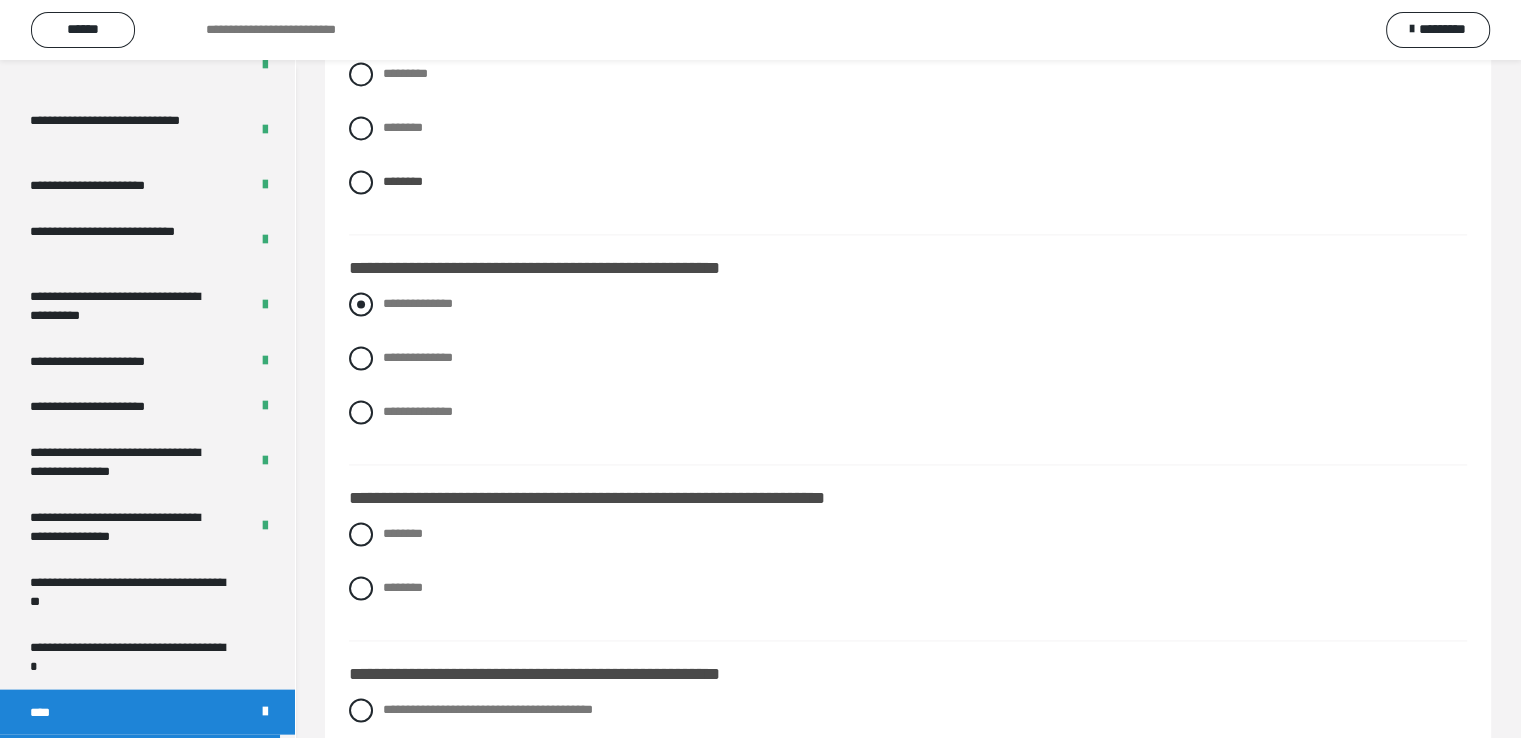 click at bounding box center [361, 304] 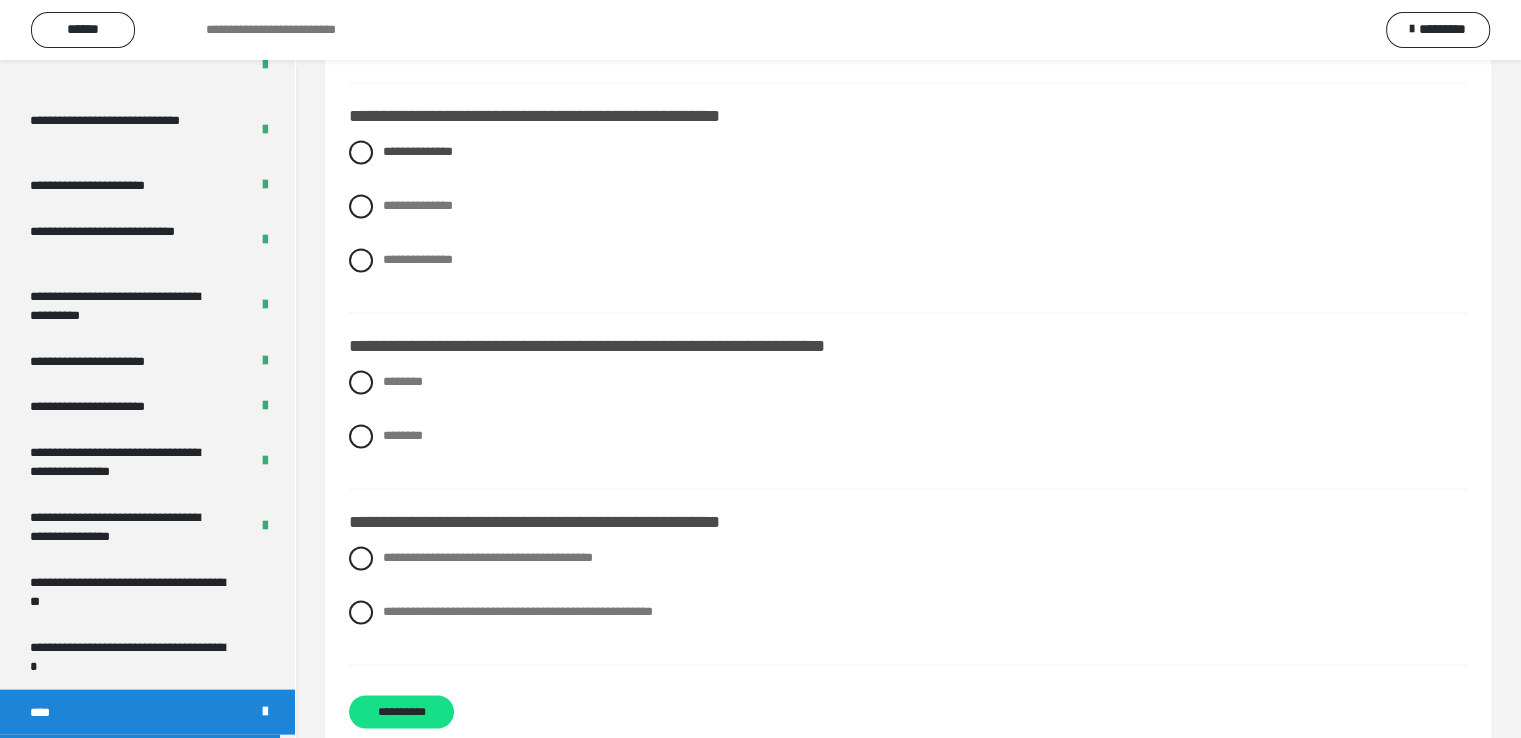 scroll, scrollTop: 2993, scrollLeft: 0, axis: vertical 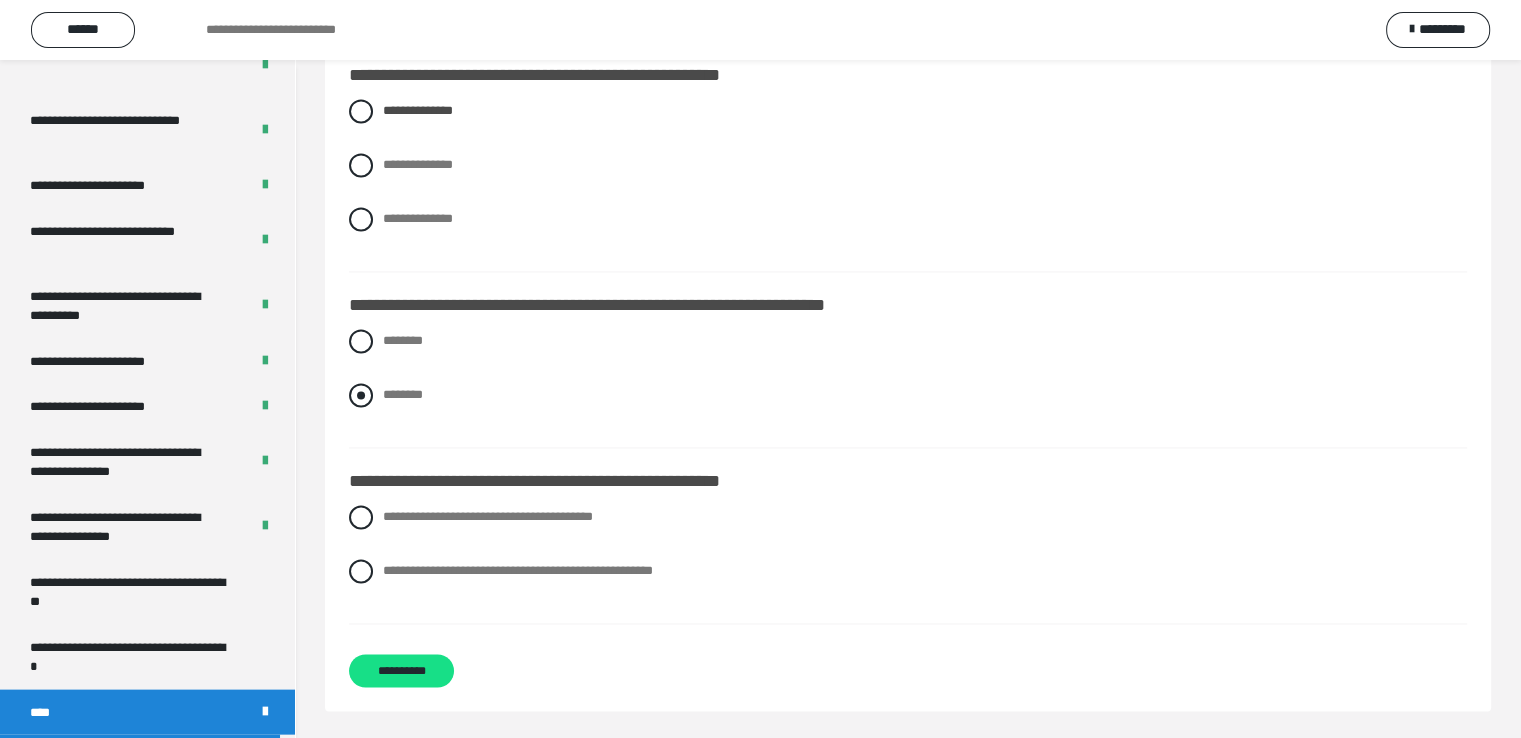click at bounding box center [361, 395] 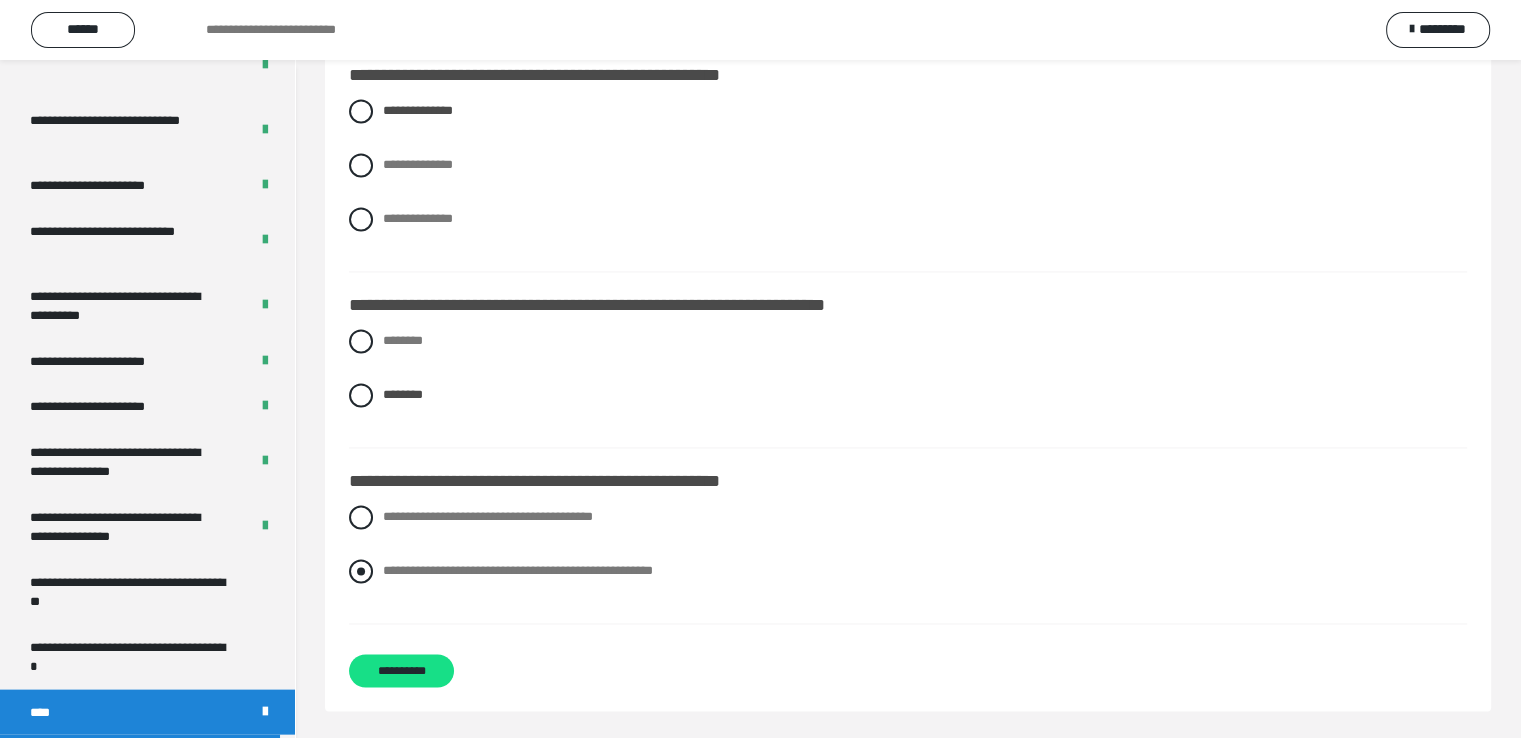 click at bounding box center (361, 571) 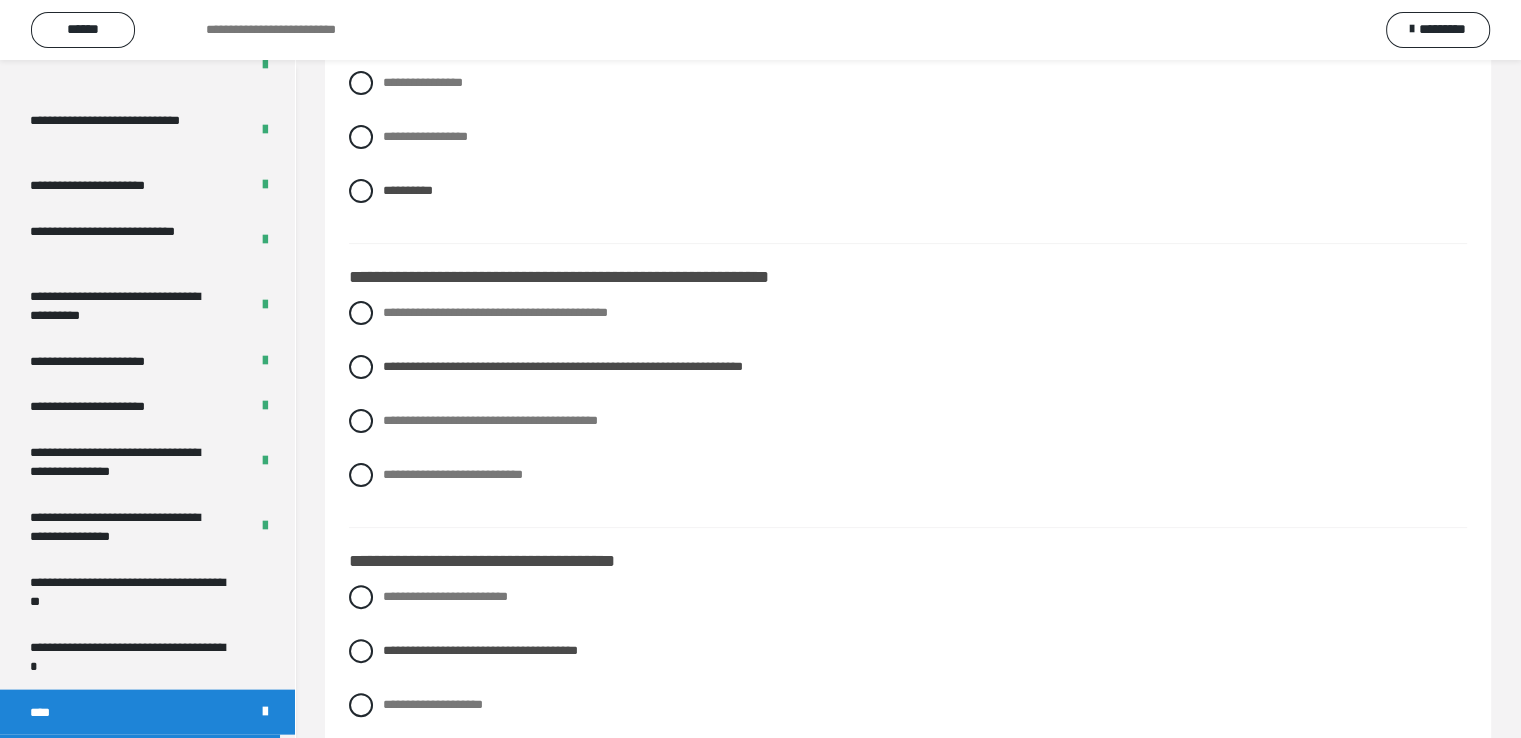 scroll, scrollTop: 500, scrollLeft: 0, axis: vertical 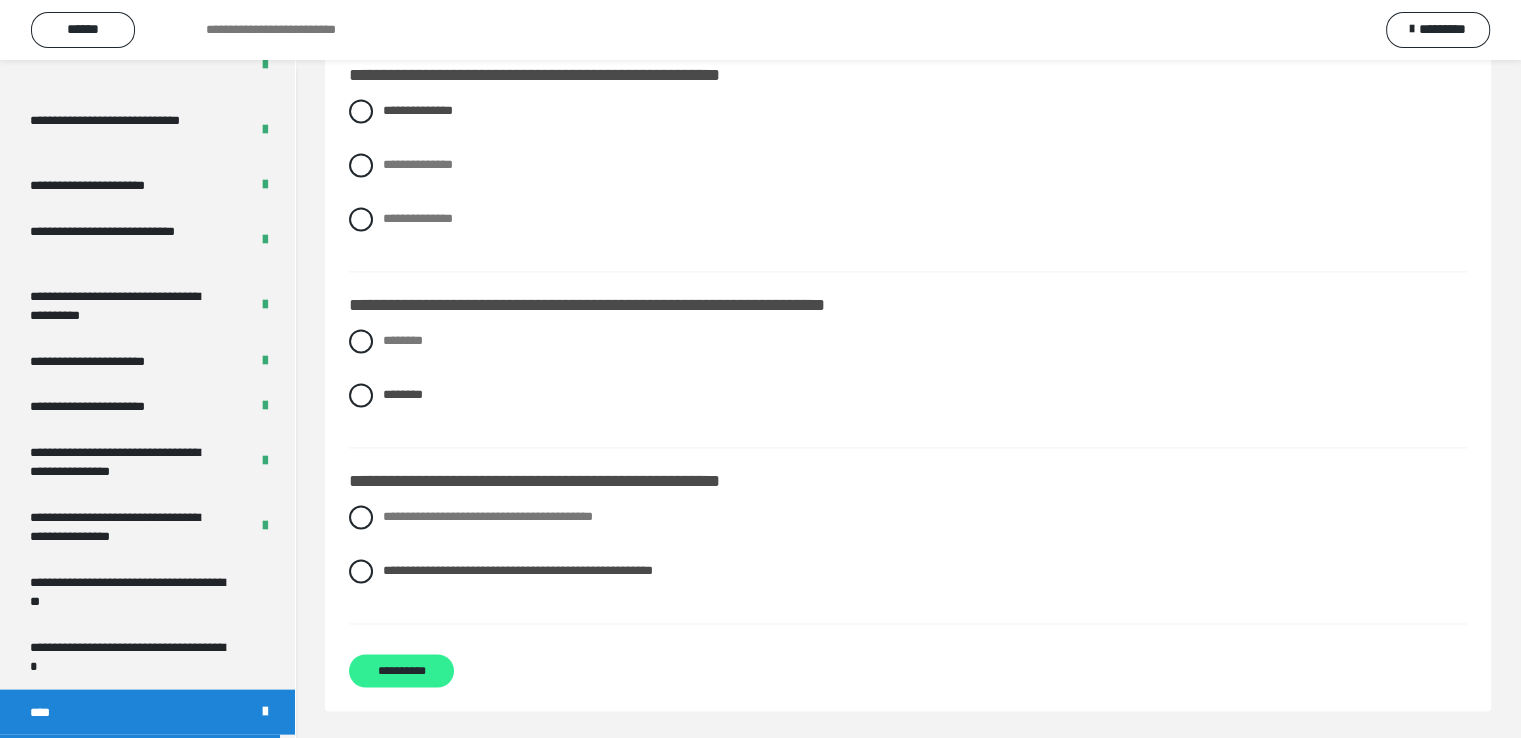 click on "**********" at bounding box center [401, 670] 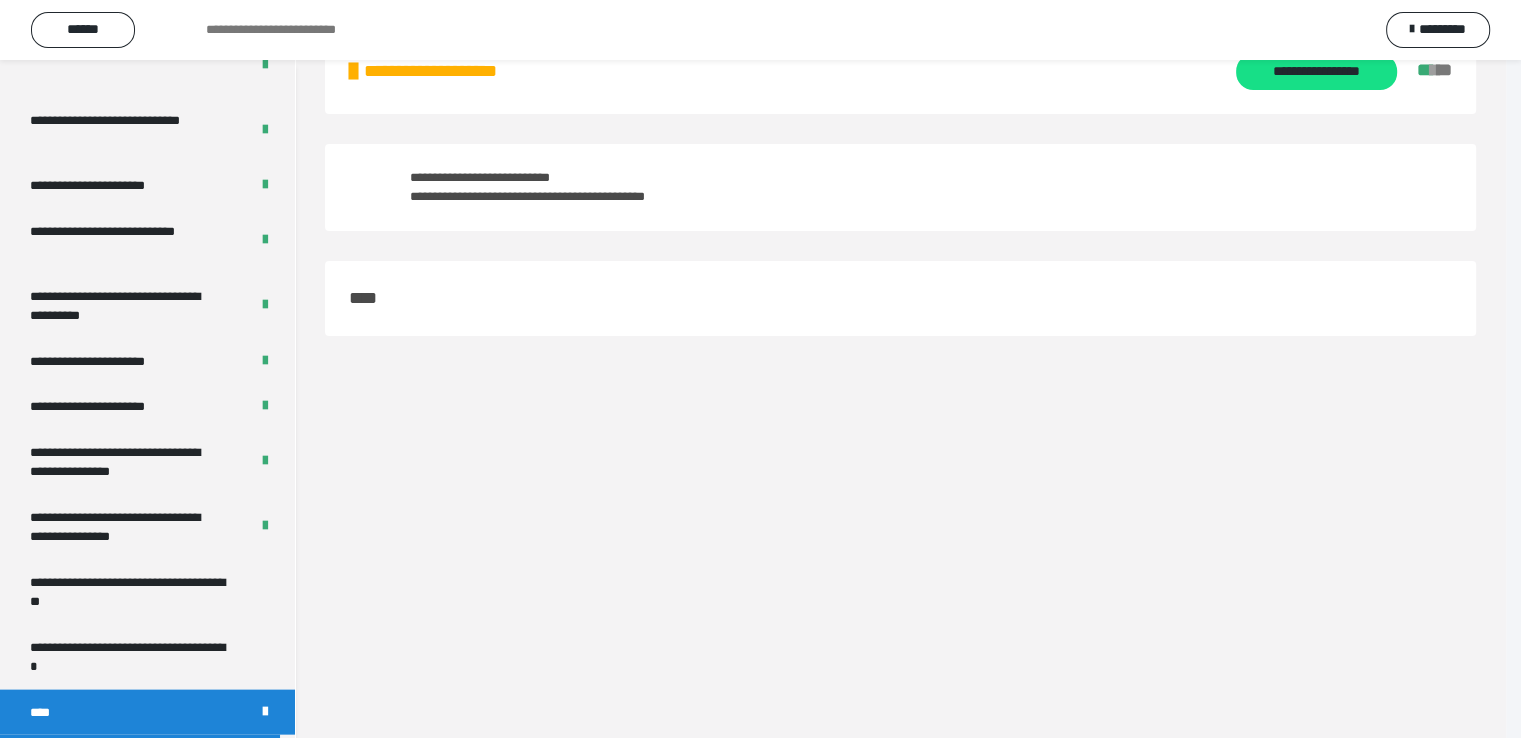 scroll, scrollTop: 60, scrollLeft: 0, axis: vertical 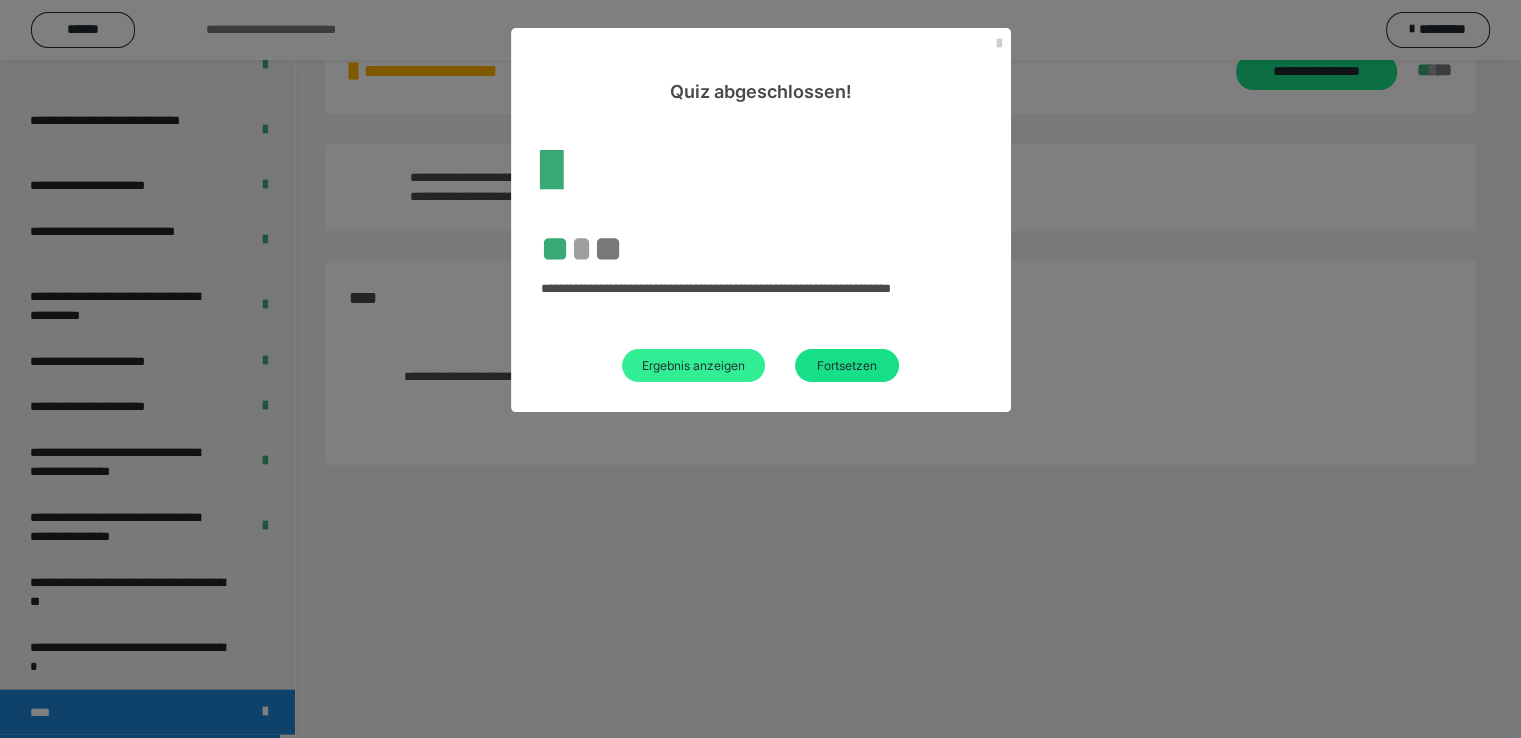 click on "Ergebnis anzeigen" at bounding box center (693, 365) 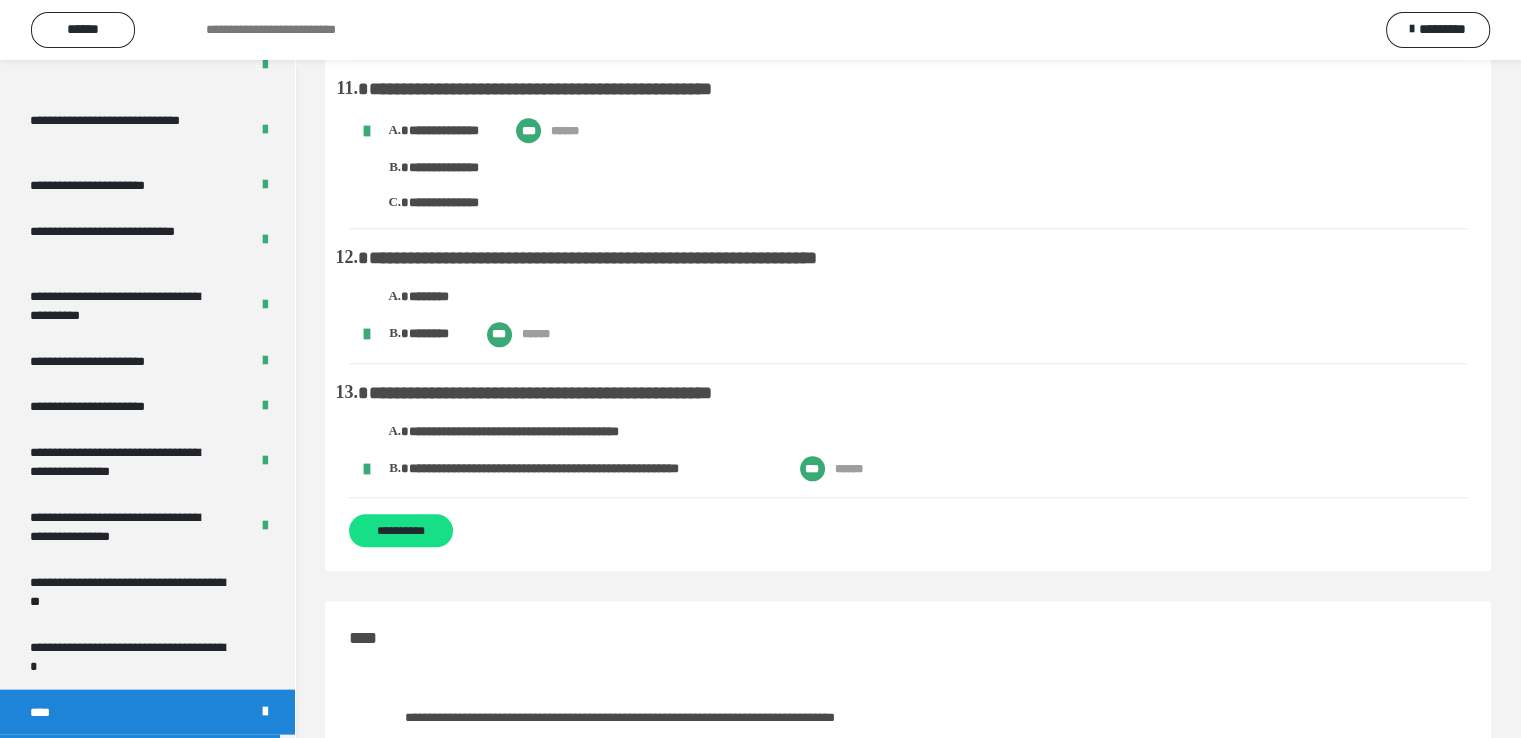 scroll, scrollTop: 2124, scrollLeft: 0, axis: vertical 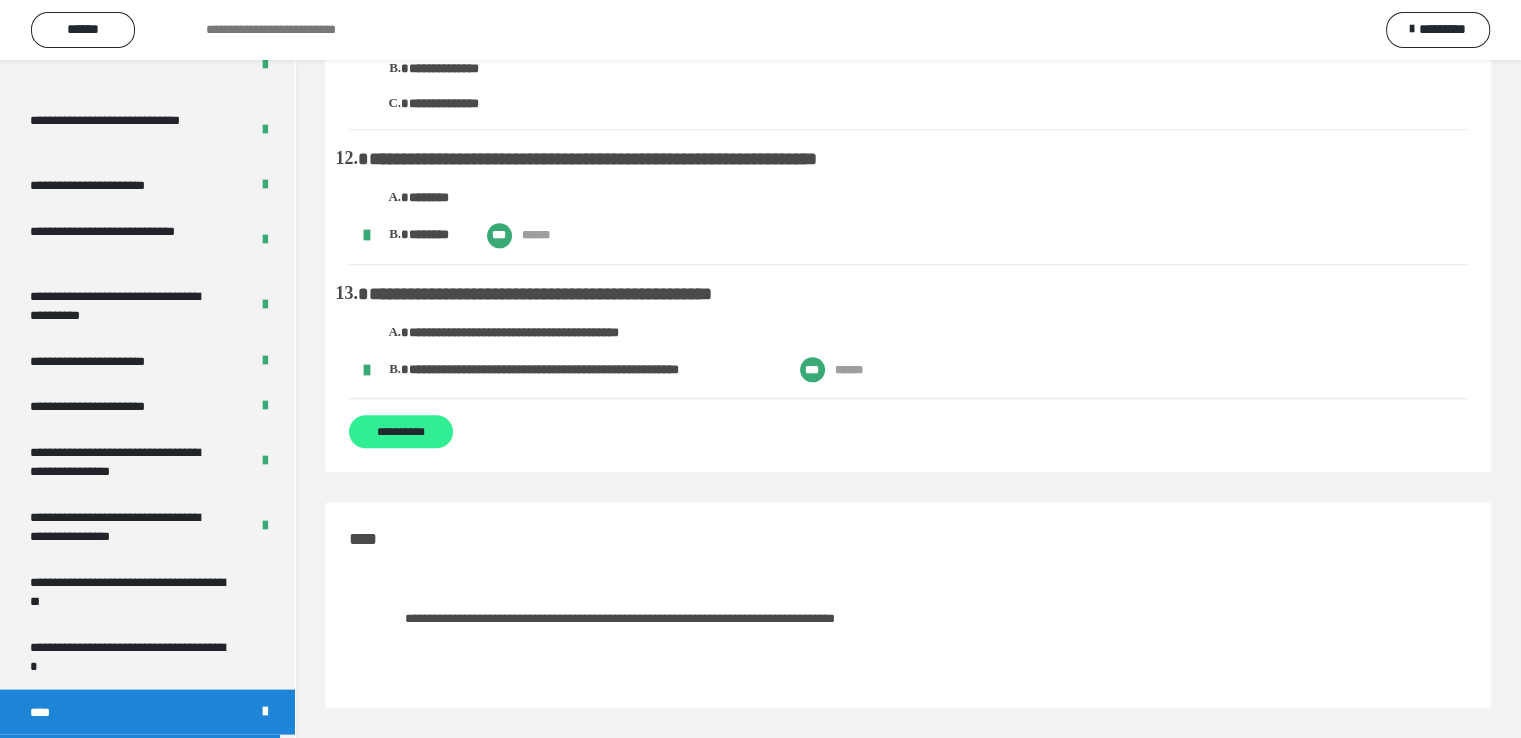 click on "**********" at bounding box center [401, 431] 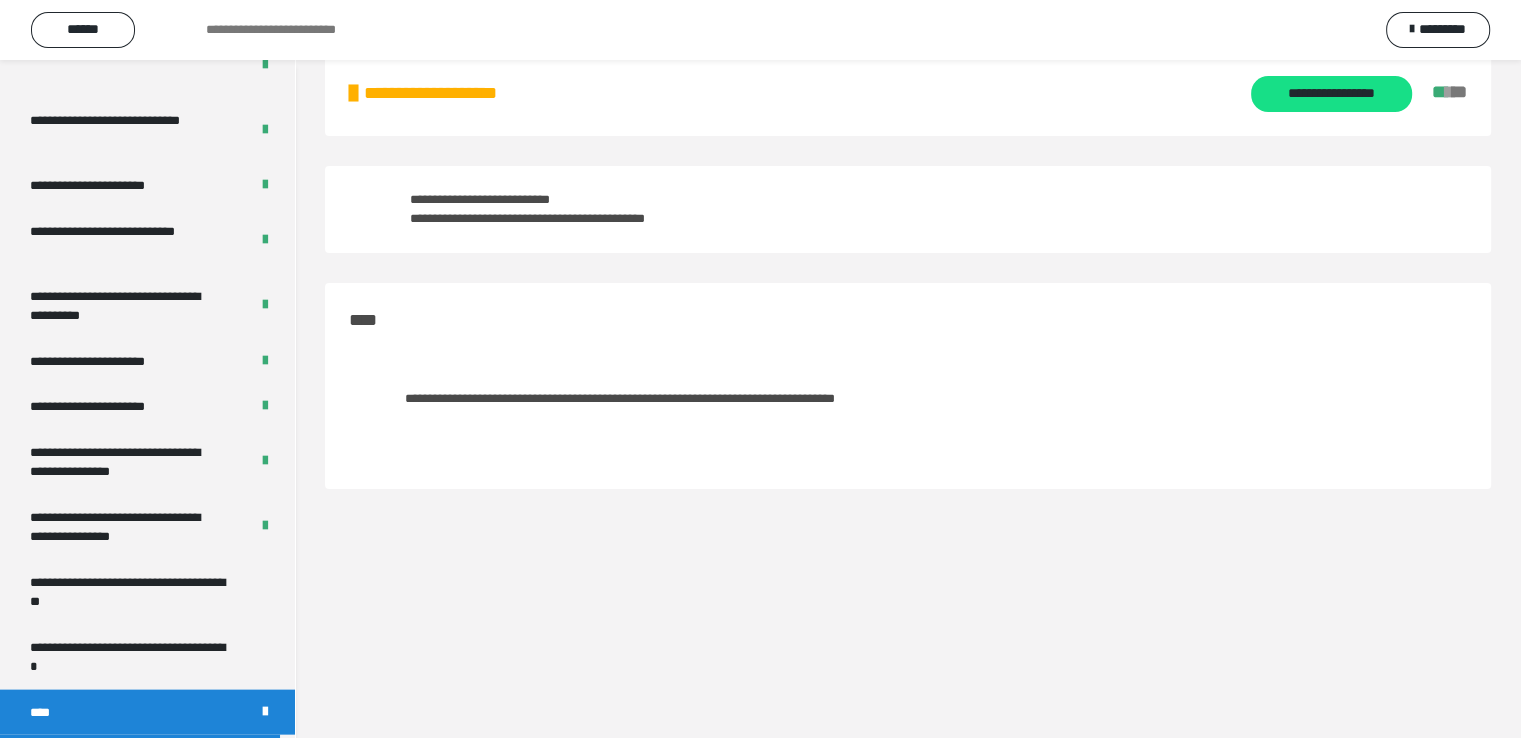 scroll, scrollTop: 60, scrollLeft: 0, axis: vertical 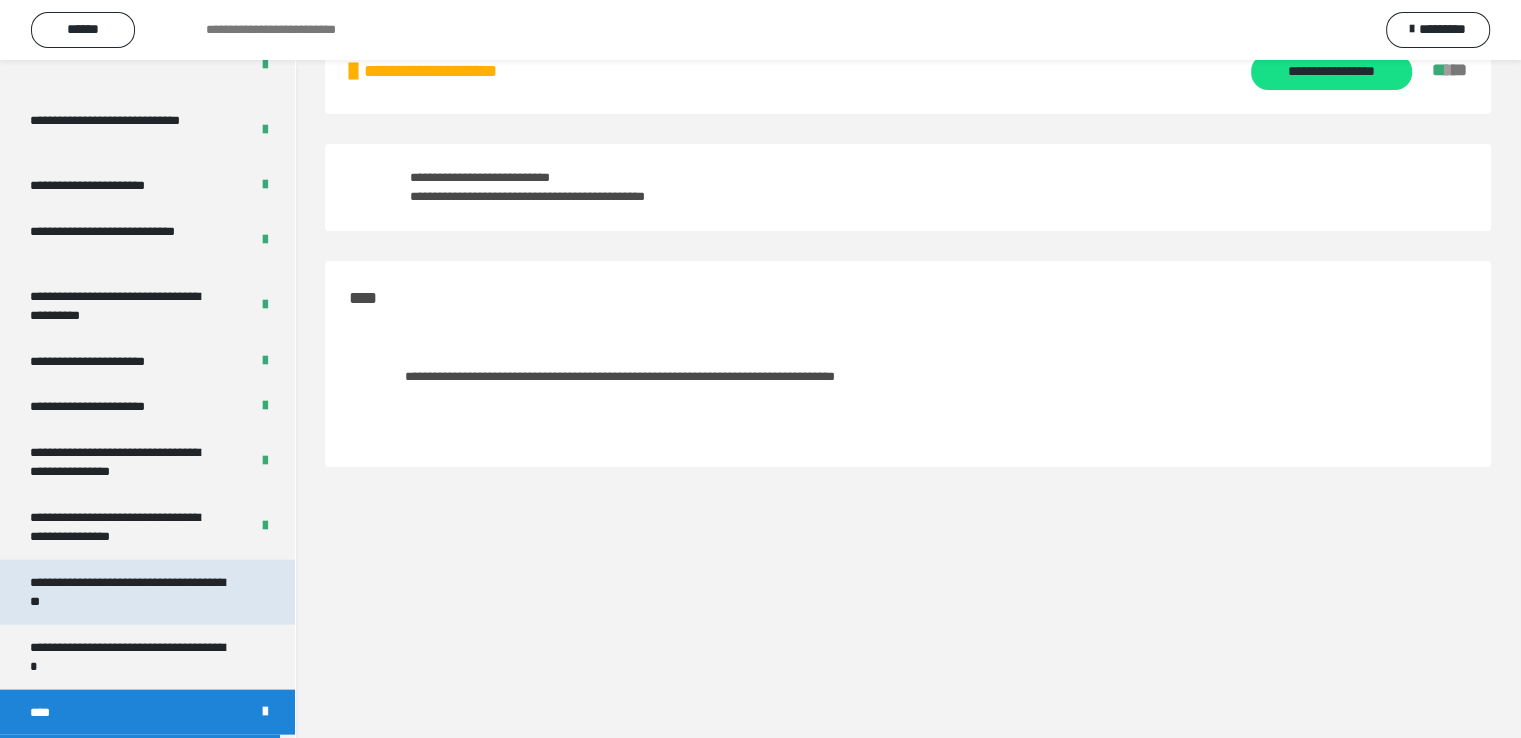 click on "**********" at bounding box center [147, 592] 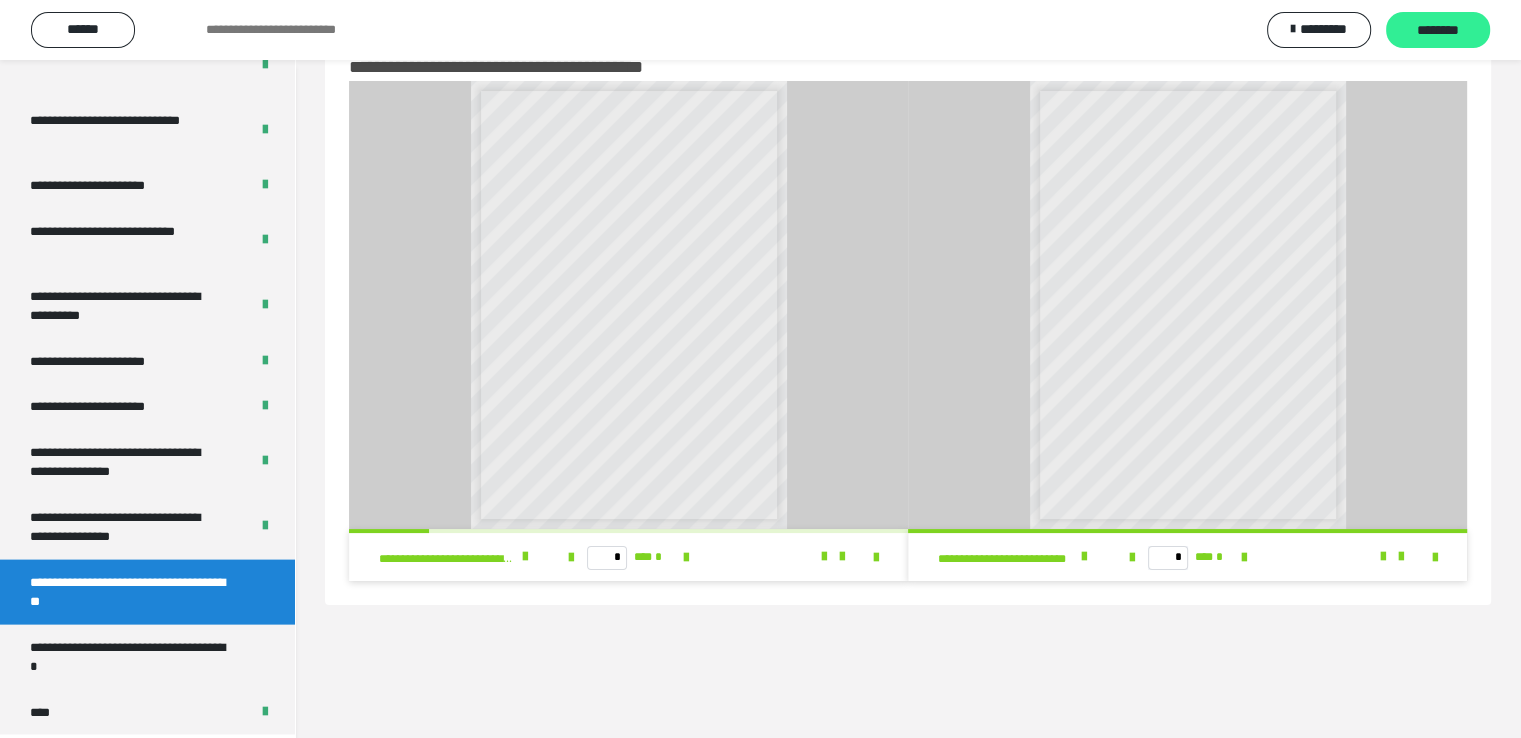 click on "********" at bounding box center (1438, 31) 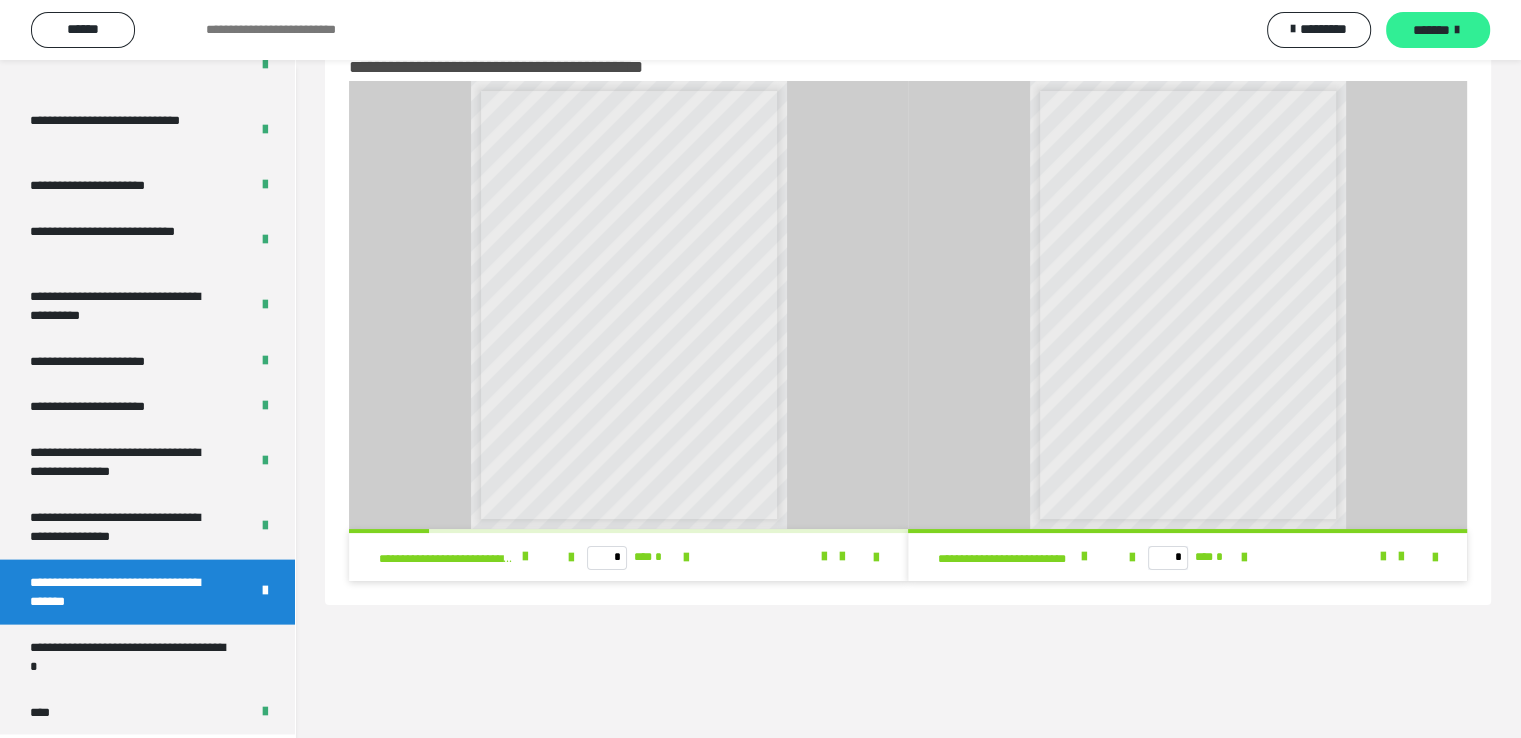 click on "*******" at bounding box center [1431, 30] 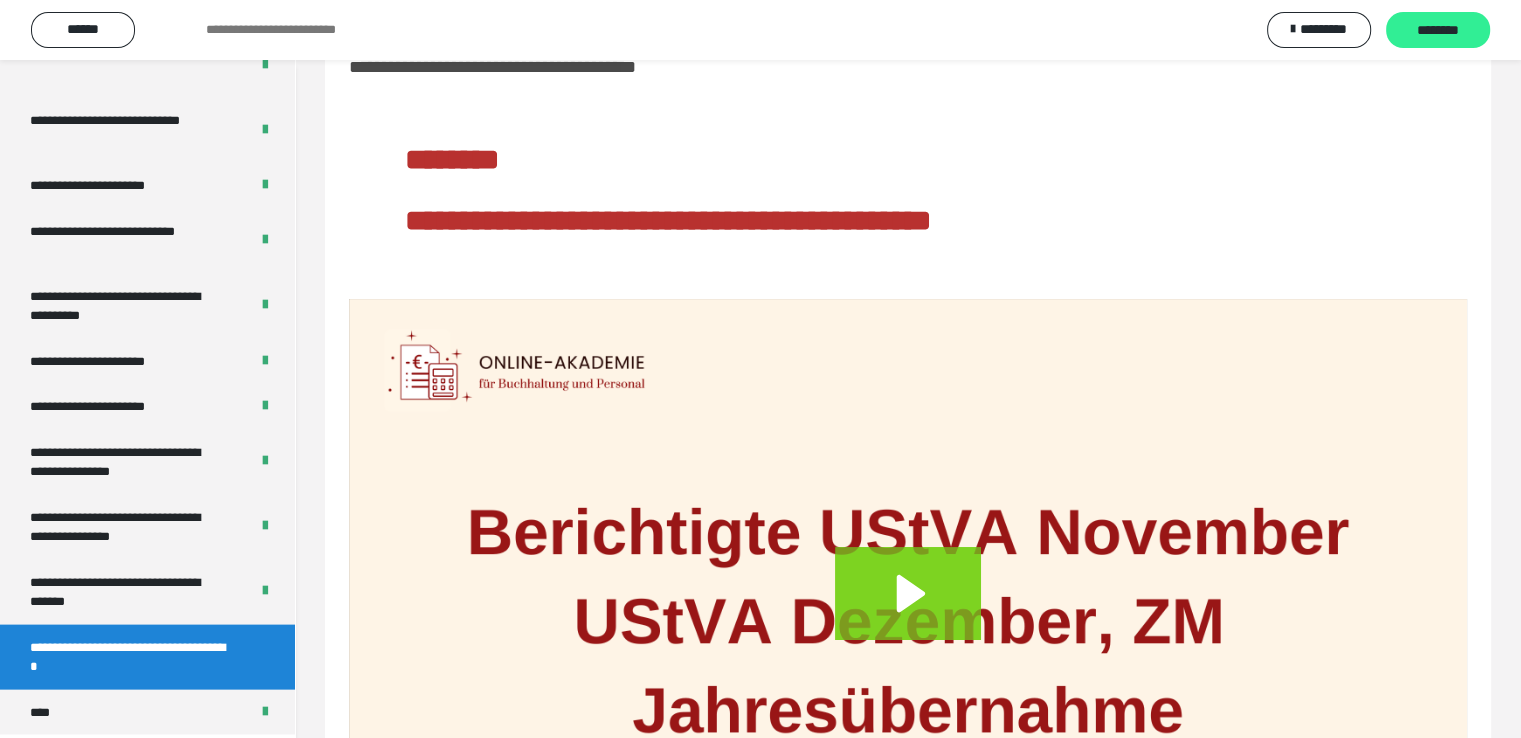 click on "********" at bounding box center (1438, 31) 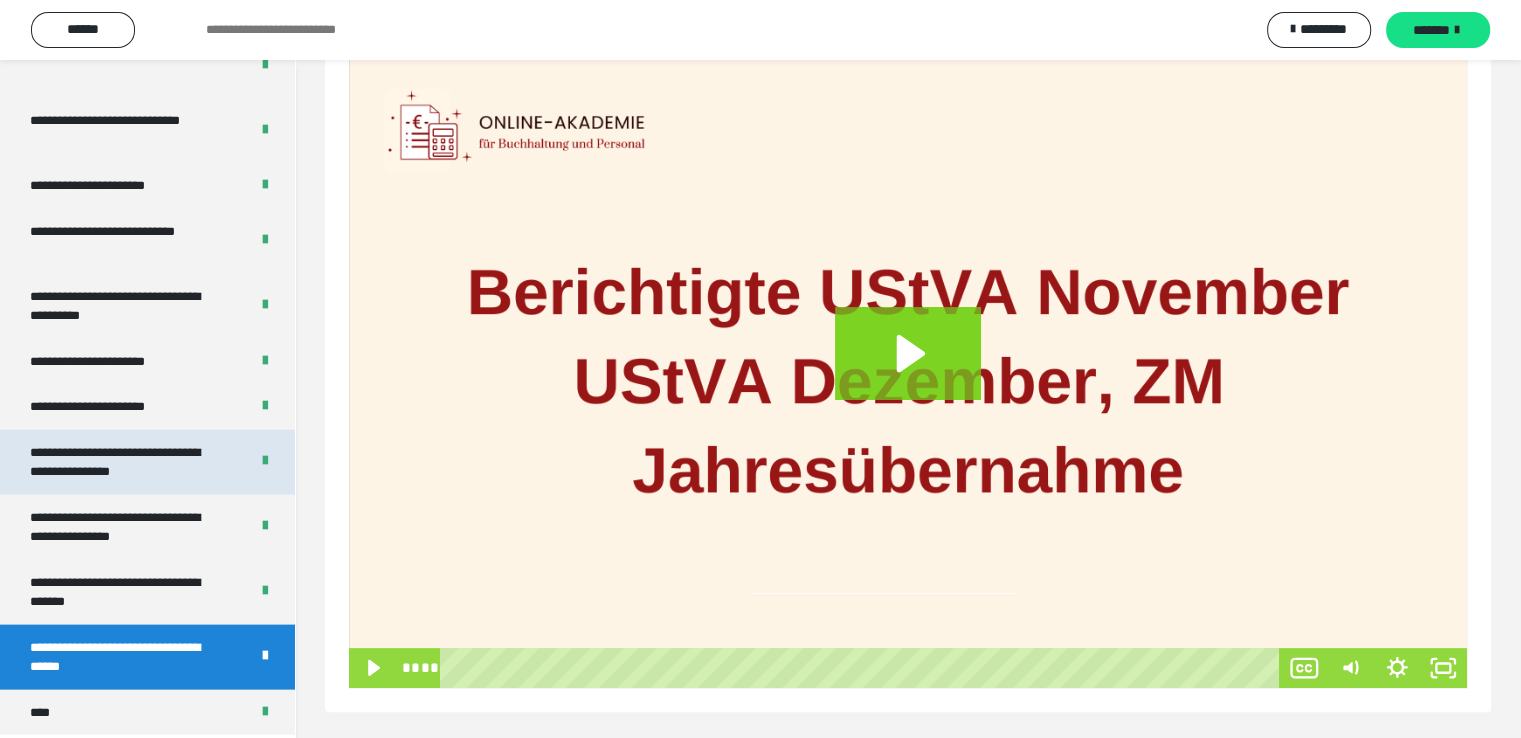 scroll, scrollTop: 304, scrollLeft: 0, axis: vertical 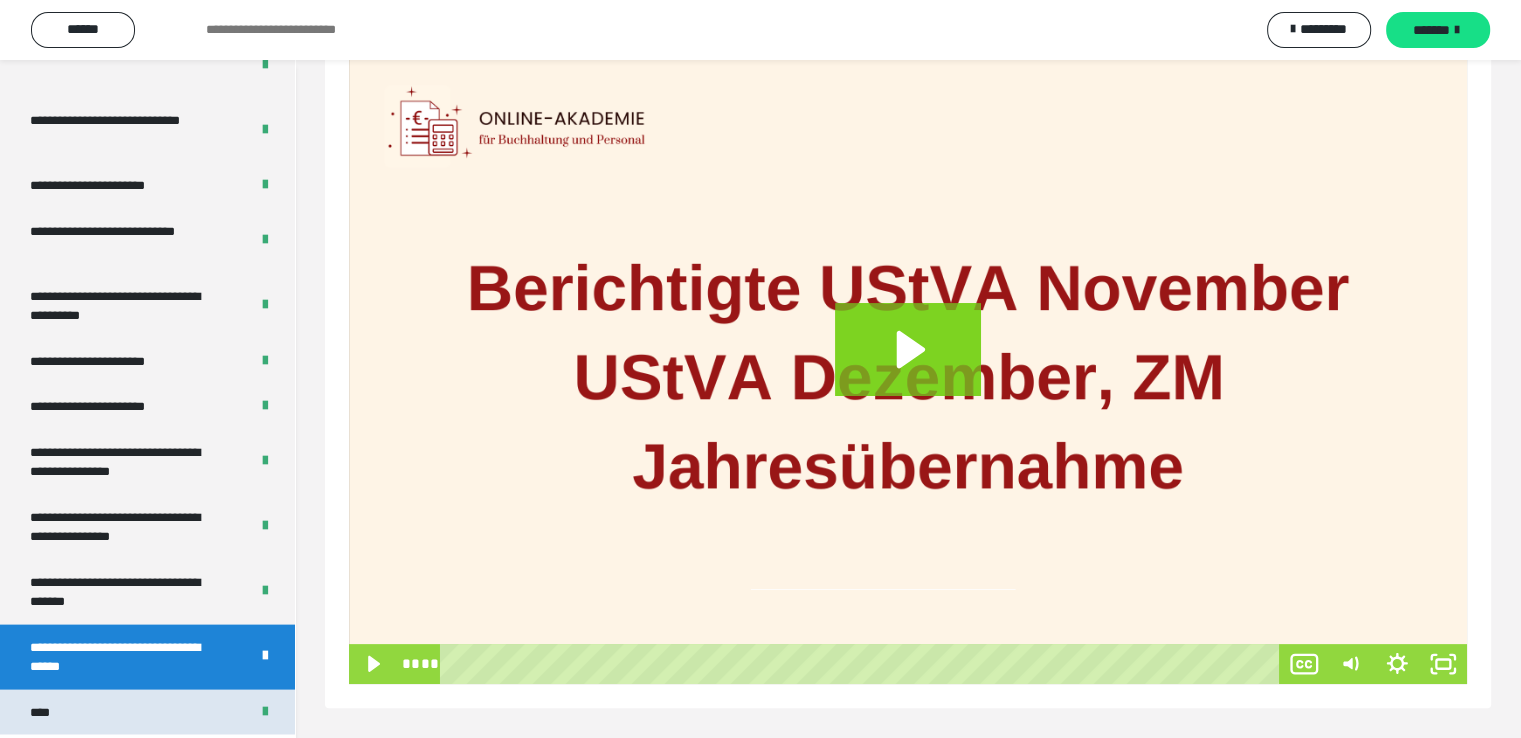 click on "****" at bounding box center [147, 713] 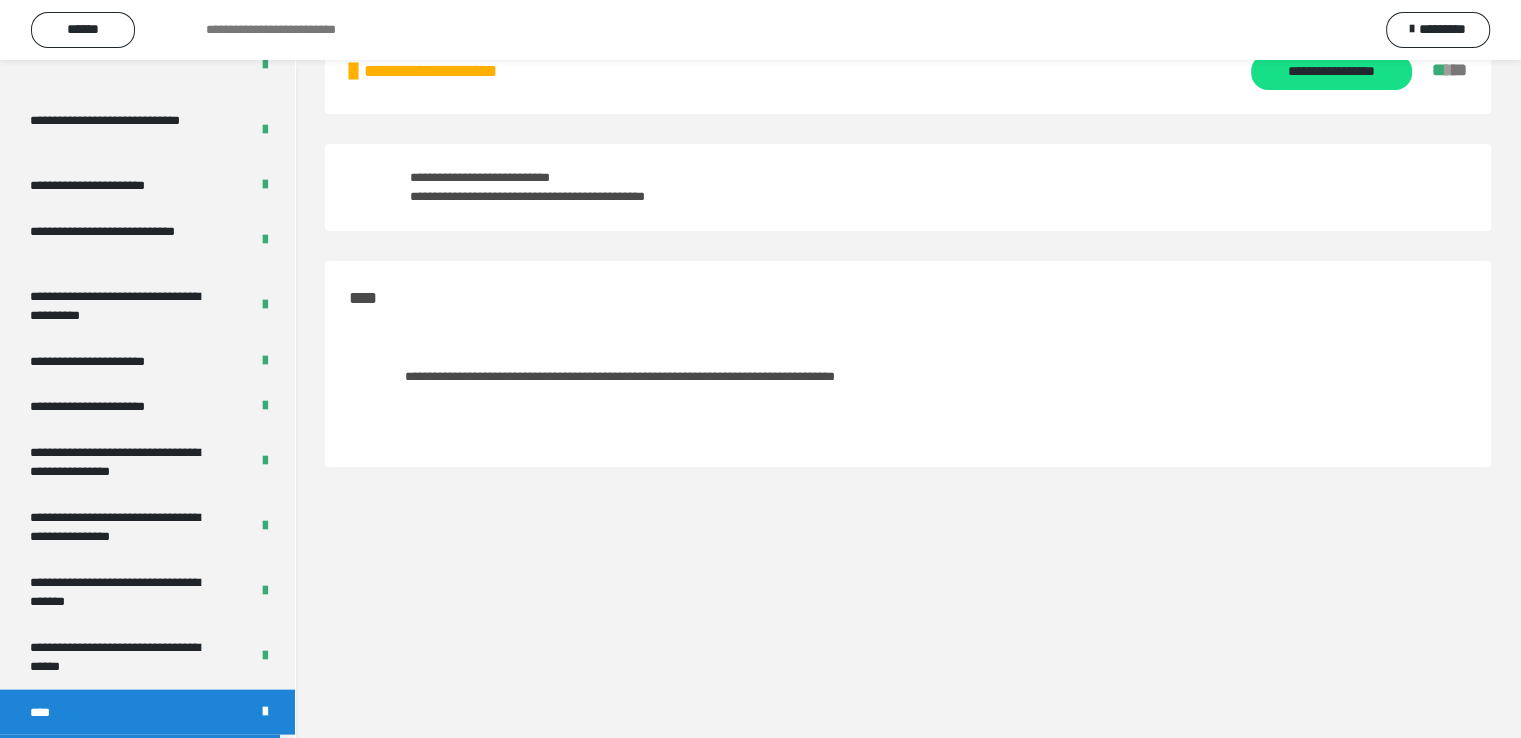 scroll, scrollTop: 0, scrollLeft: 0, axis: both 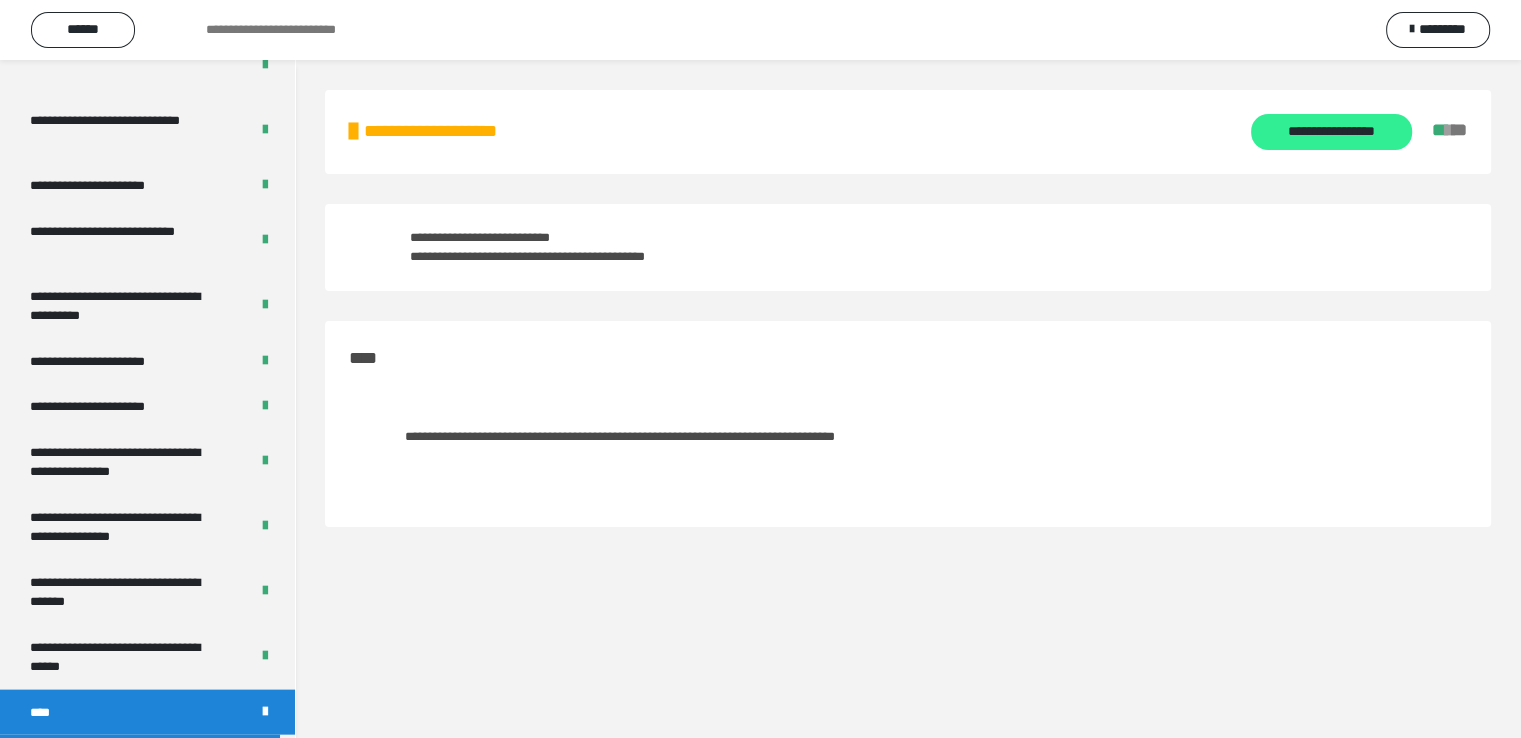 click on "**********" at bounding box center (1331, 132) 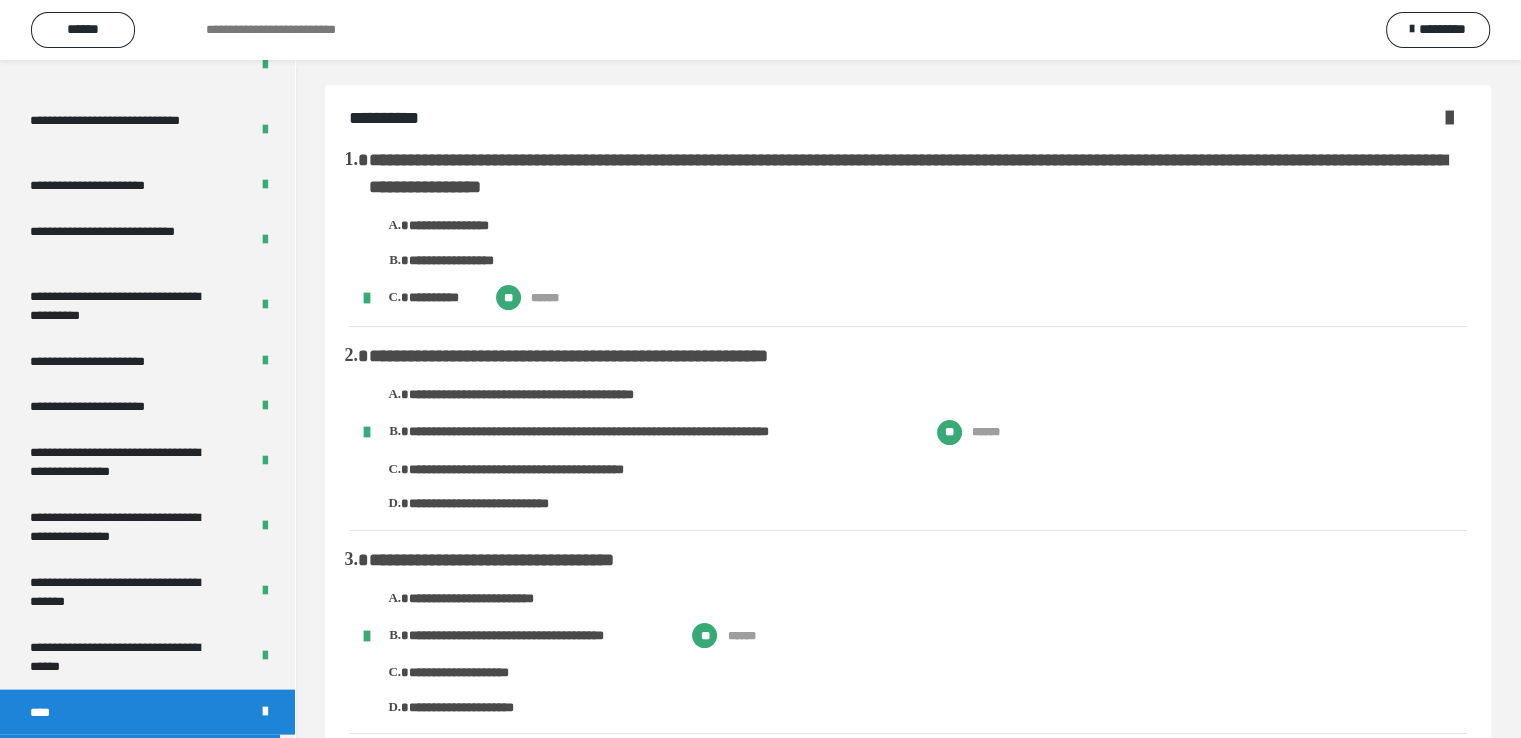 scroll, scrollTop: 0, scrollLeft: 0, axis: both 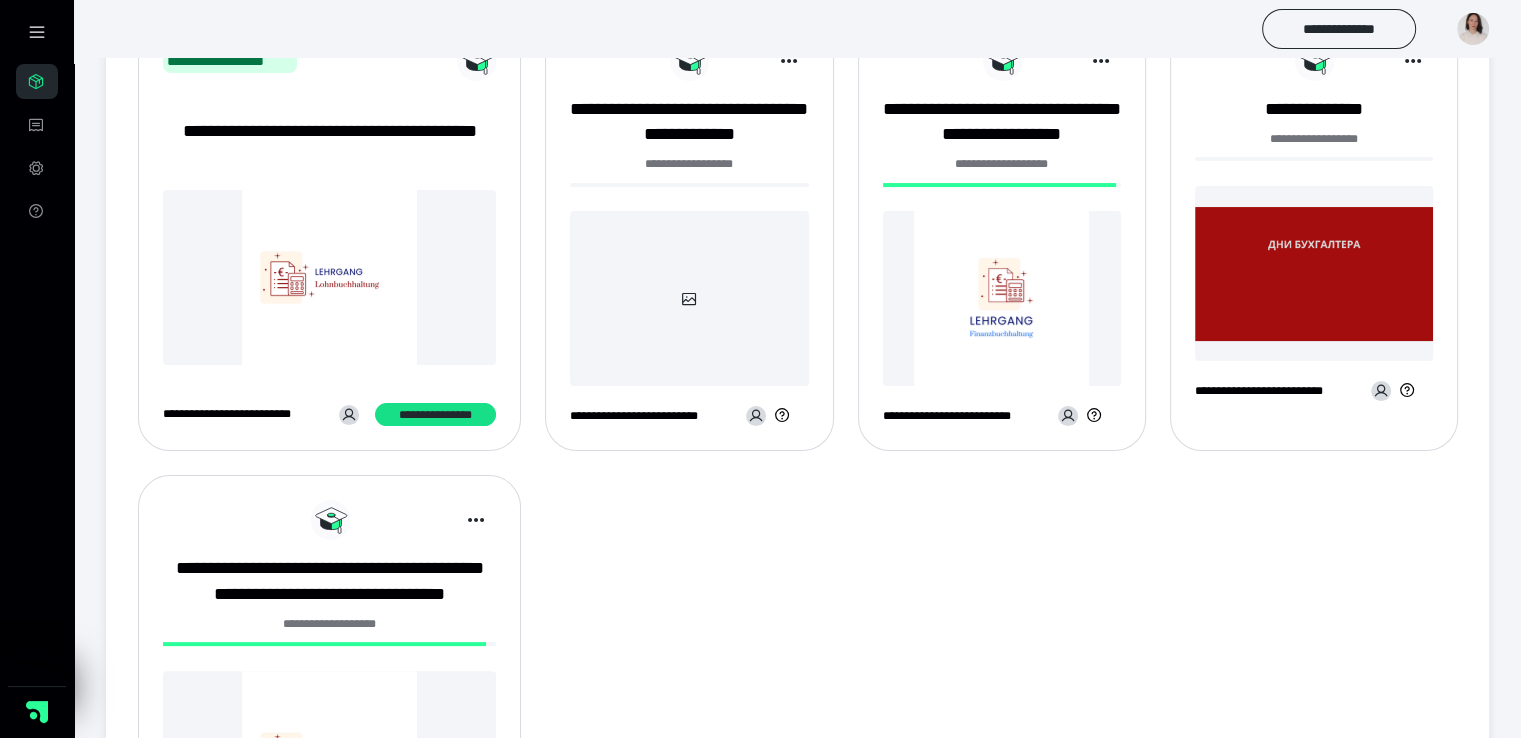 click at bounding box center (1002, 298) 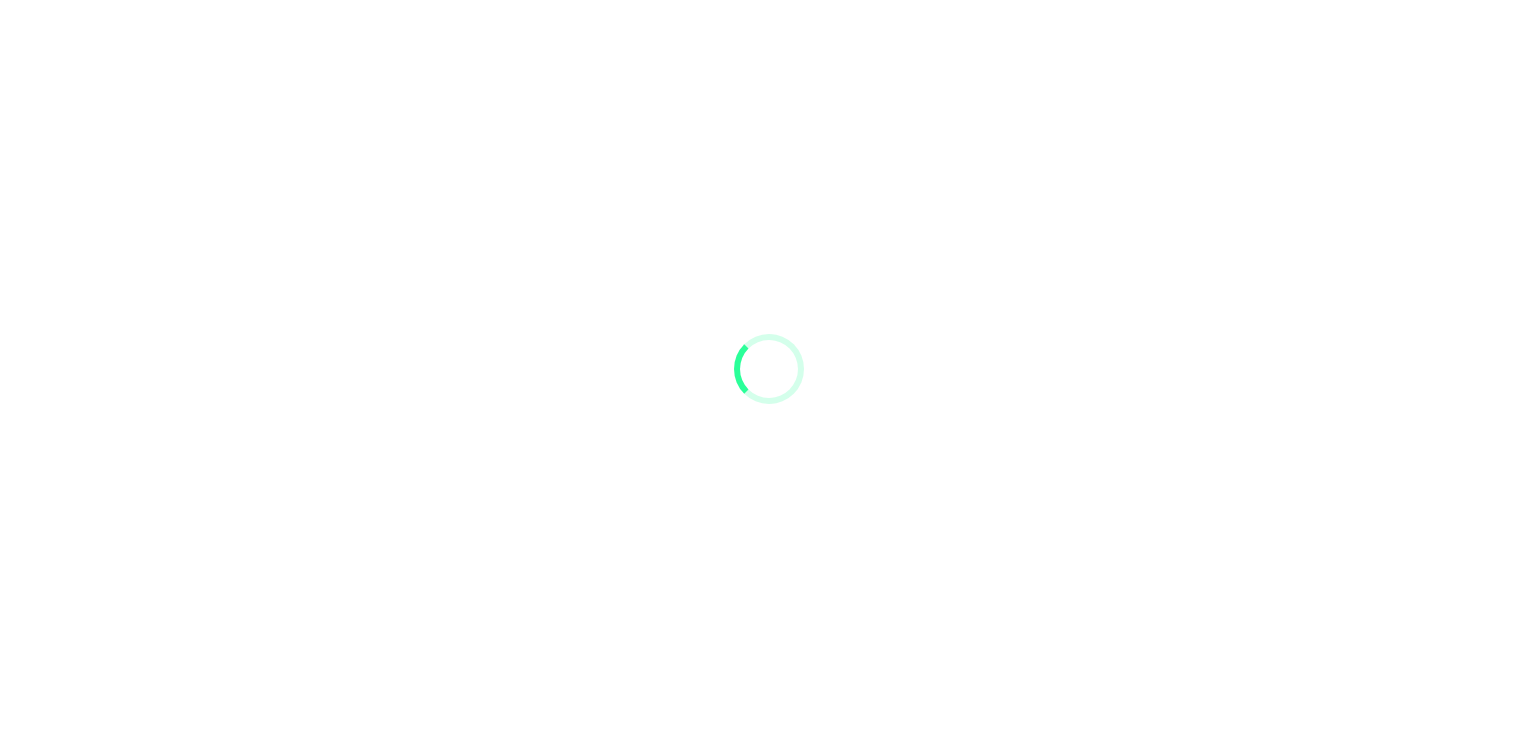 scroll, scrollTop: 0, scrollLeft: 0, axis: both 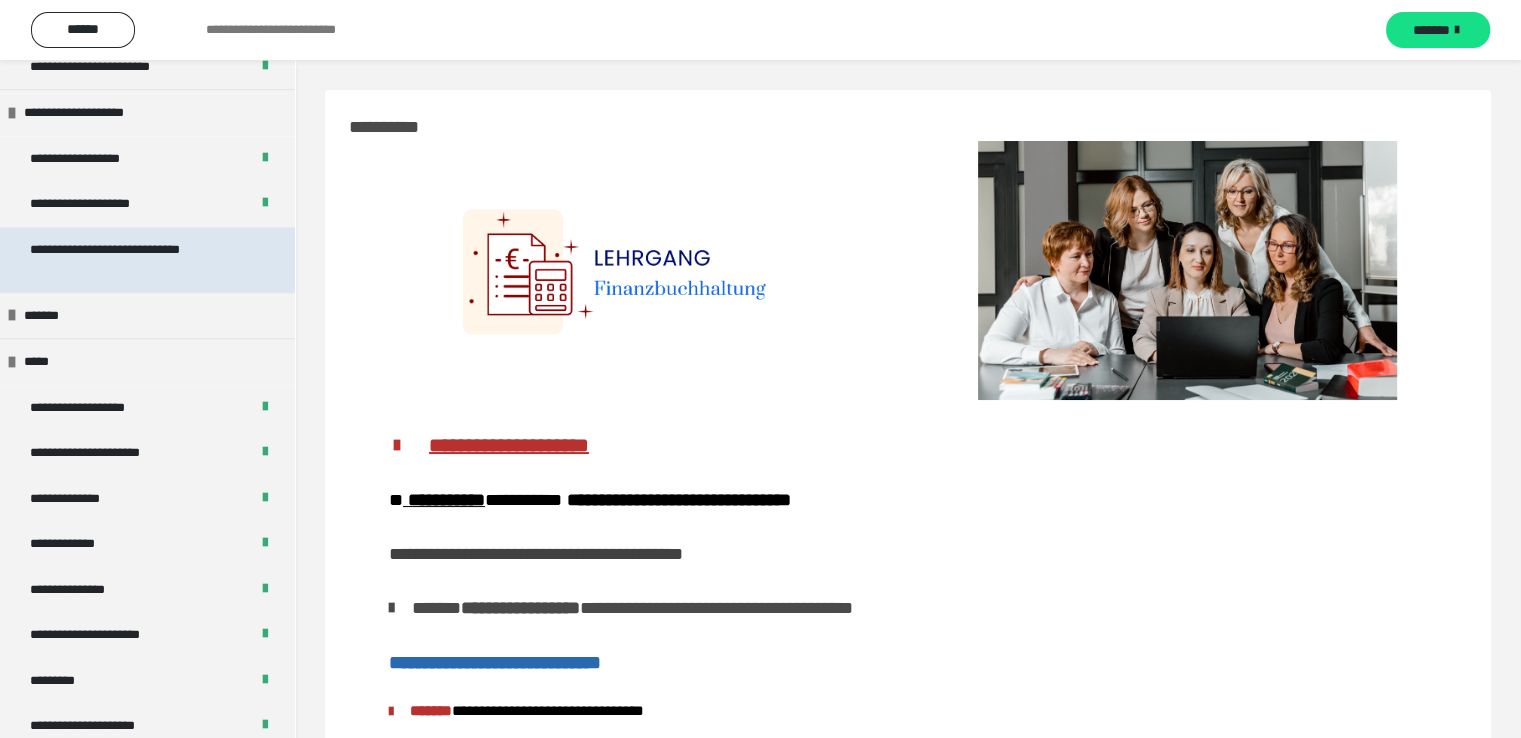 click on "**********" at bounding box center [132, 259] 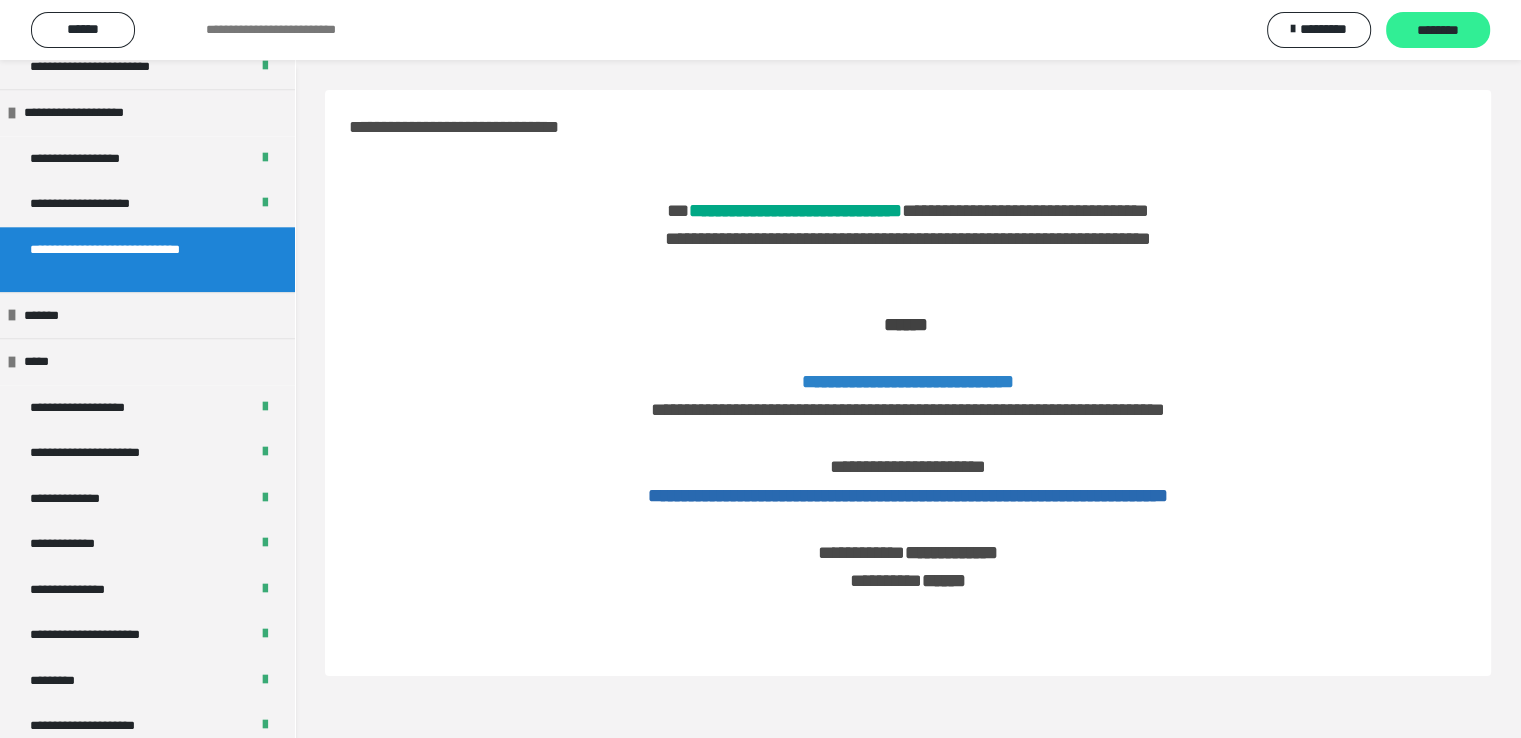 click on "********" at bounding box center (1438, 30) 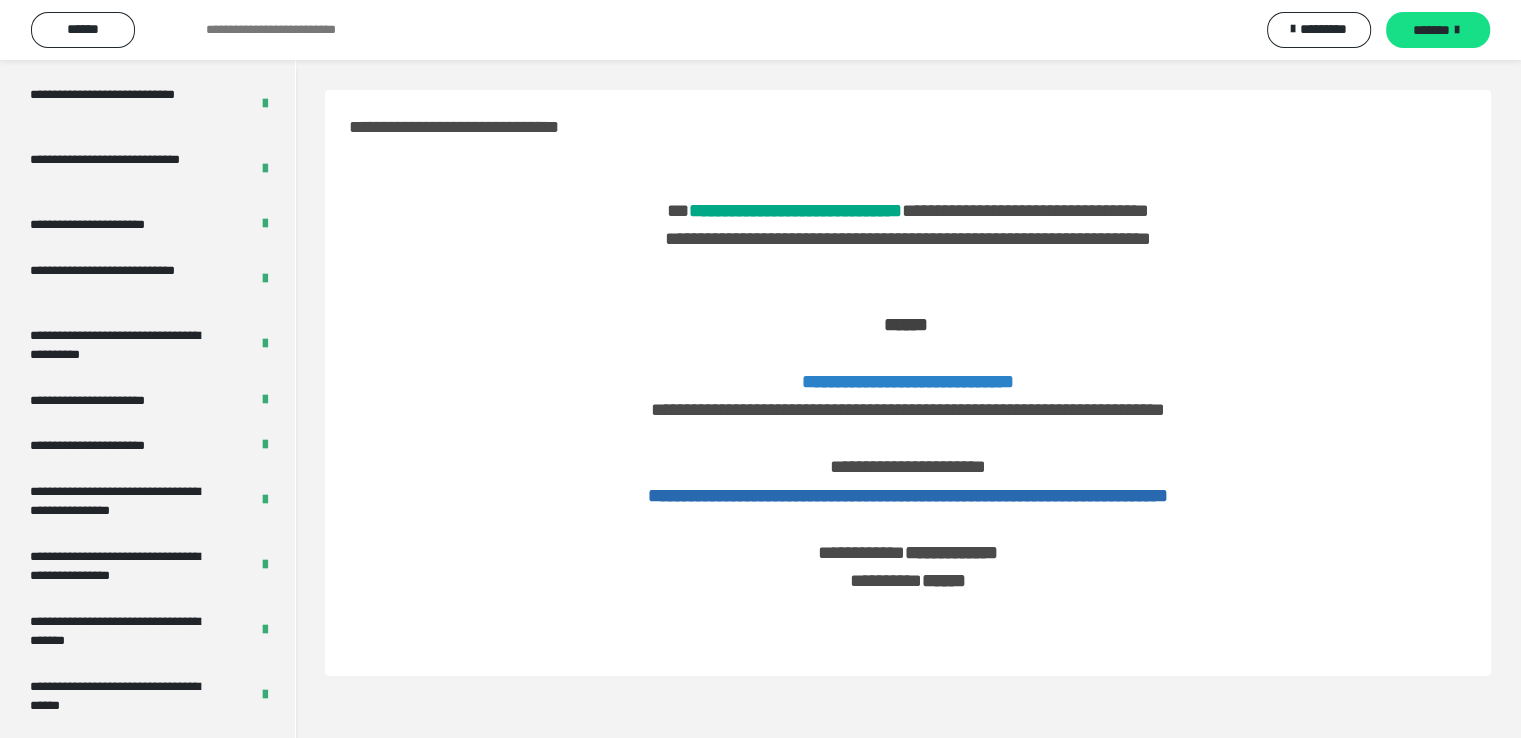 scroll, scrollTop: 4105, scrollLeft: 0, axis: vertical 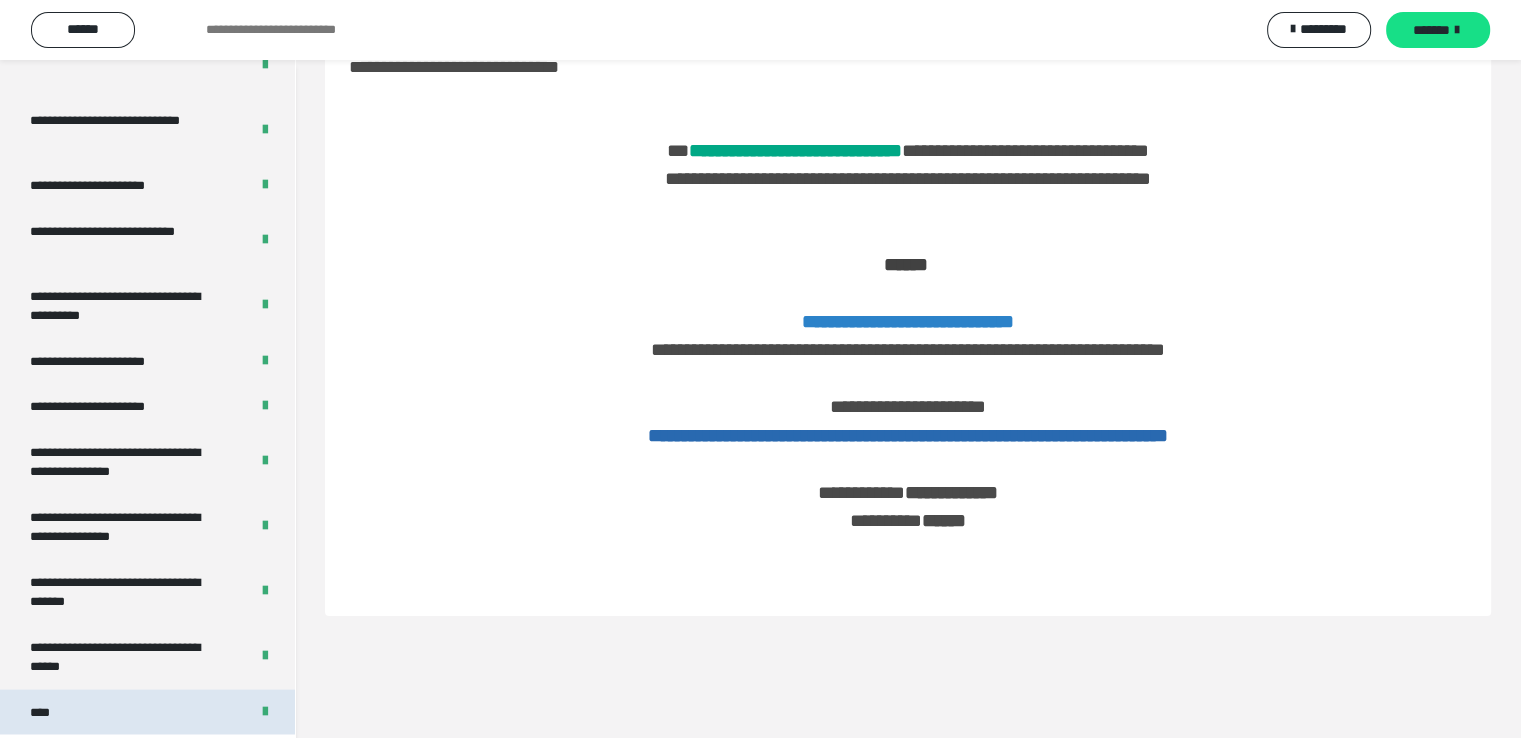click on "****" at bounding box center [147, 713] 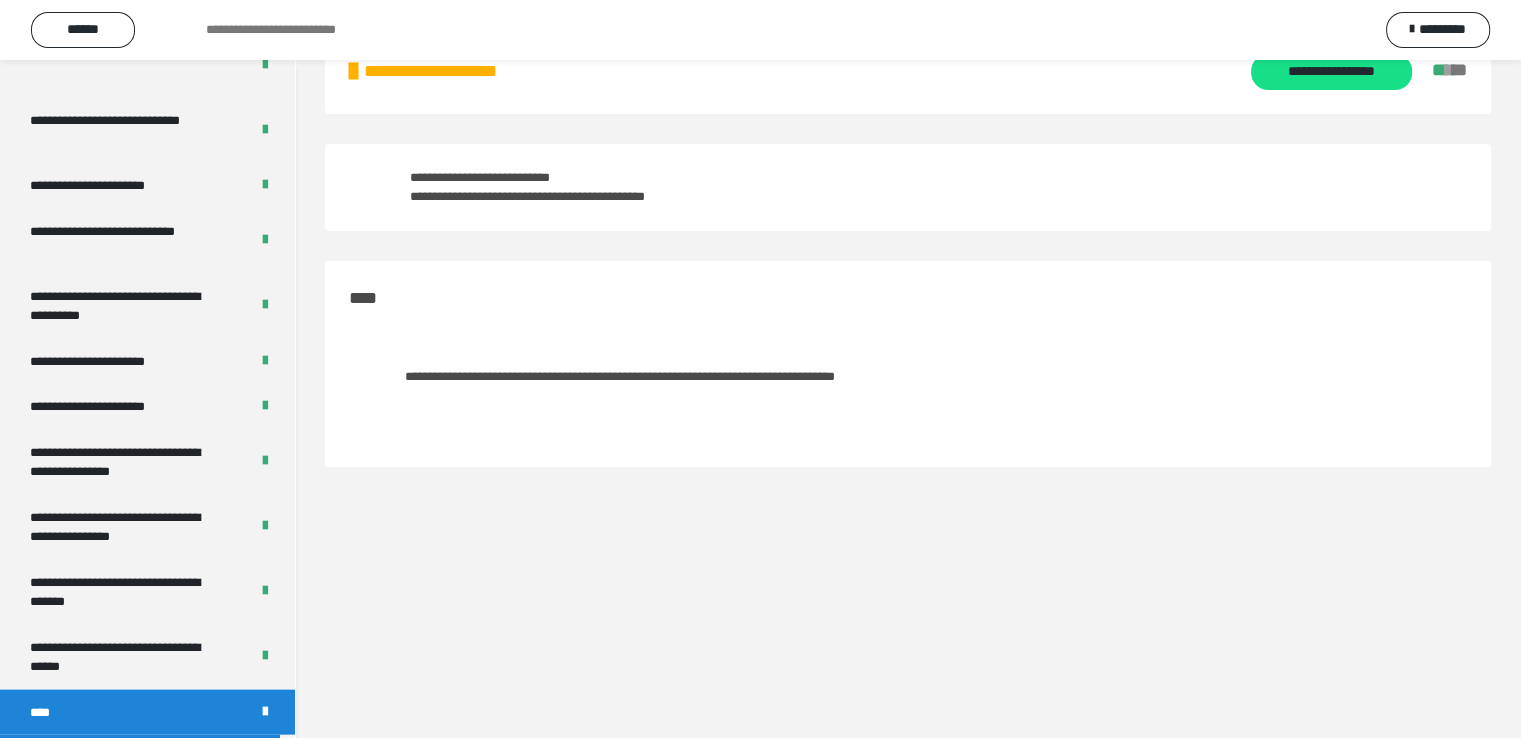 scroll, scrollTop: 0, scrollLeft: 0, axis: both 